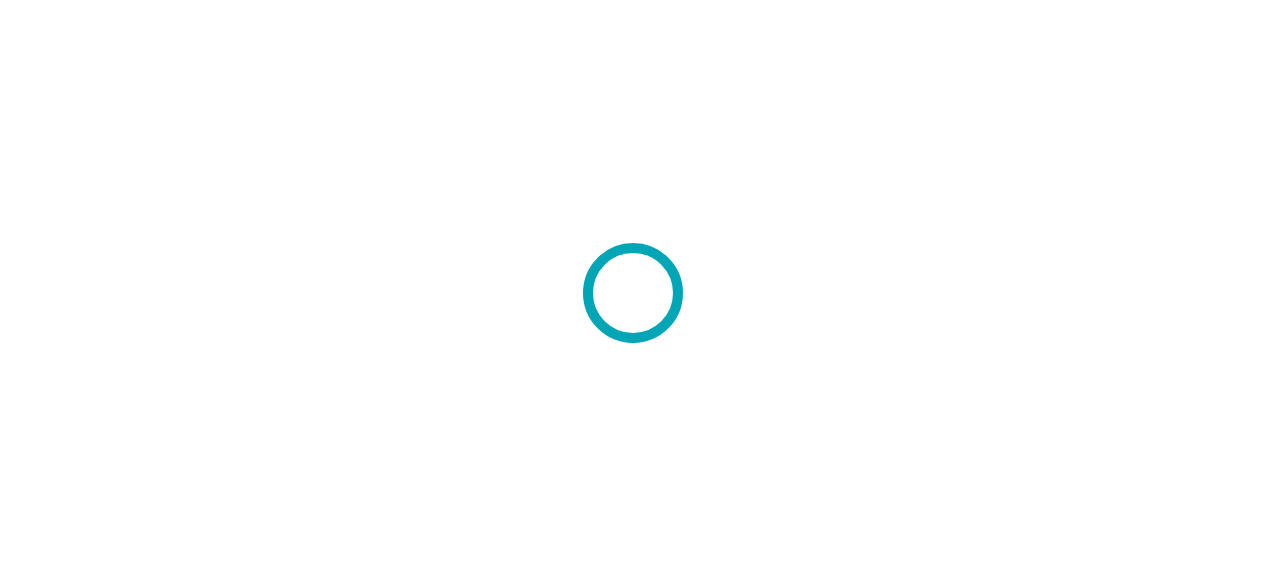 scroll, scrollTop: 0, scrollLeft: 0, axis: both 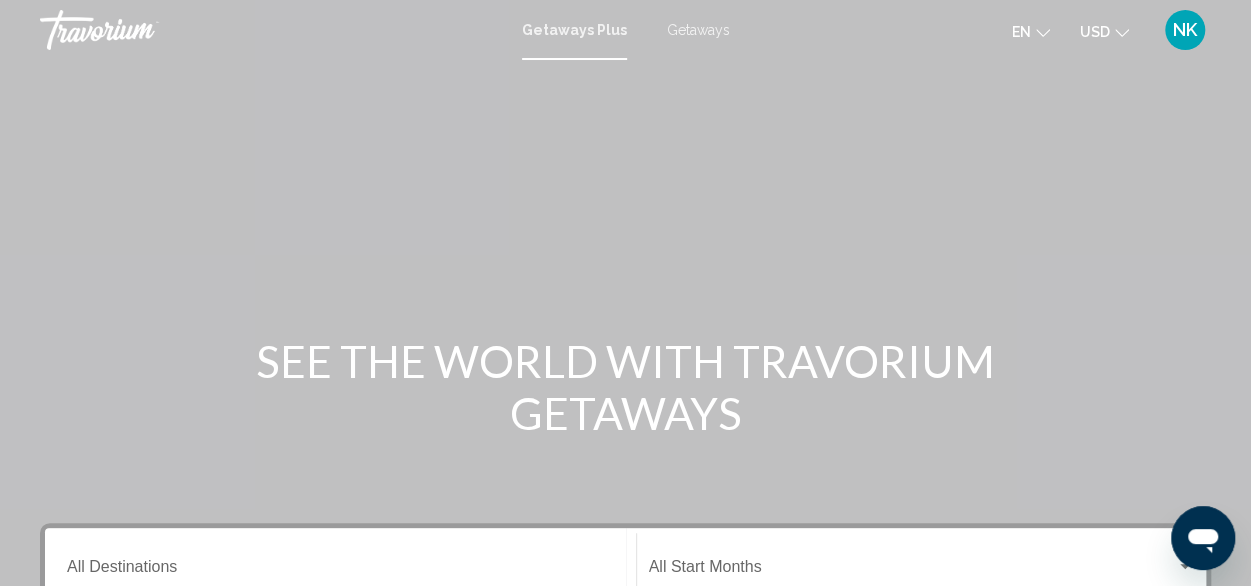 click on "Getaways" at bounding box center [698, 30] 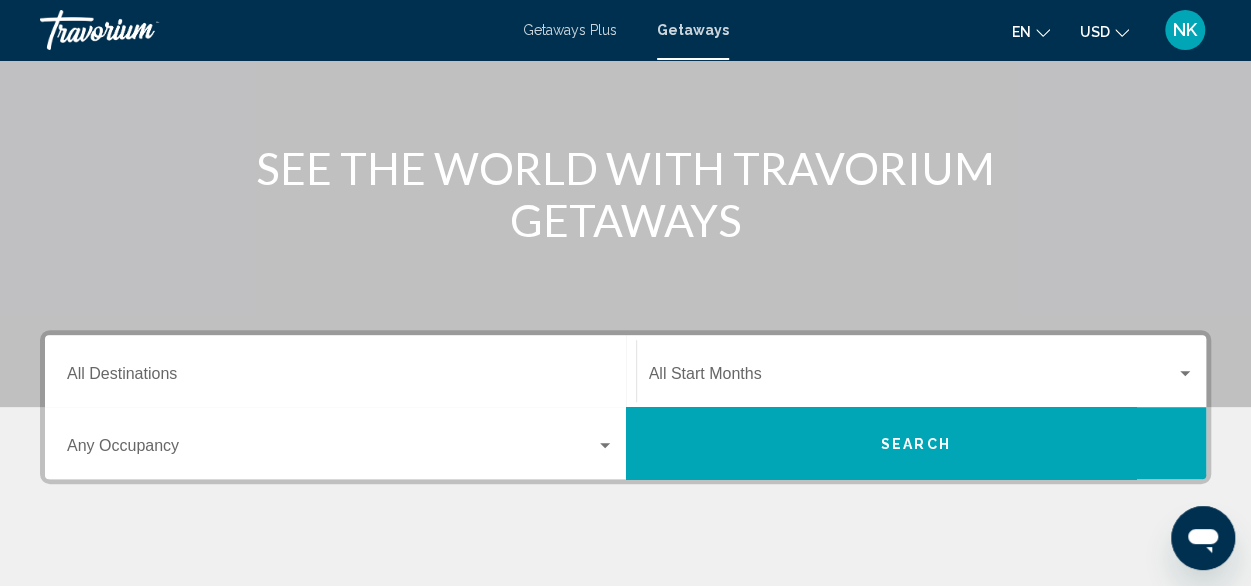 scroll, scrollTop: 202, scrollLeft: 0, axis: vertical 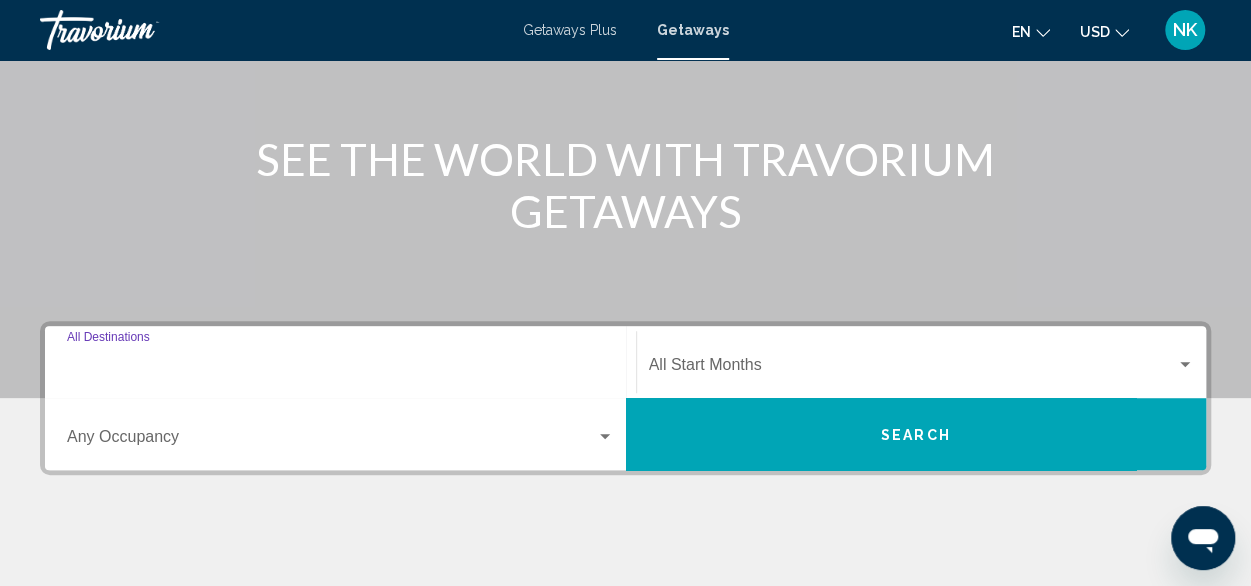 click on "Destination All Destinations" at bounding box center (340, 369) 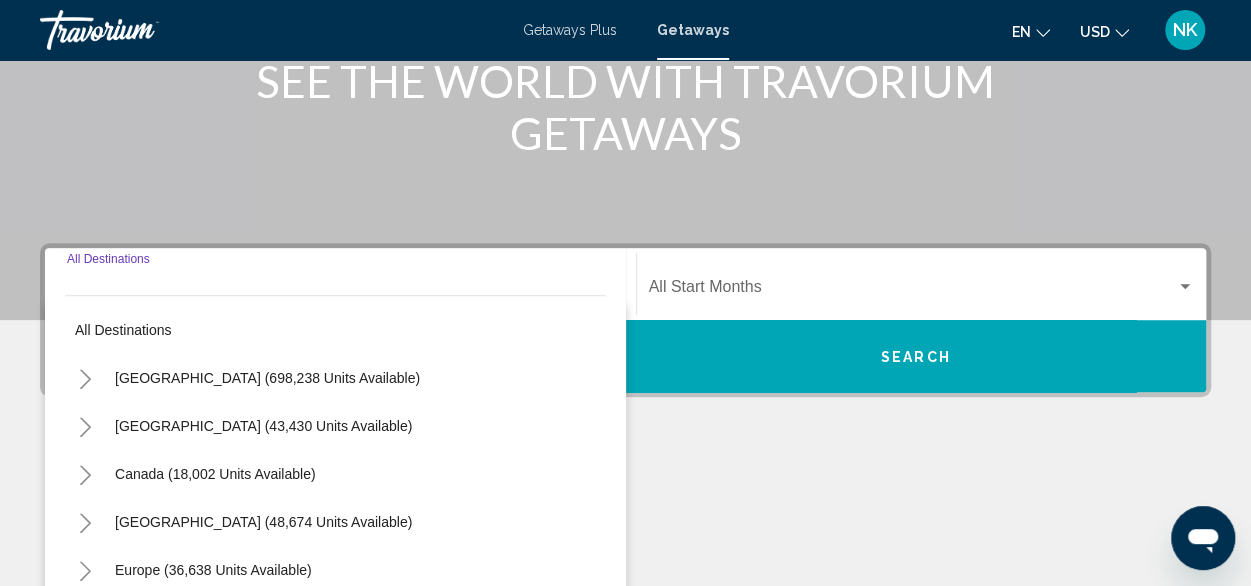 scroll, scrollTop: 458, scrollLeft: 0, axis: vertical 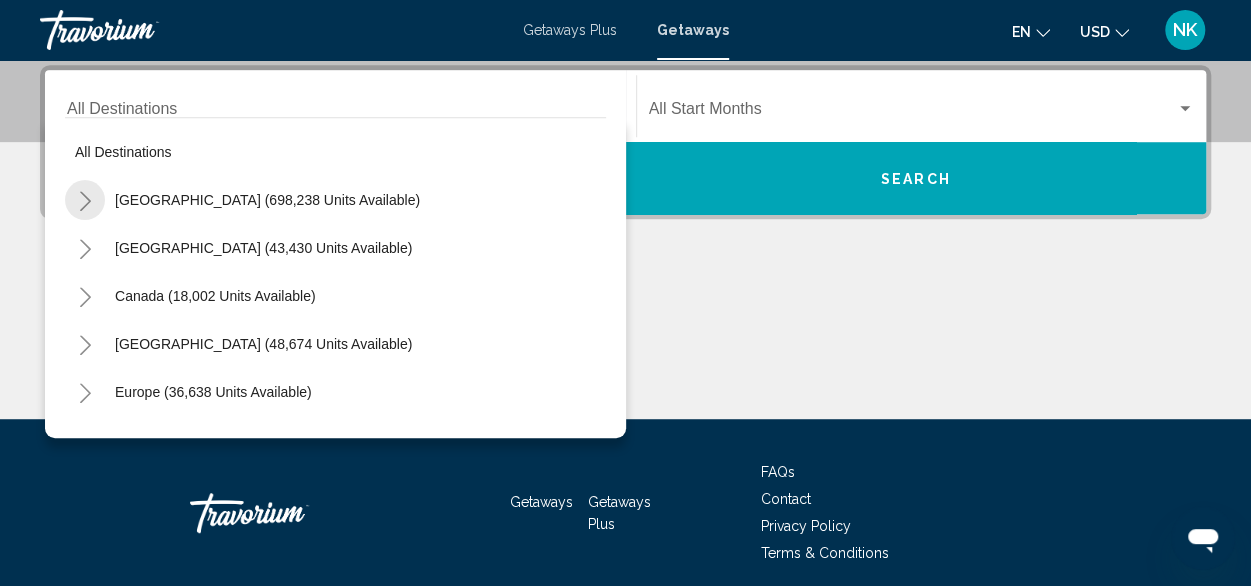 click 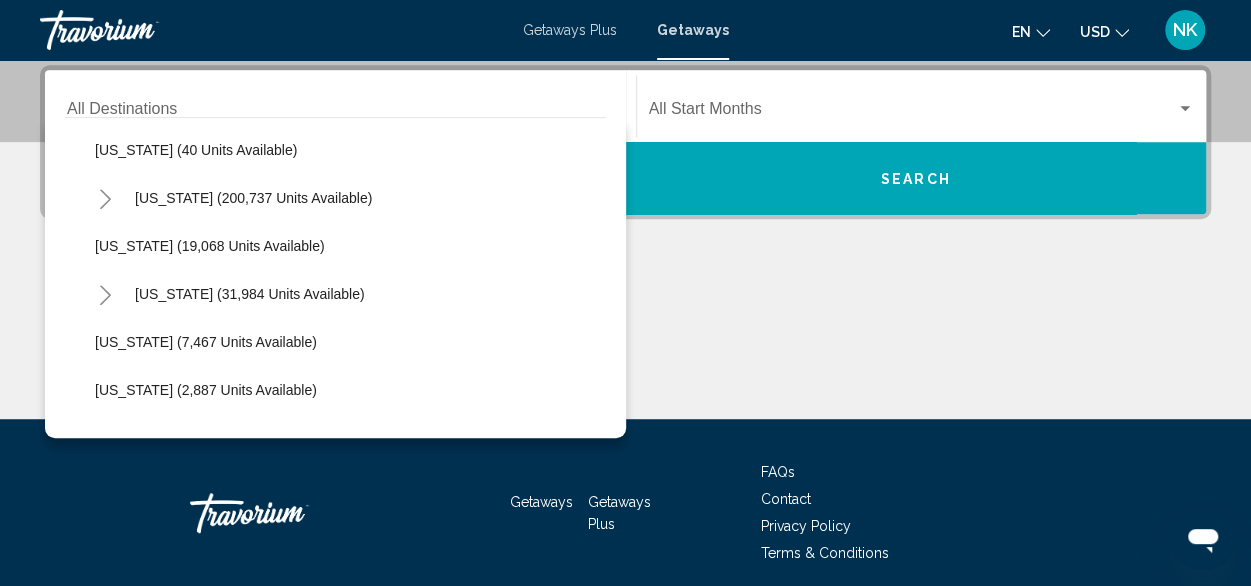 scroll, scrollTop: 361, scrollLeft: 0, axis: vertical 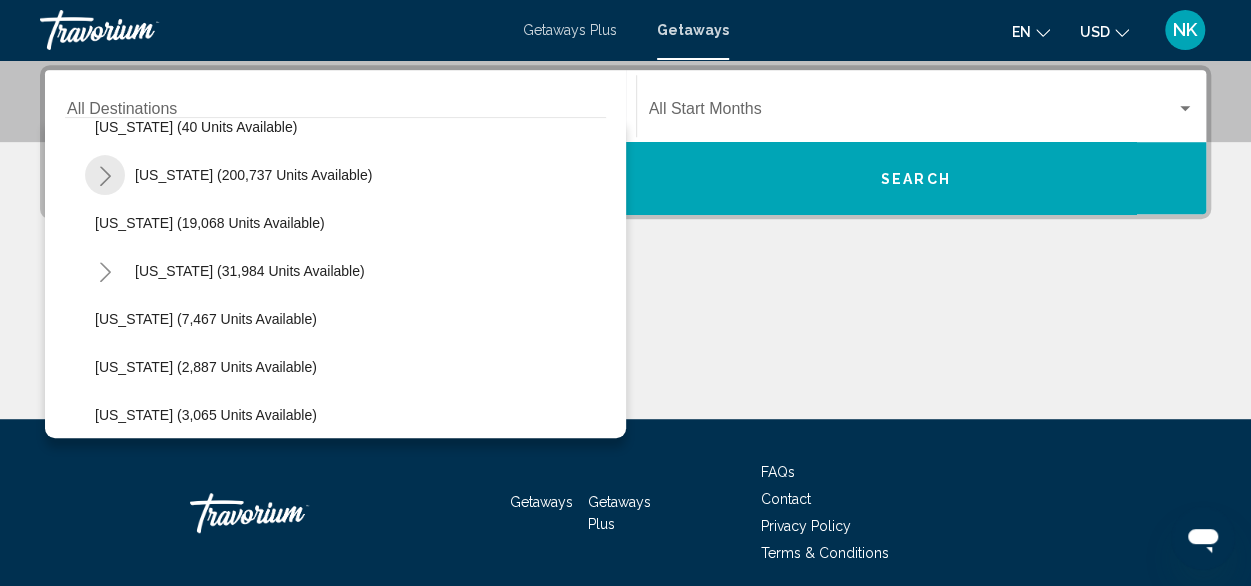 click 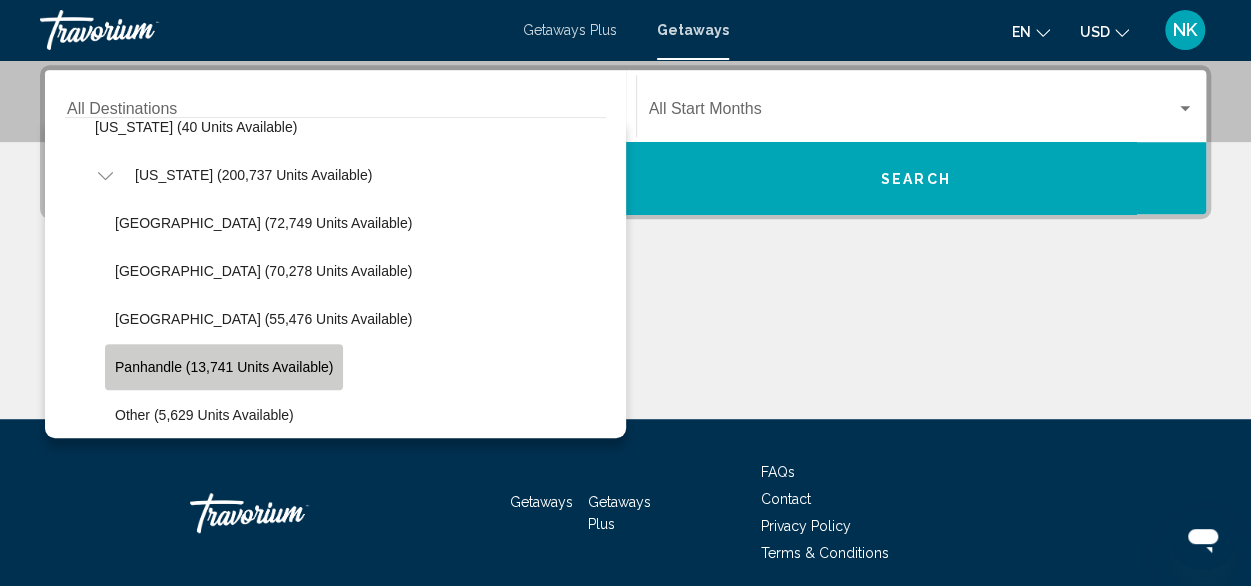 click on "Panhandle (13,741 units available)" 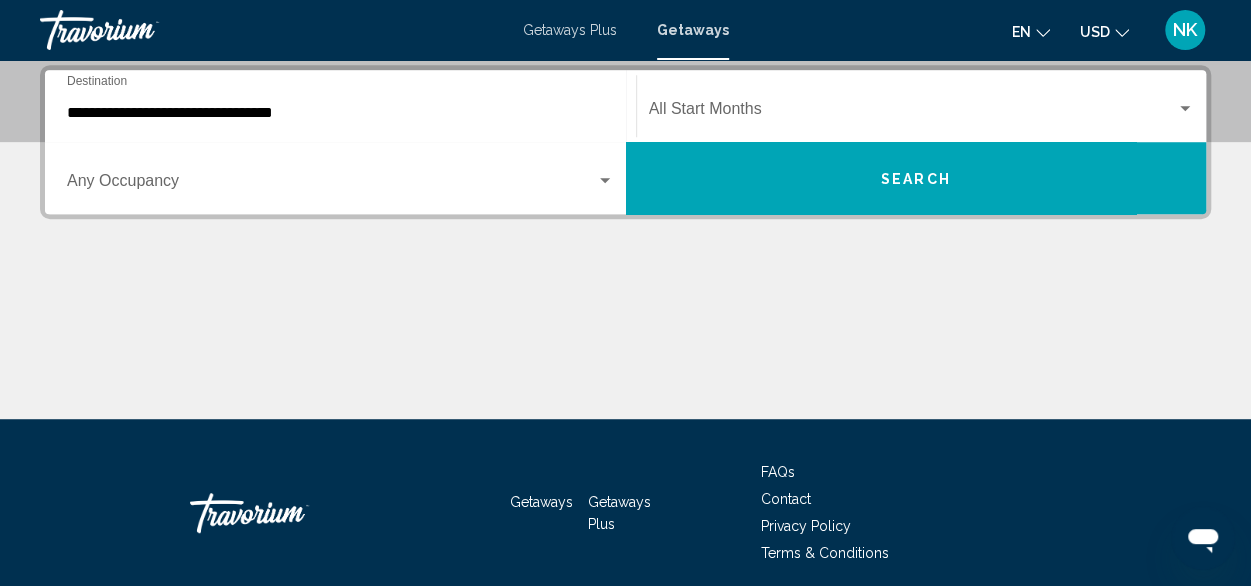 click on "Start Month All Start Months" 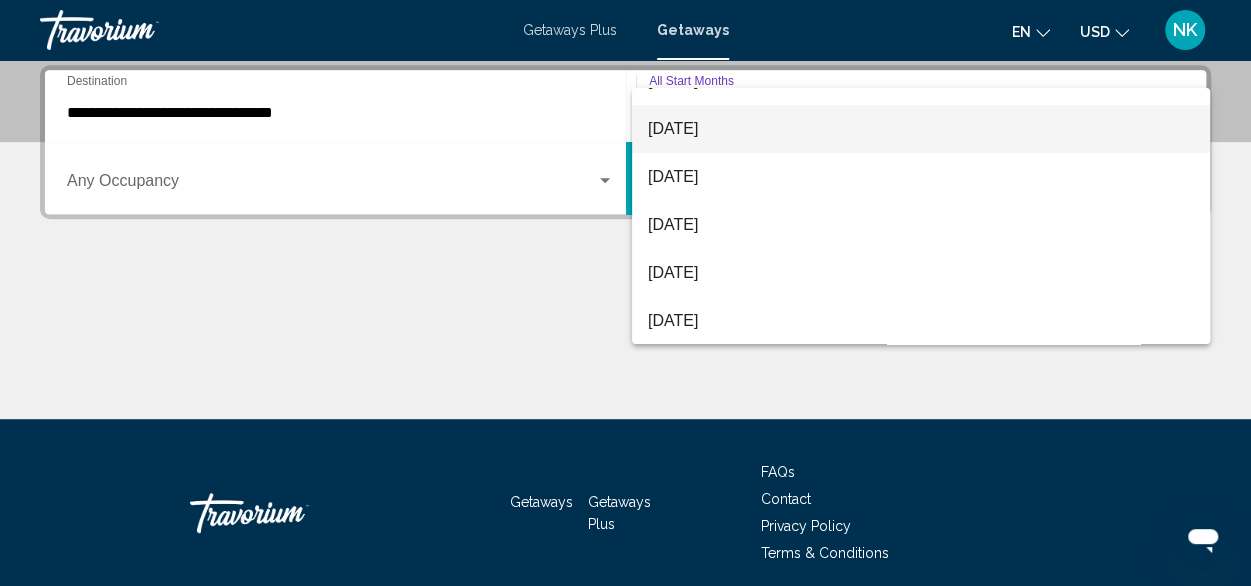 scroll, scrollTop: 81, scrollLeft: 0, axis: vertical 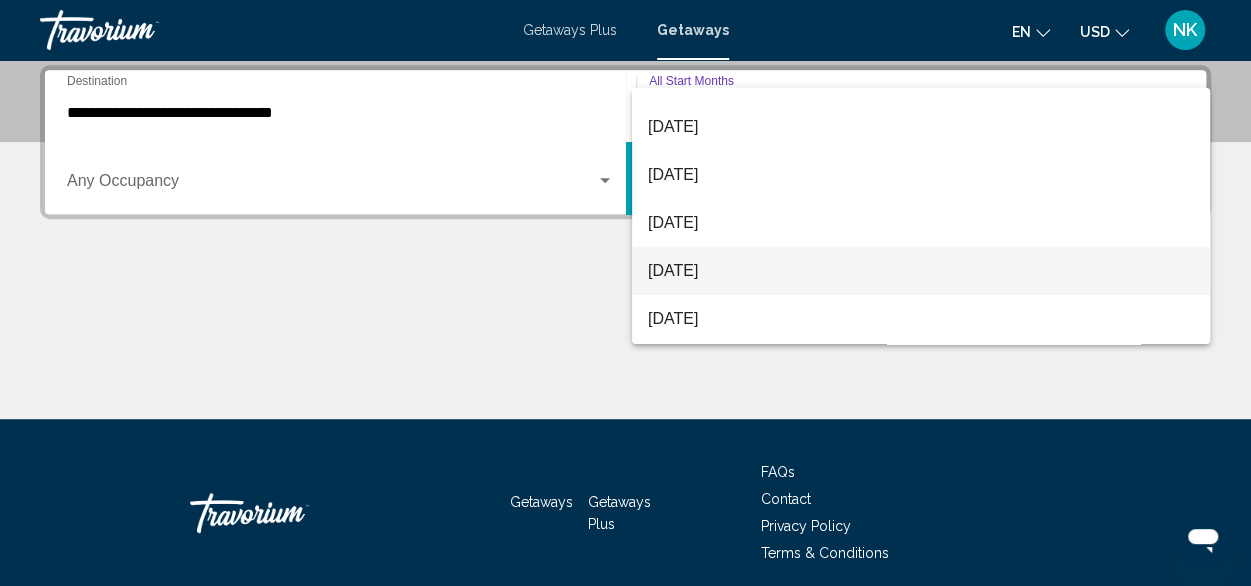 click on "[DATE]" at bounding box center (921, 271) 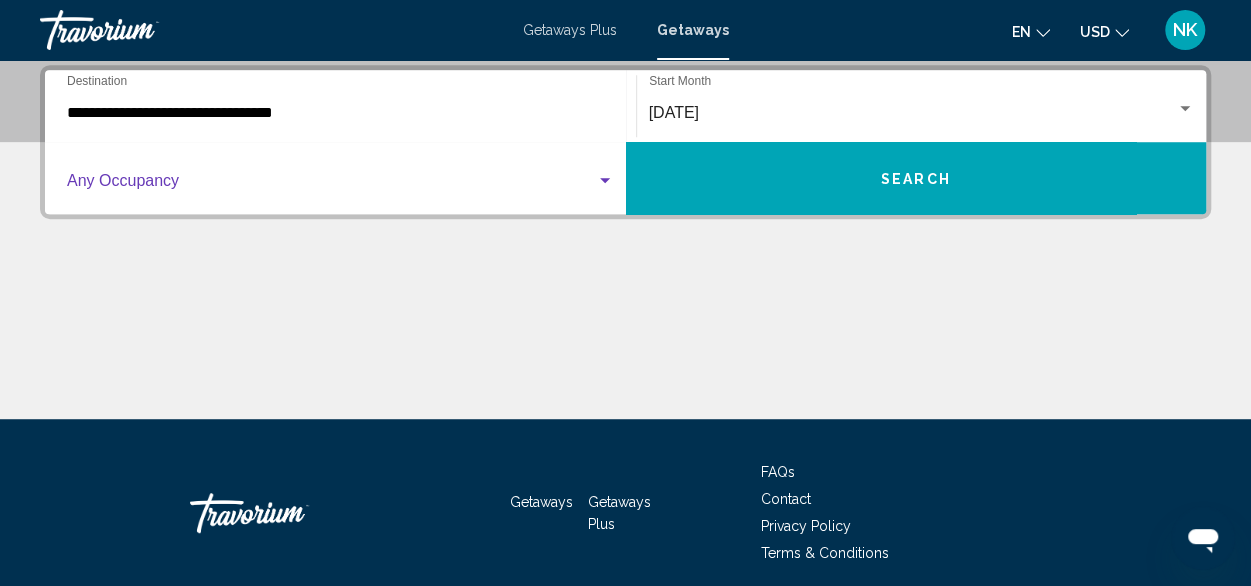 click at bounding box center [331, 185] 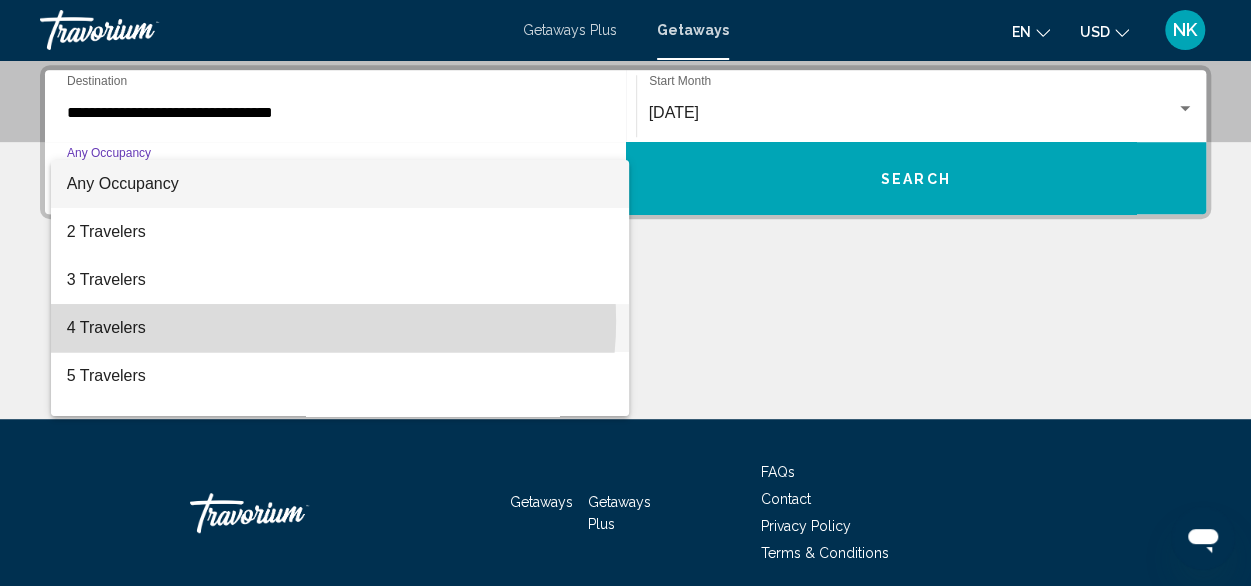 click on "4 Travelers" at bounding box center (340, 328) 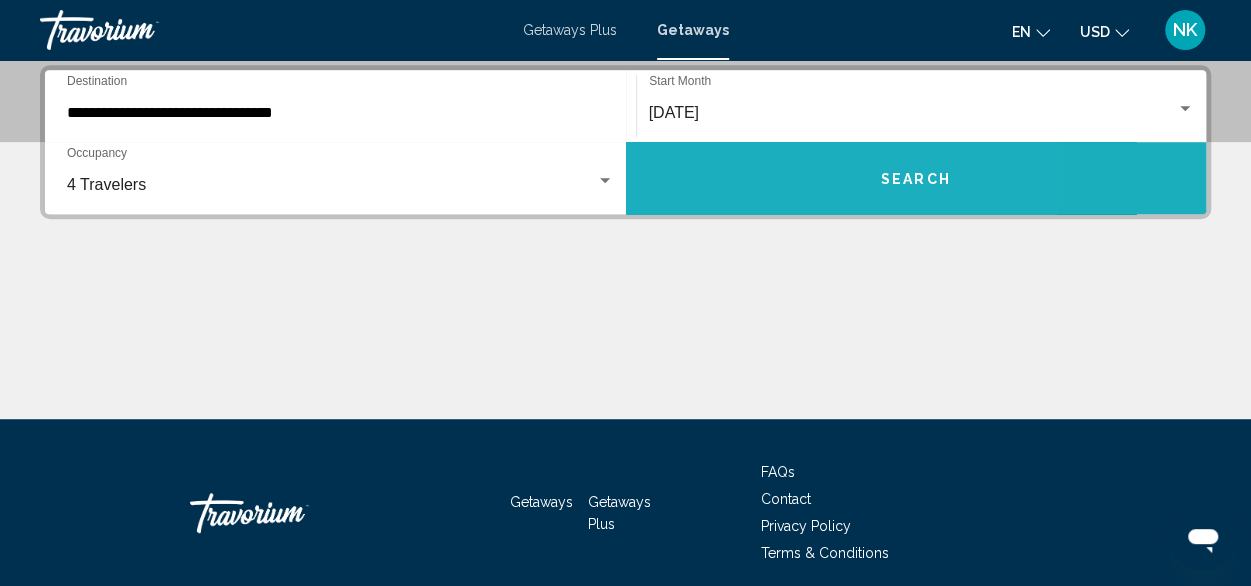 click on "Search" at bounding box center [916, 178] 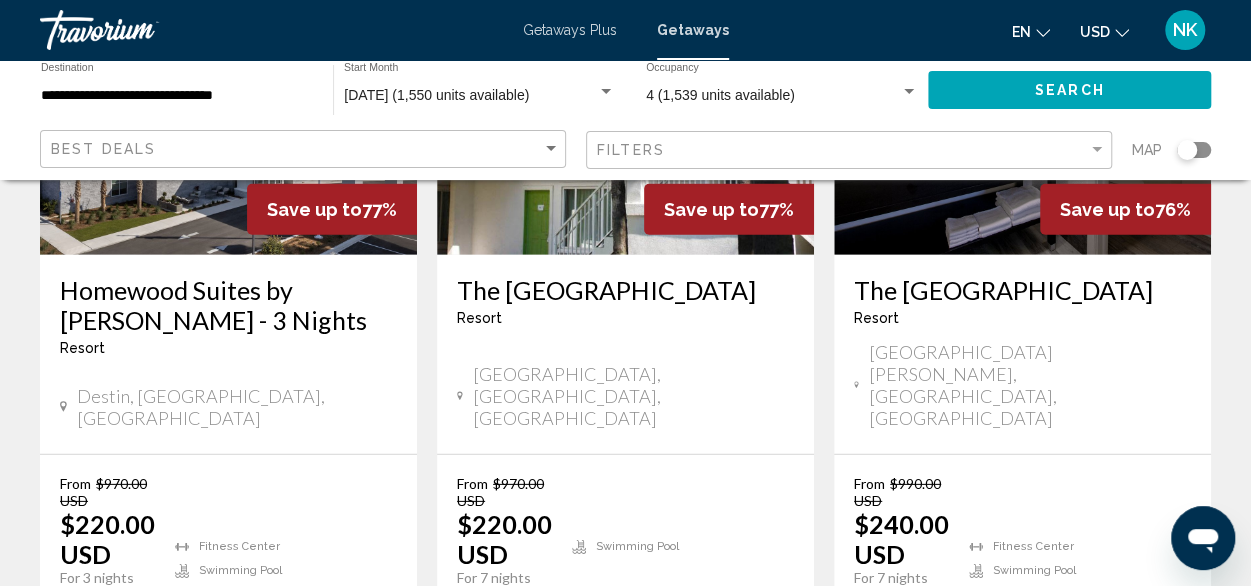 scroll, scrollTop: 2772, scrollLeft: 0, axis: vertical 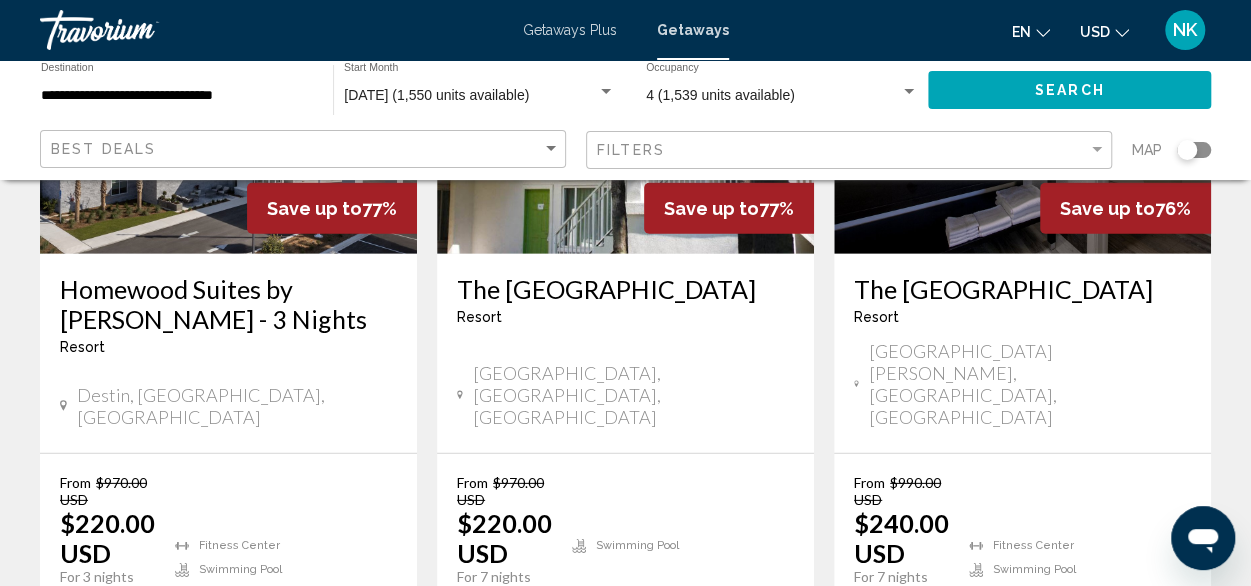 click on "page  2" at bounding box center [625, 728] 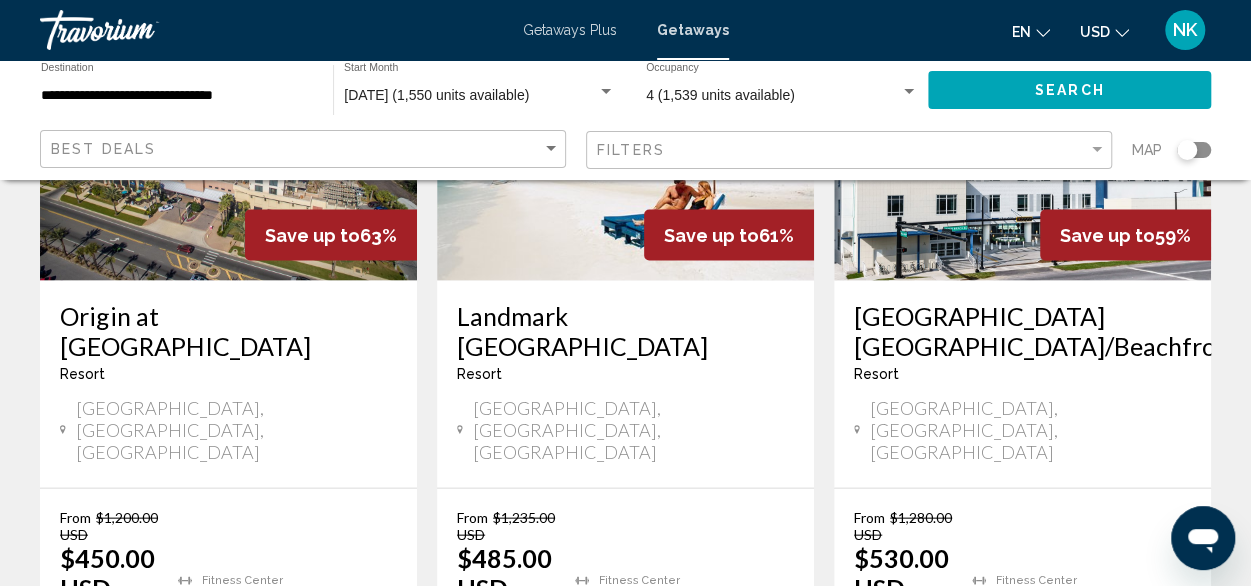 scroll, scrollTop: 1905, scrollLeft: 0, axis: vertical 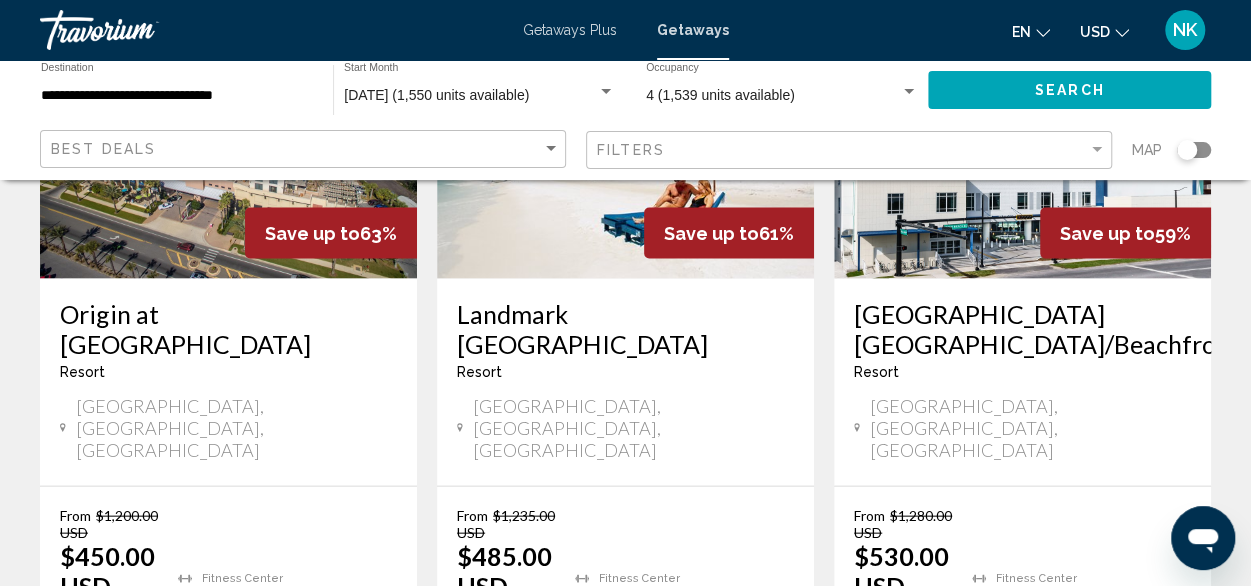 click on "View Resort" at bounding box center [253, 663] 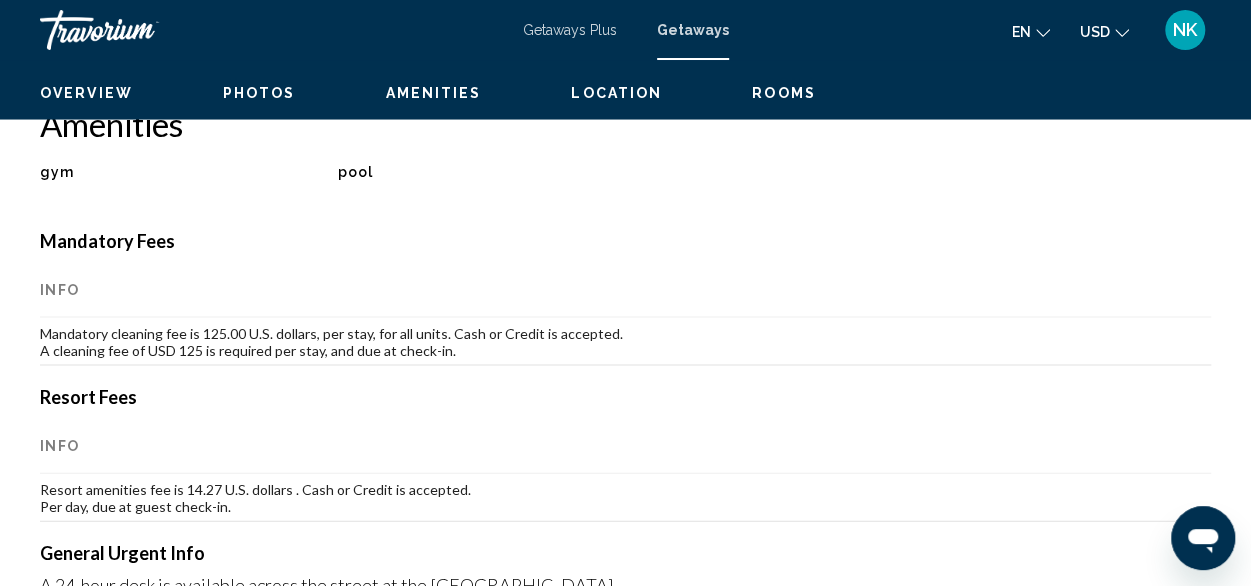 scroll, scrollTop: 242, scrollLeft: 0, axis: vertical 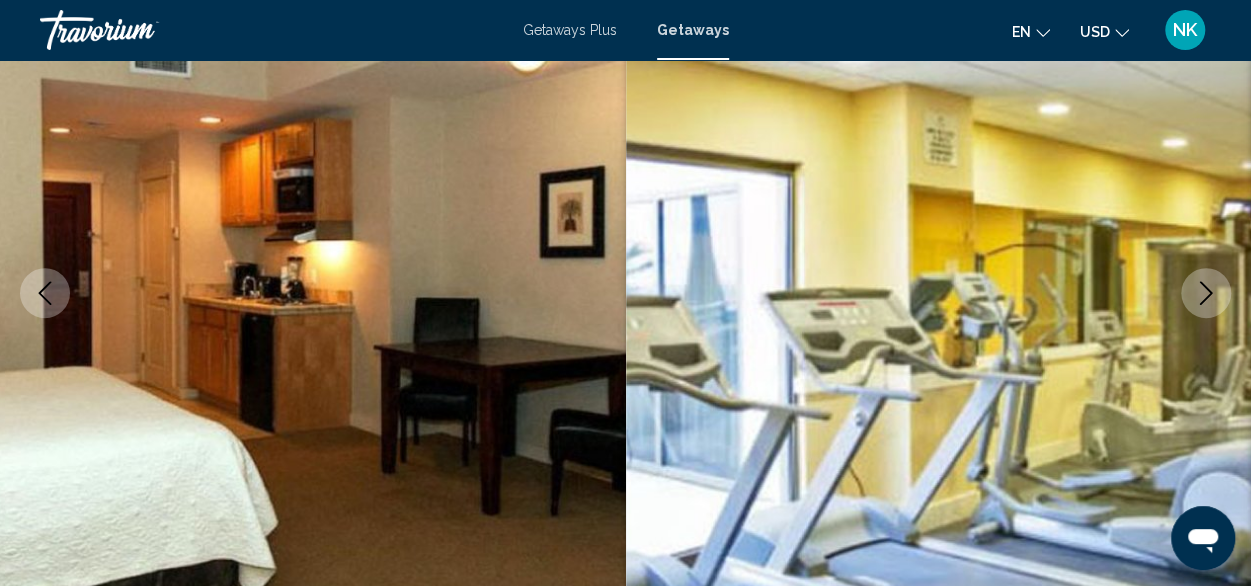 click 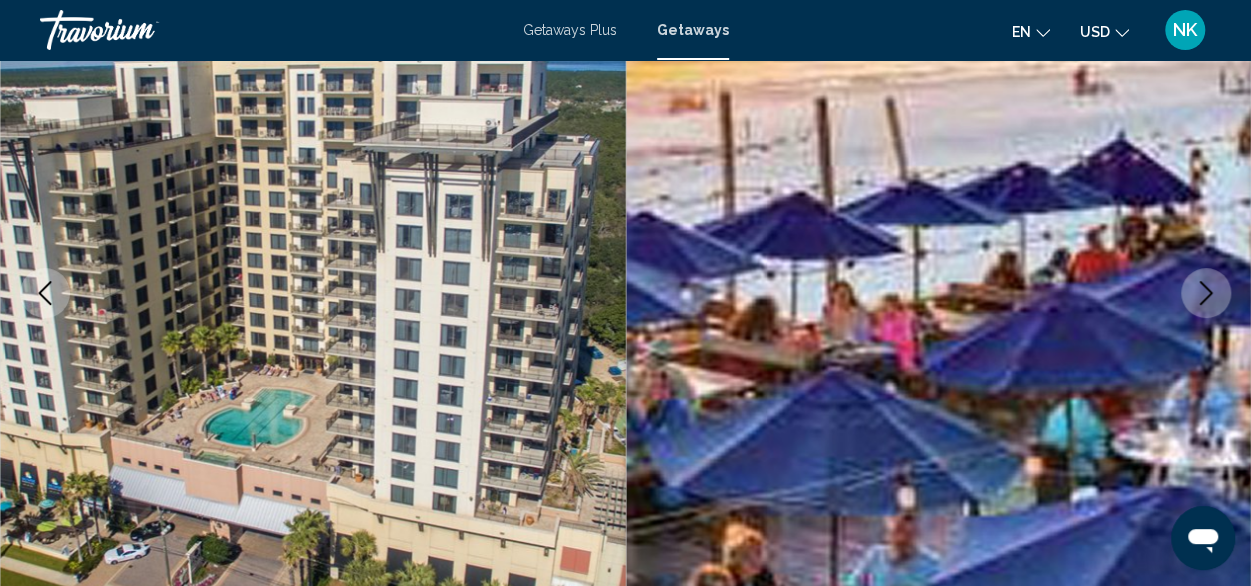 click 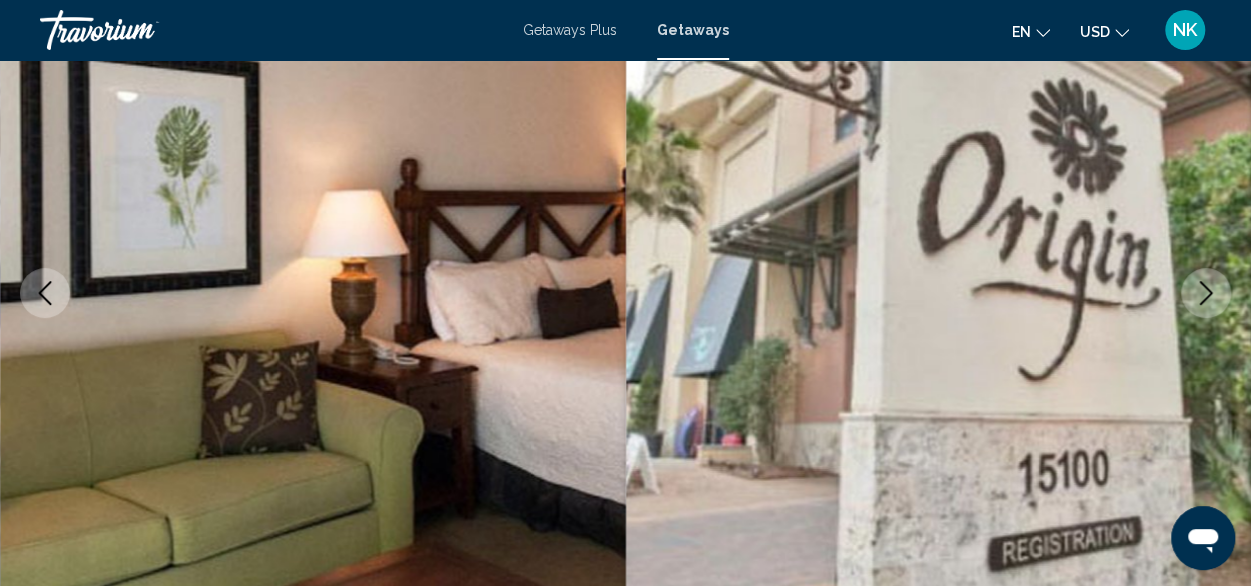 click 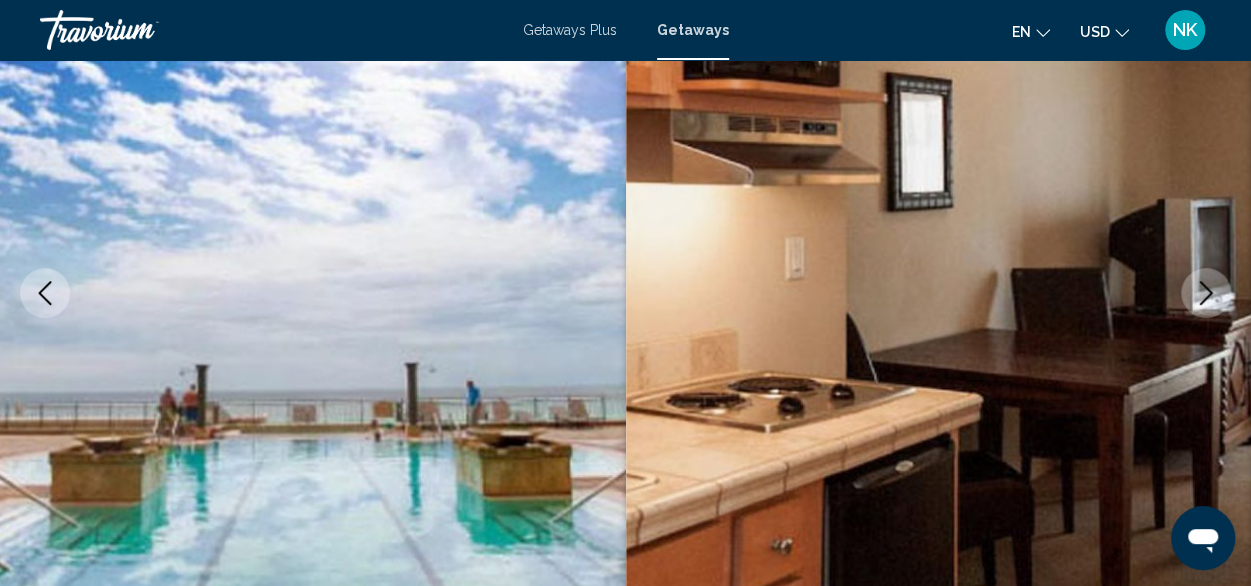 click 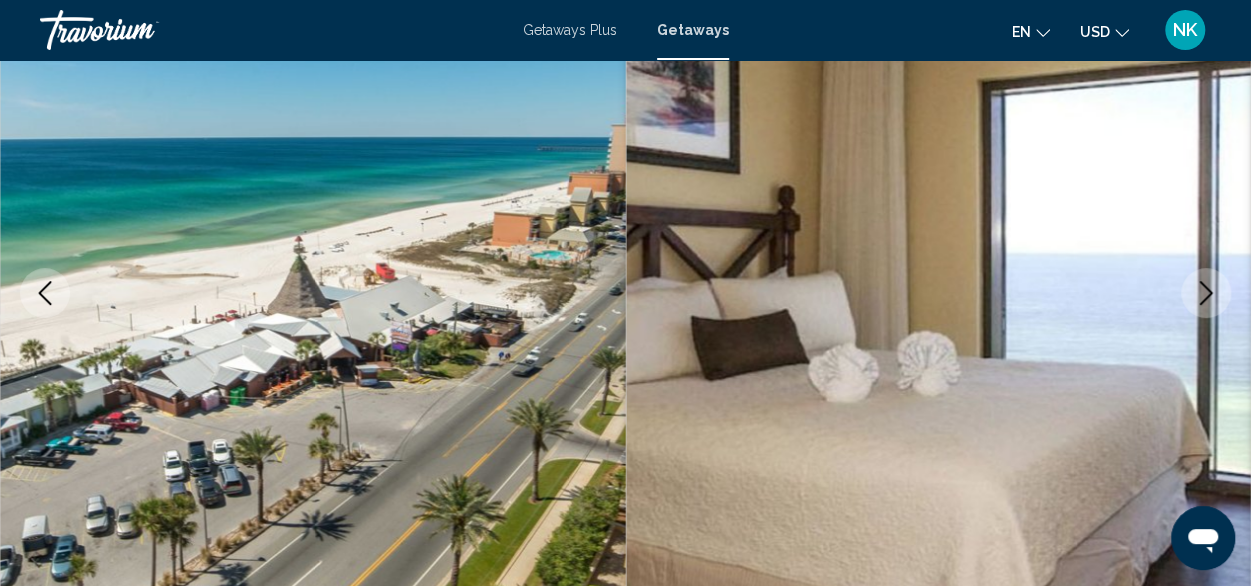 click 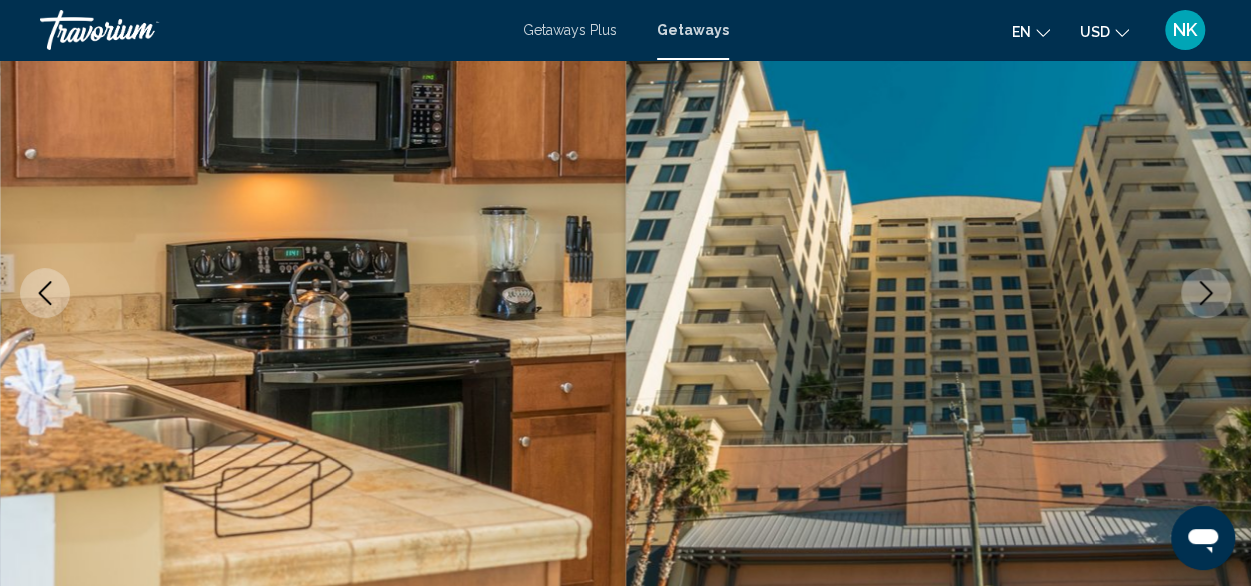 click 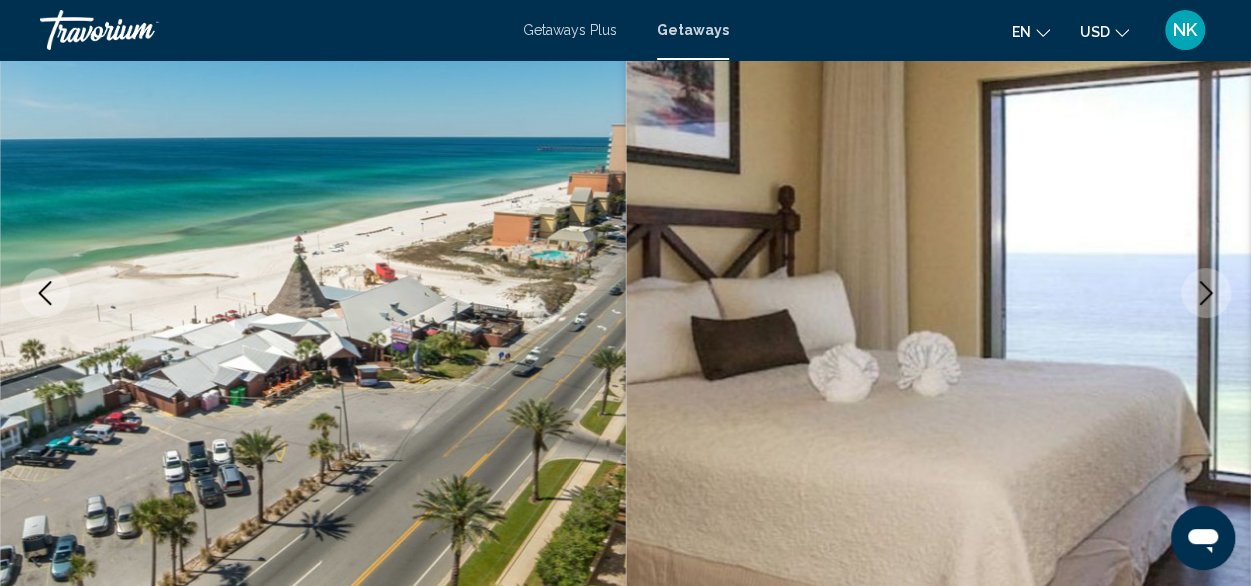 click 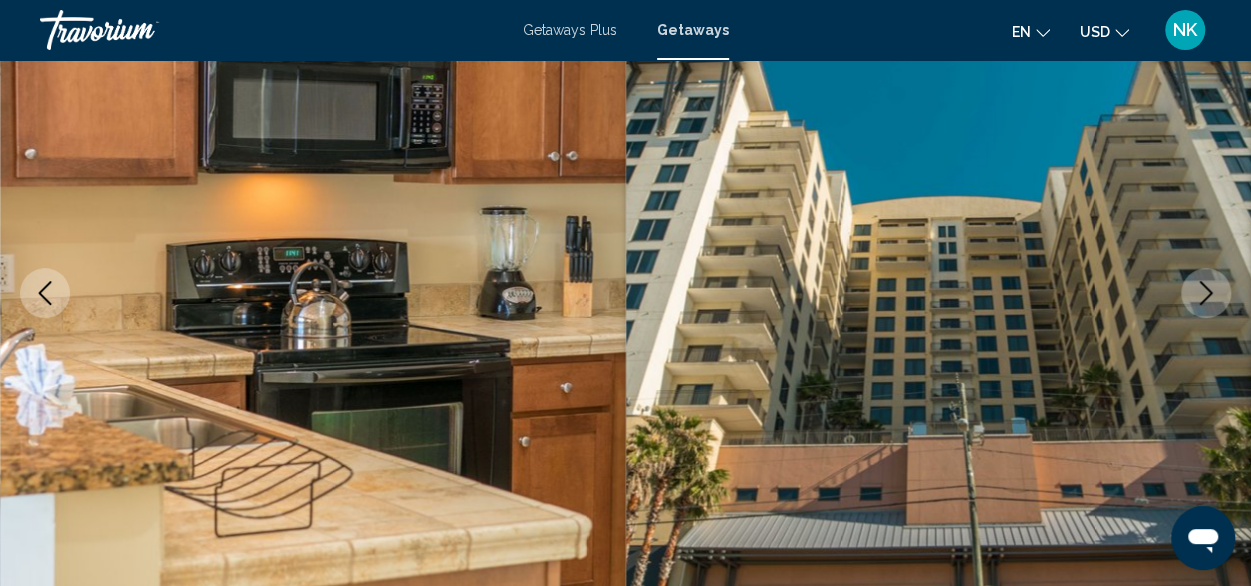 click 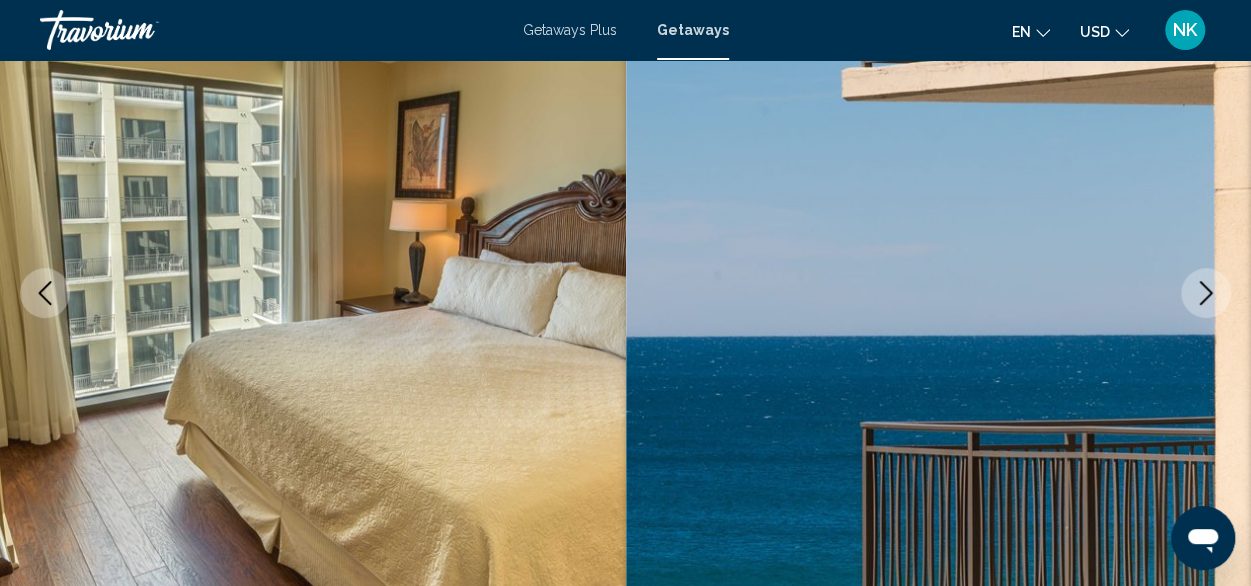 click 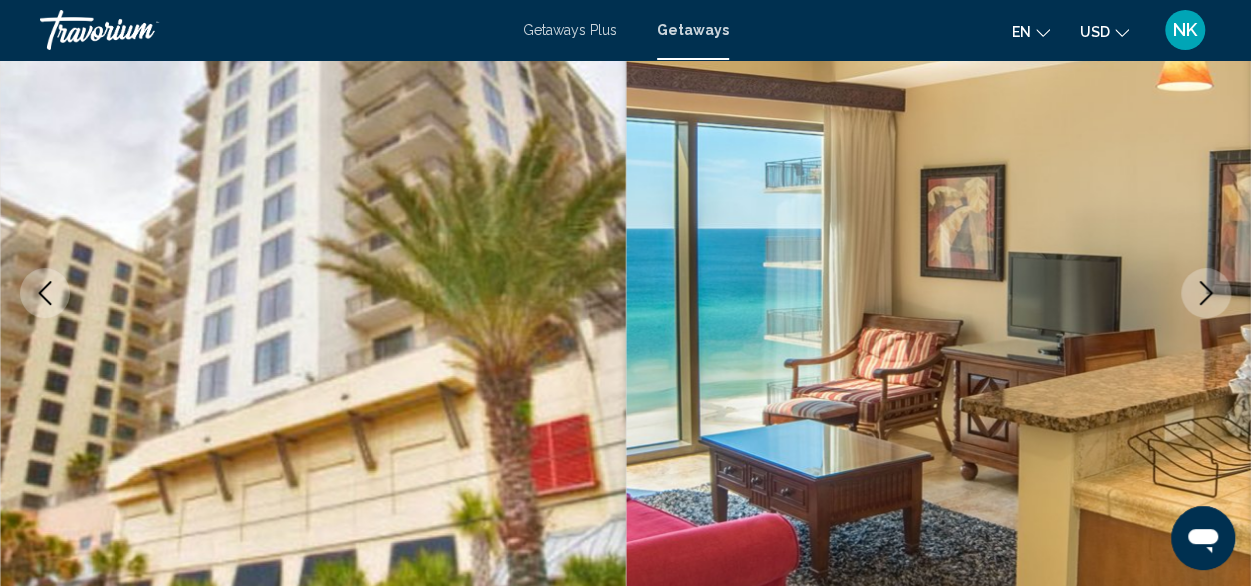 click 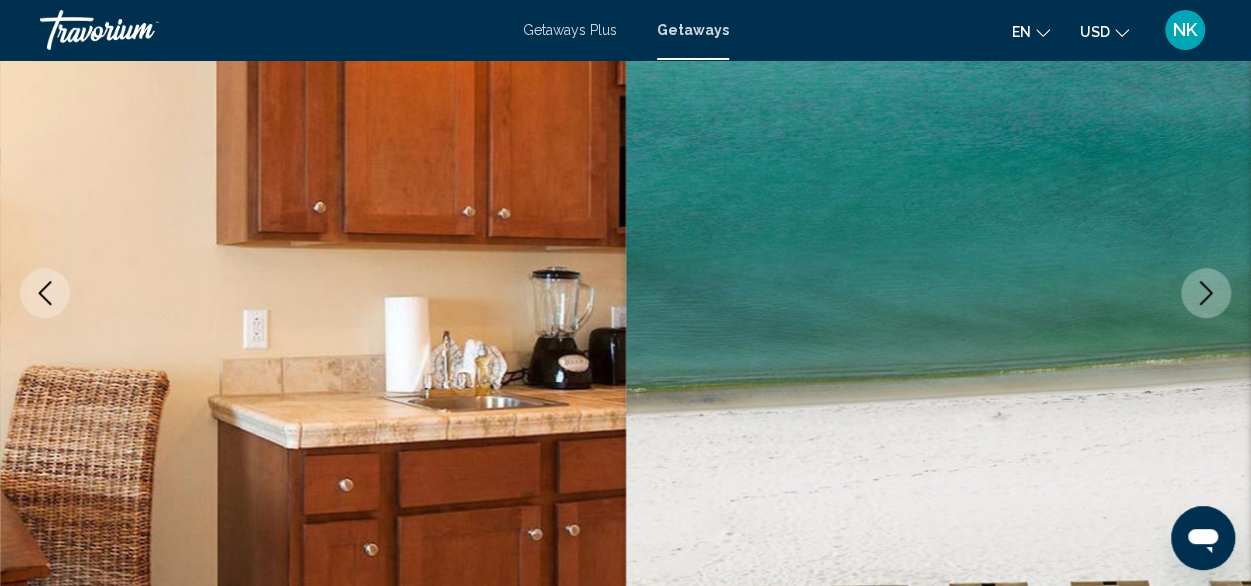 click 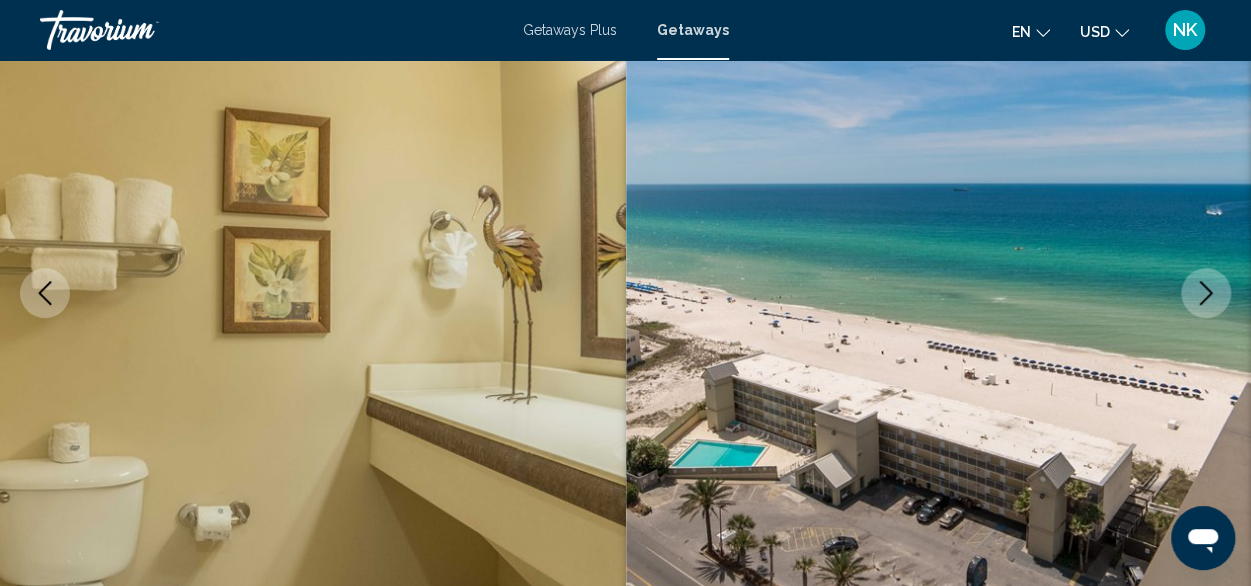 click 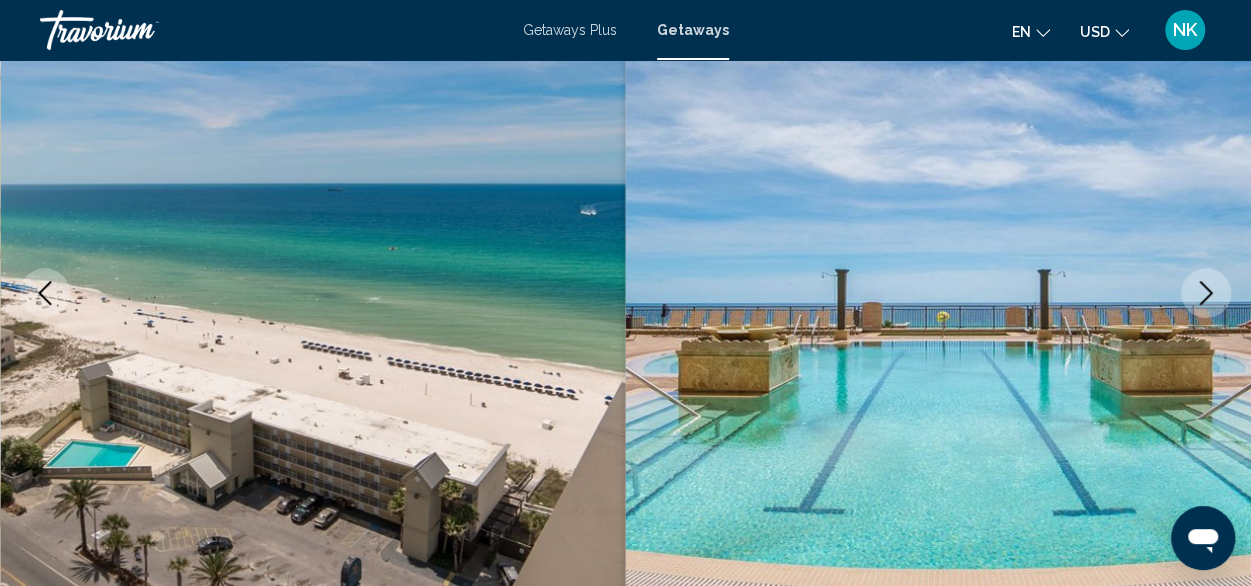 click 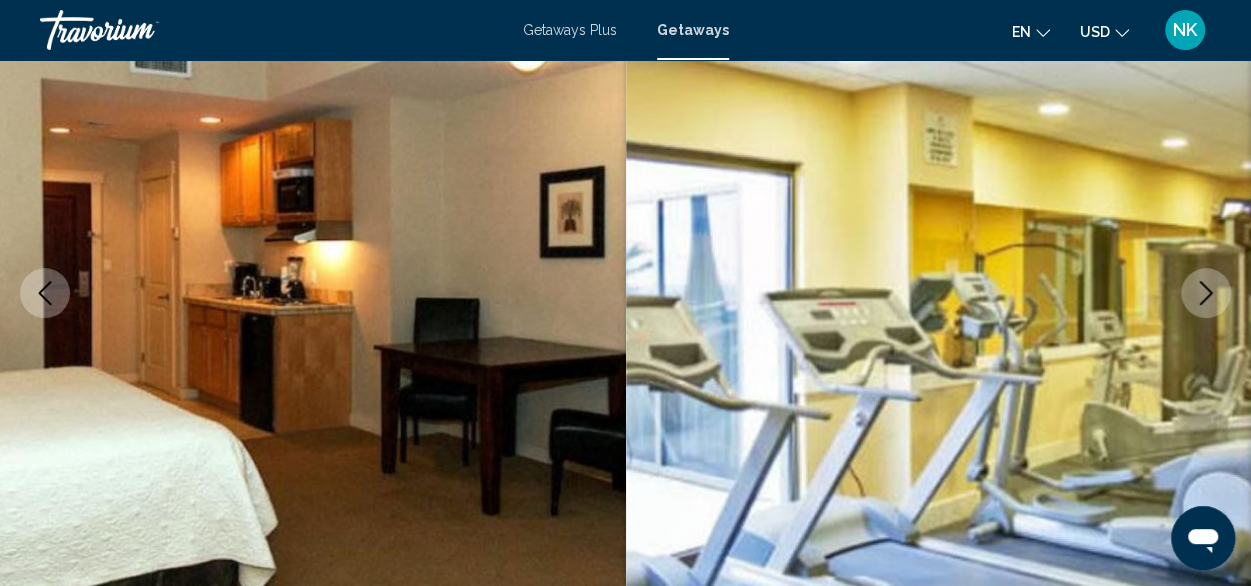 click 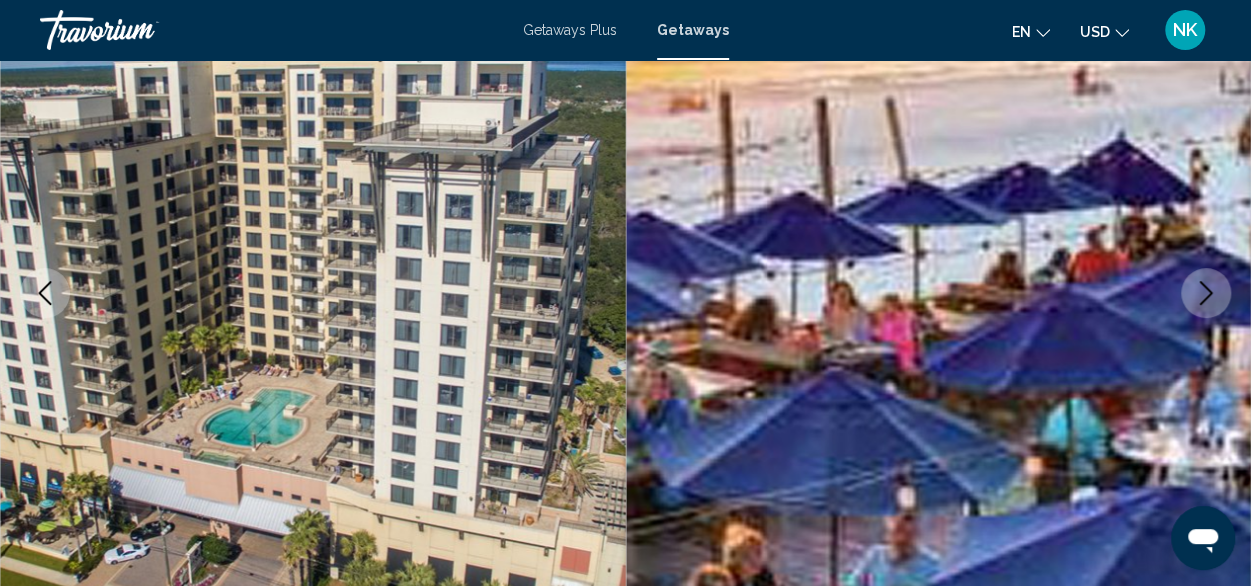 click 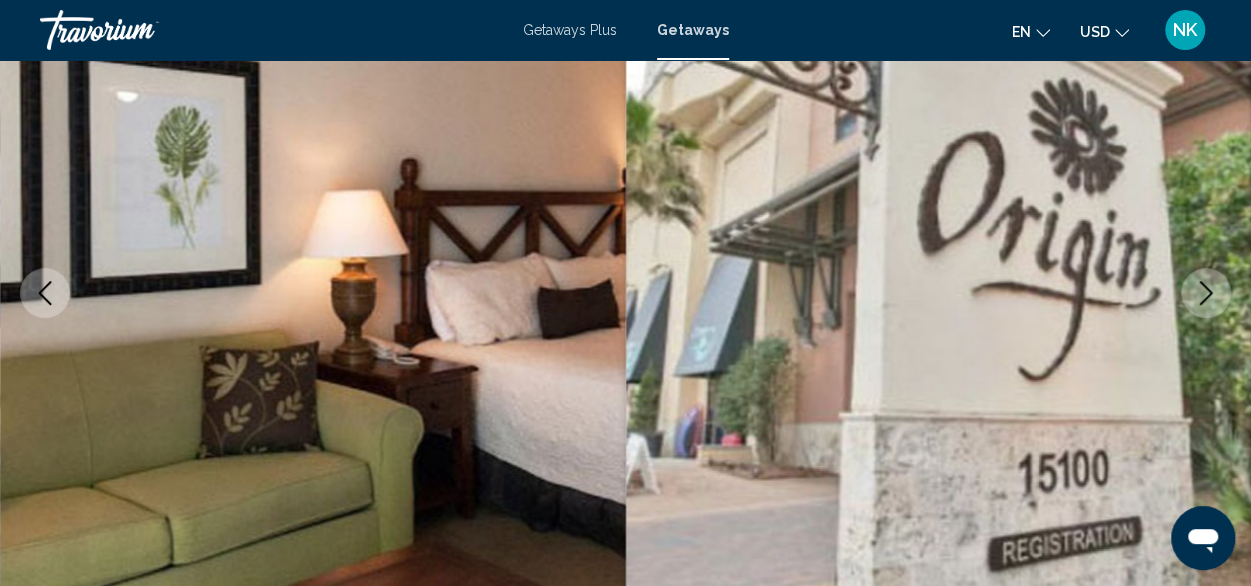 click 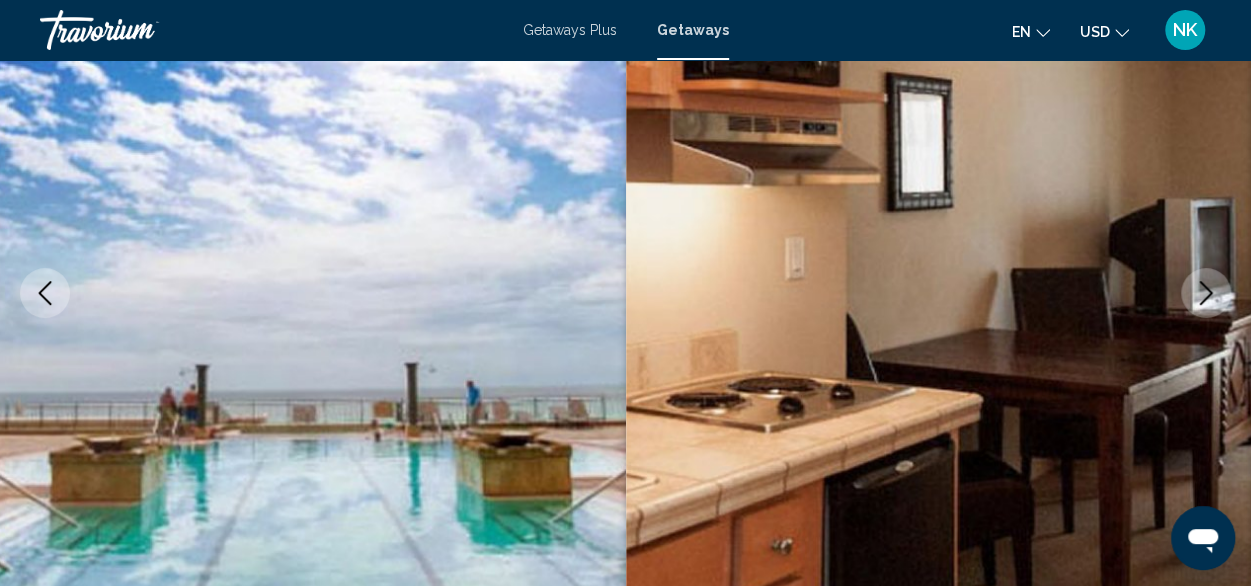 click 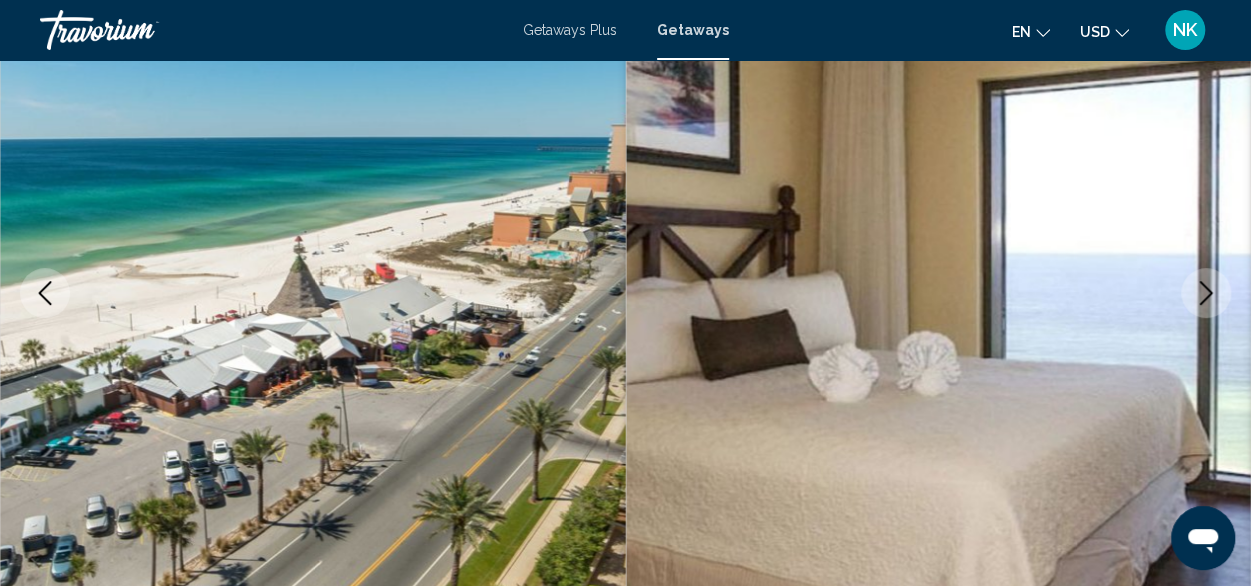 click 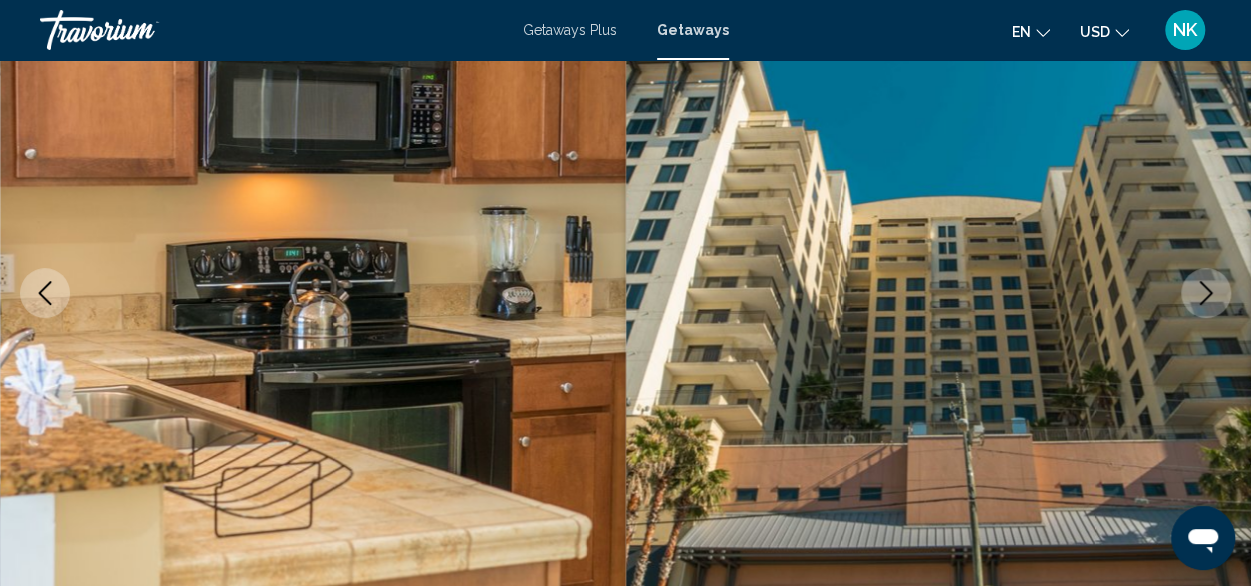 click 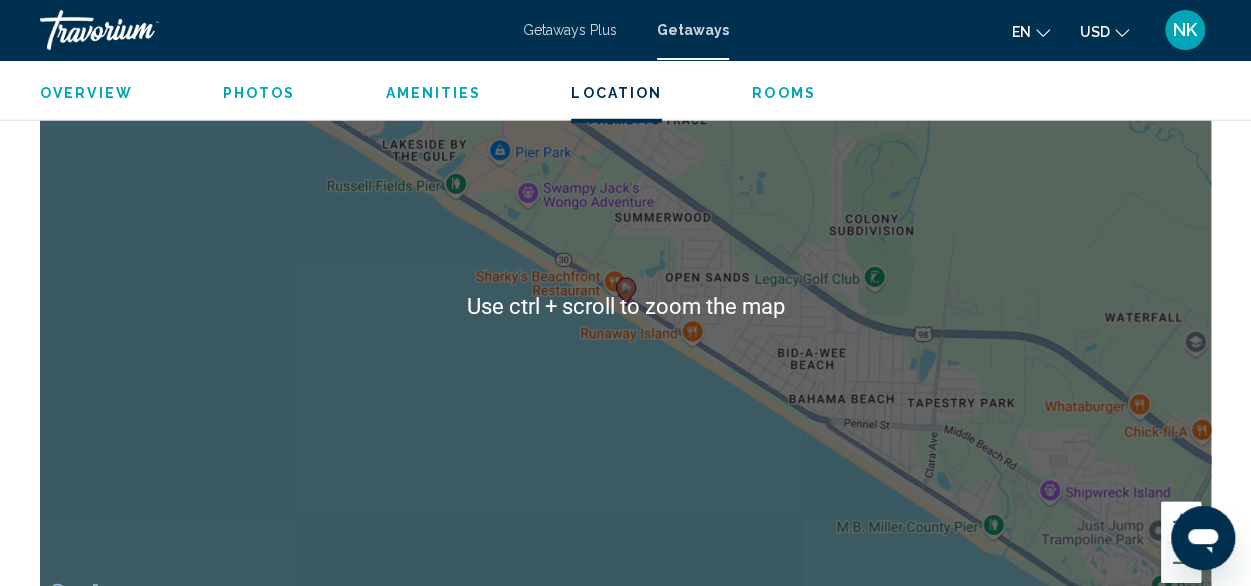 scroll, scrollTop: 2720, scrollLeft: 0, axis: vertical 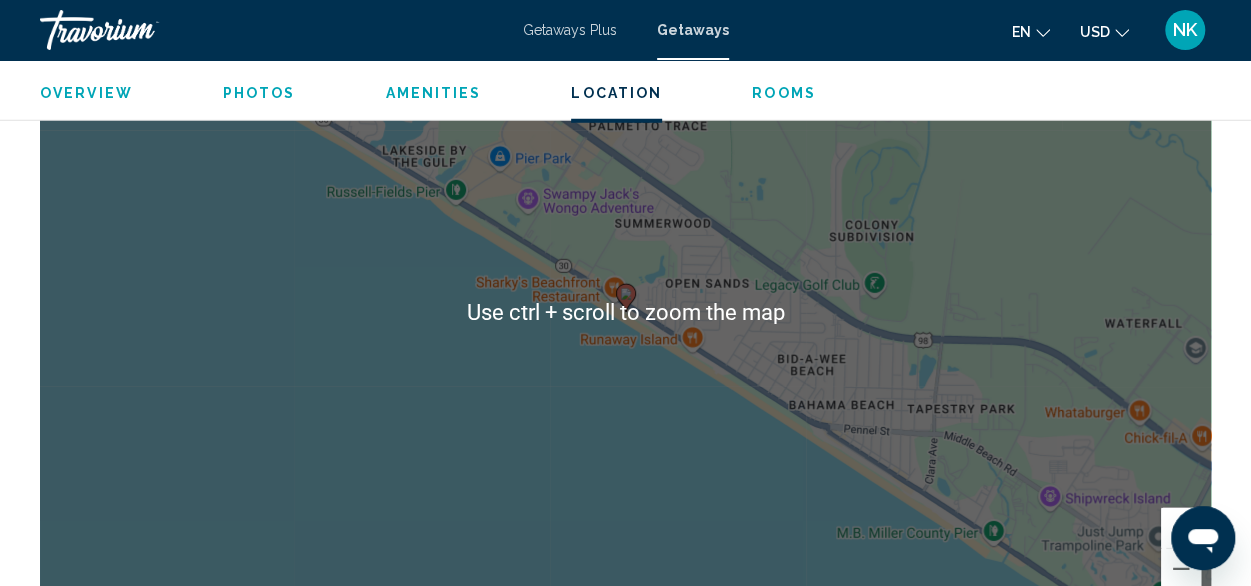 click at bounding box center (1181, 528) 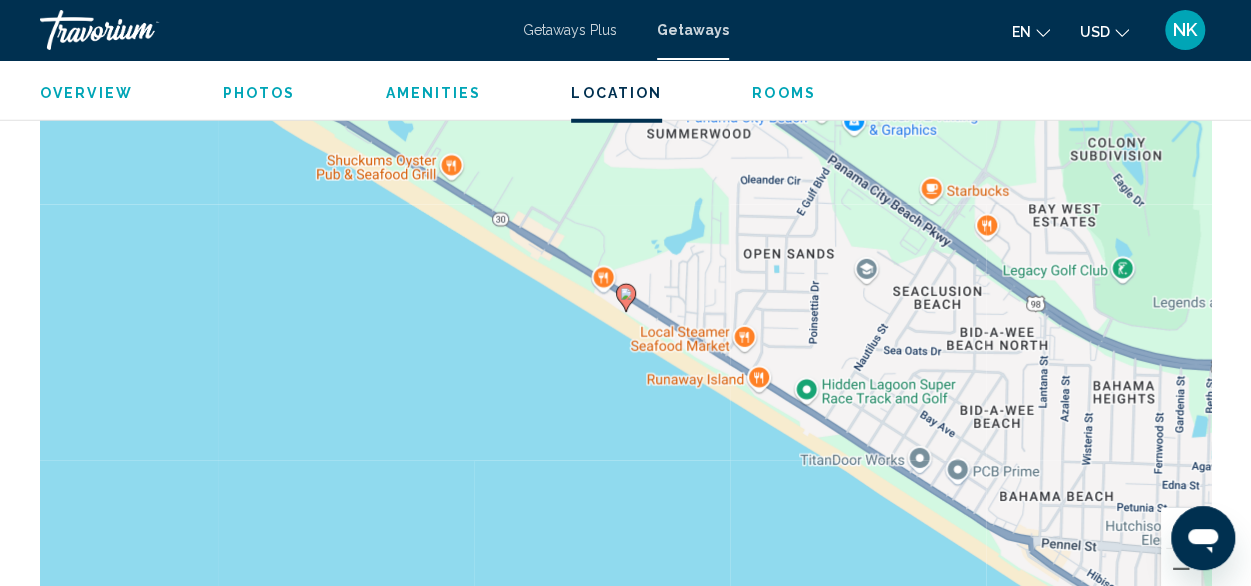 click at bounding box center [1181, 528] 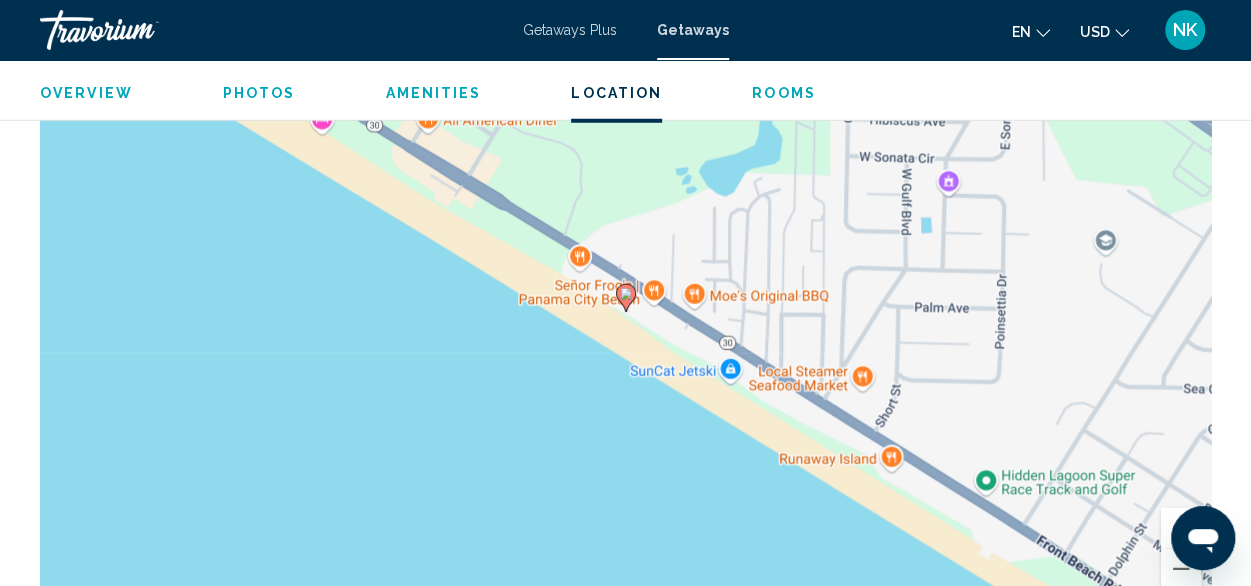 click at bounding box center (1181, 528) 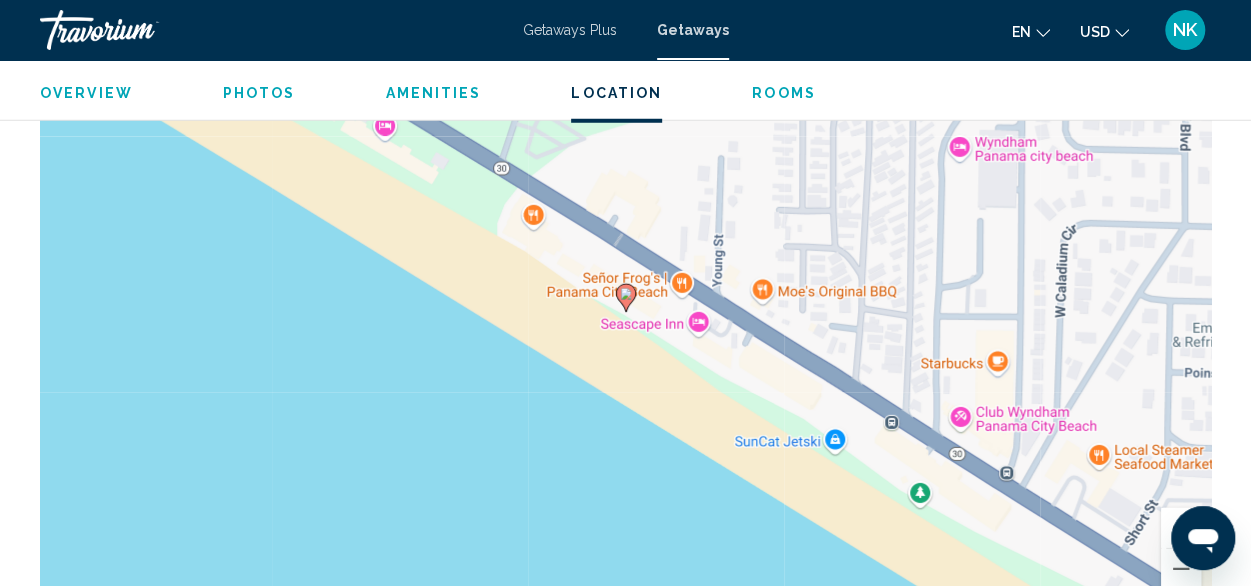 click at bounding box center [1181, 528] 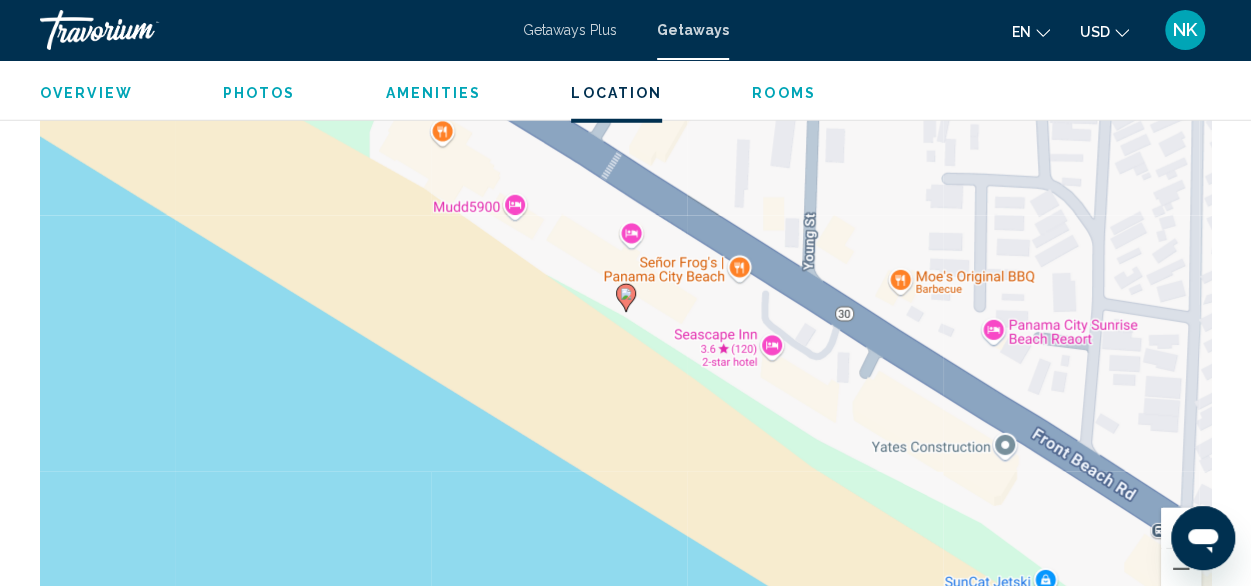 click at bounding box center [1181, 528] 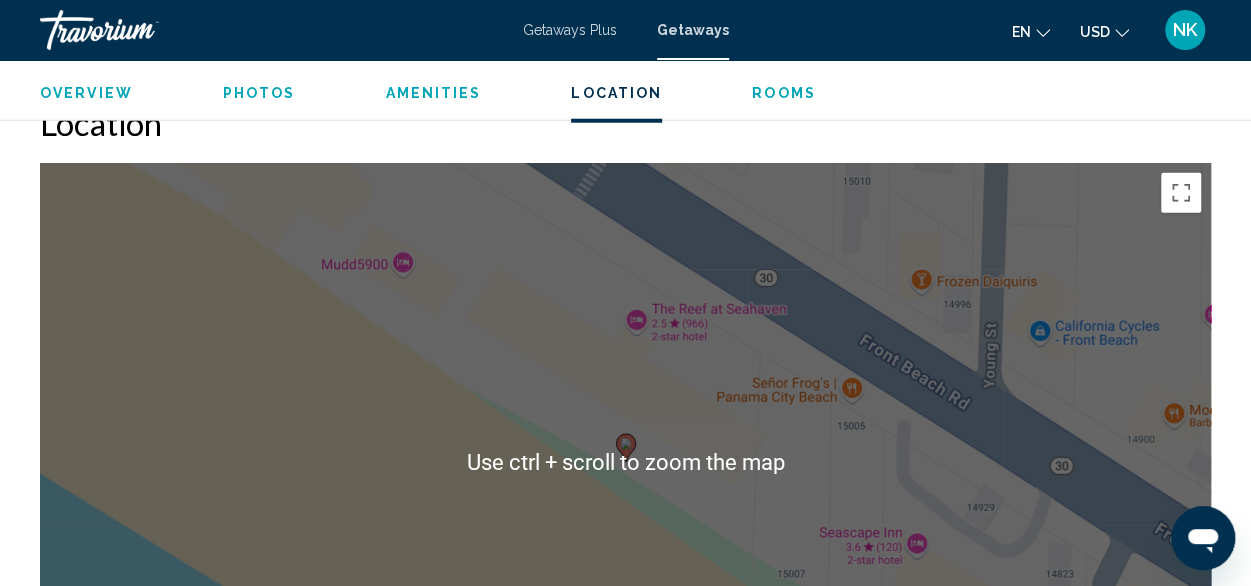 scroll, scrollTop: 2570, scrollLeft: 0, axis: vertical 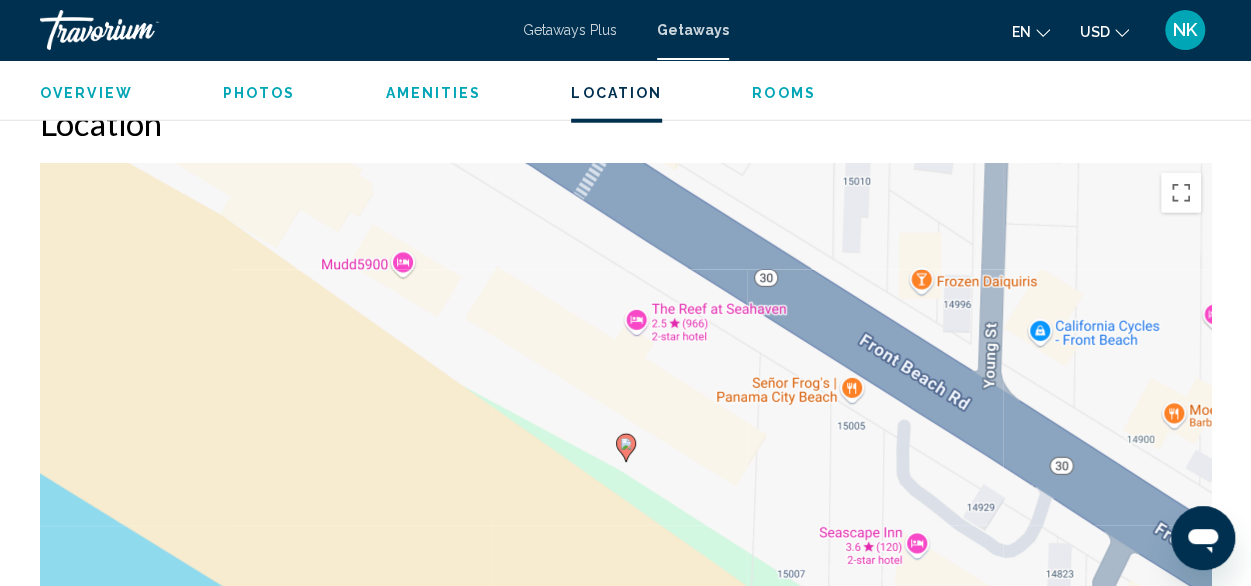 click on "To navigate, press the arrow keys. To activate drag with keyboard, press Alt + Enter. Once in keyboard drag state, use the arrow keys to move the marker. To complete the drag, press the Enter key. To cancel, press Escape." at bounding box center [625, 463] 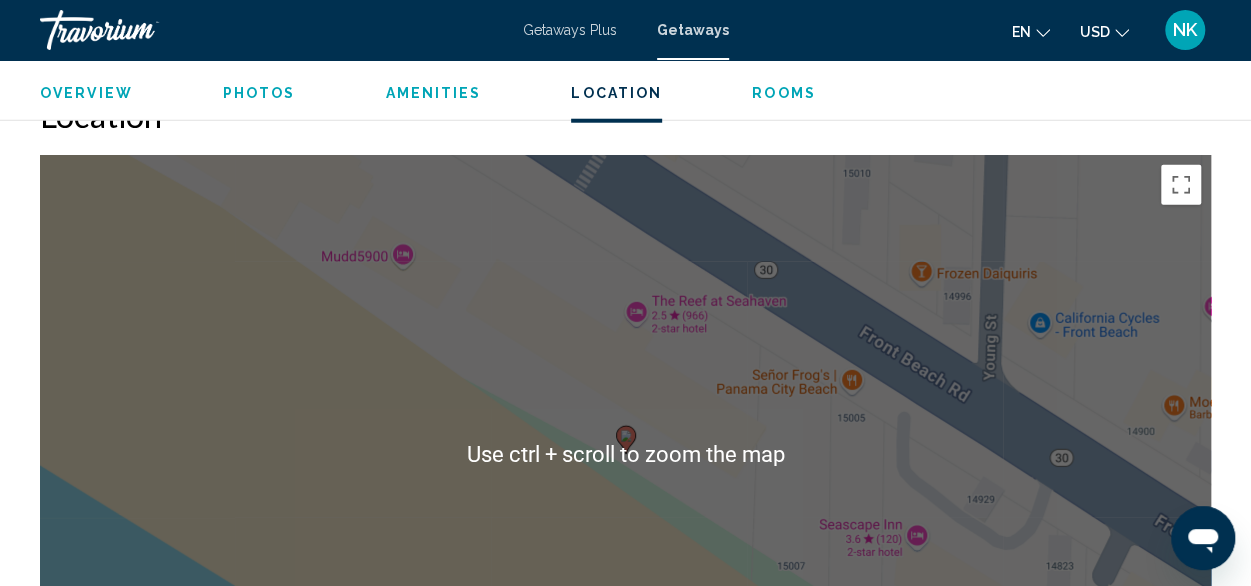 scroll, scrollTop: 2584, scrollLeft: 0, axis: vertical 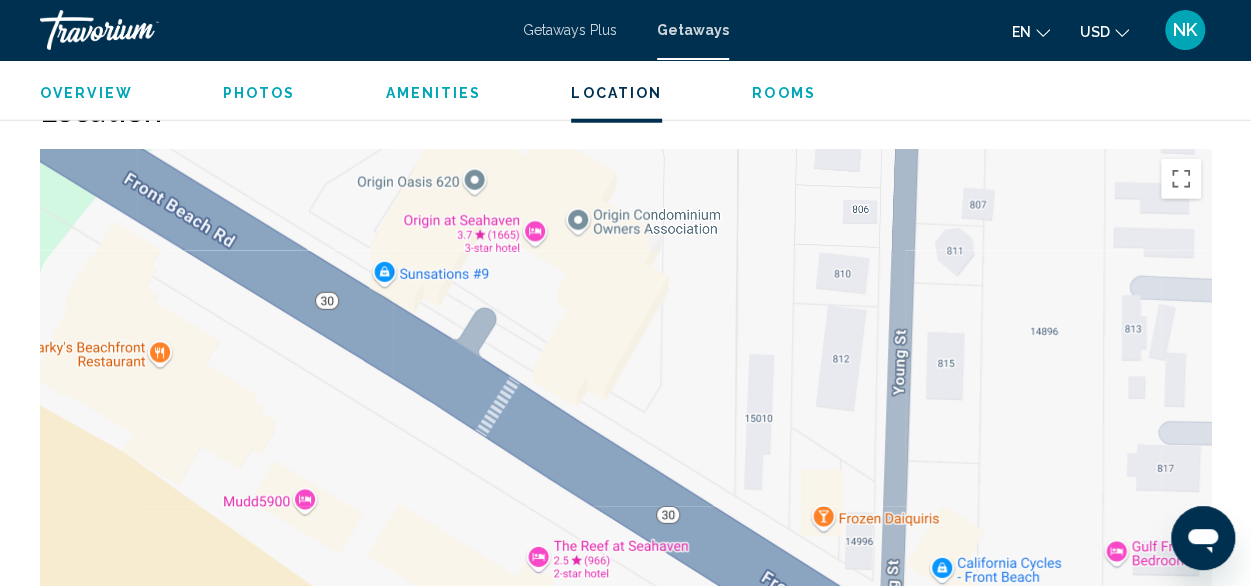 drag, startPoint x: 740, startPoint y: 322, endPoint x: 640, endPoint y: 581, distance: 277.63464 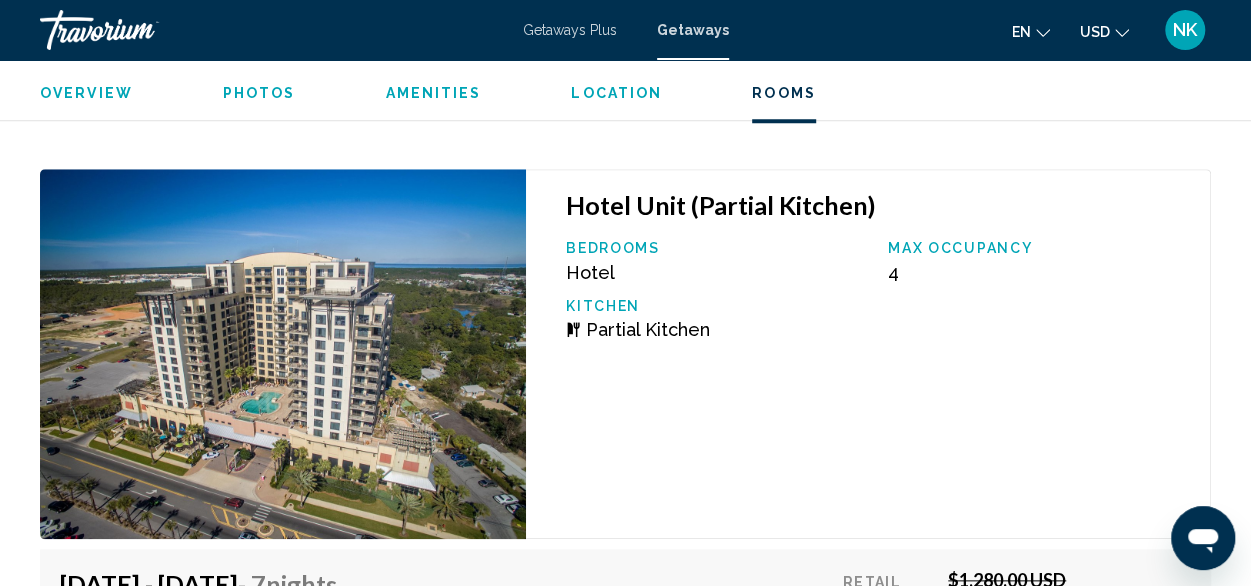 scroll, scrollTop: 12098, scrollLeft: 0, axis: vertical 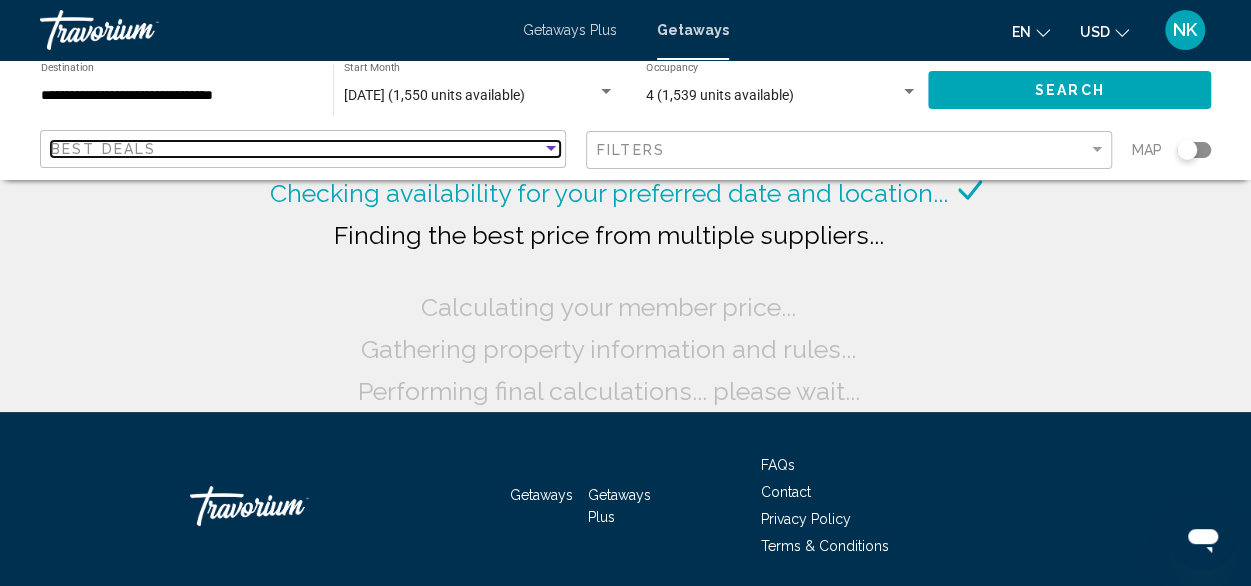 click on "Best Deals" at bounding box center (103, 149) 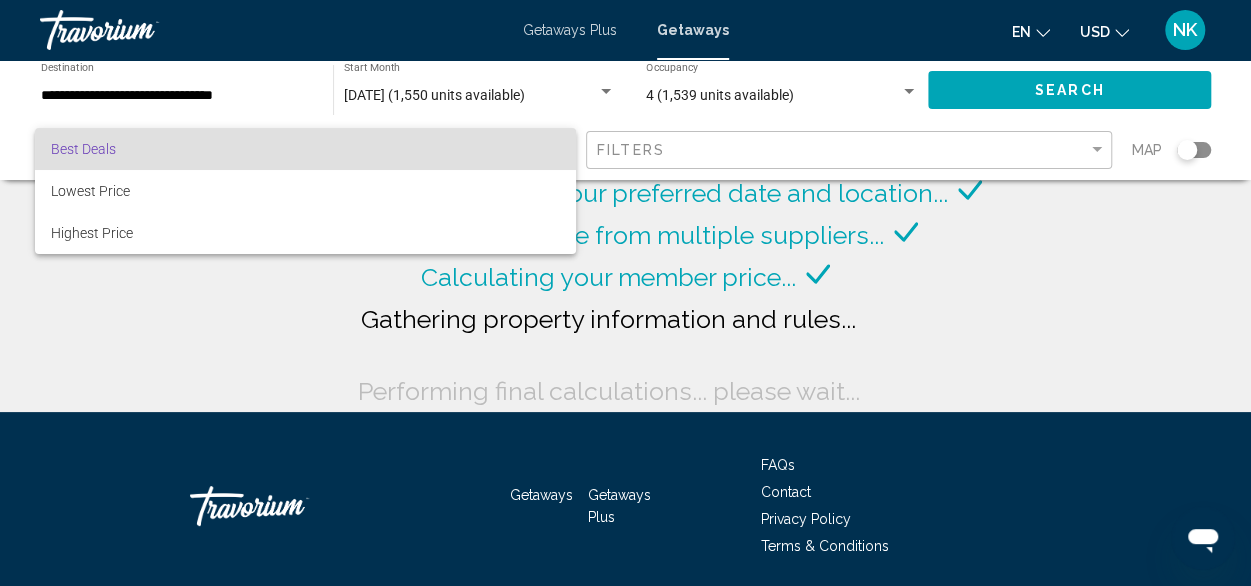 click at bounding box center (625, 293) 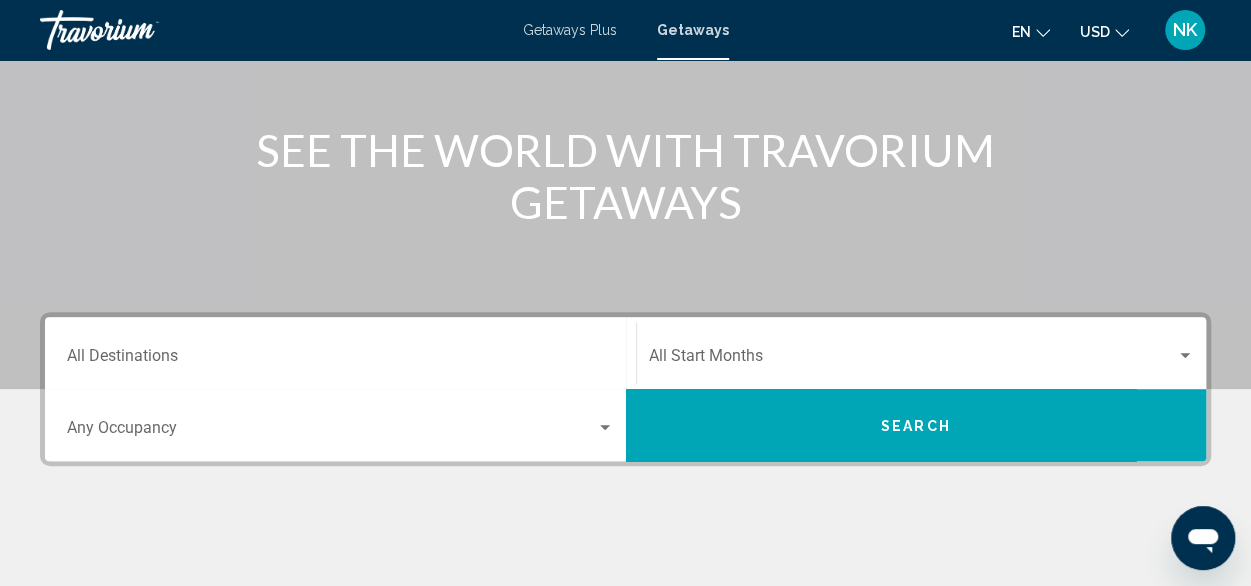 scroll, scrollTop: 212, scrollLeft: 0, axis: vertical 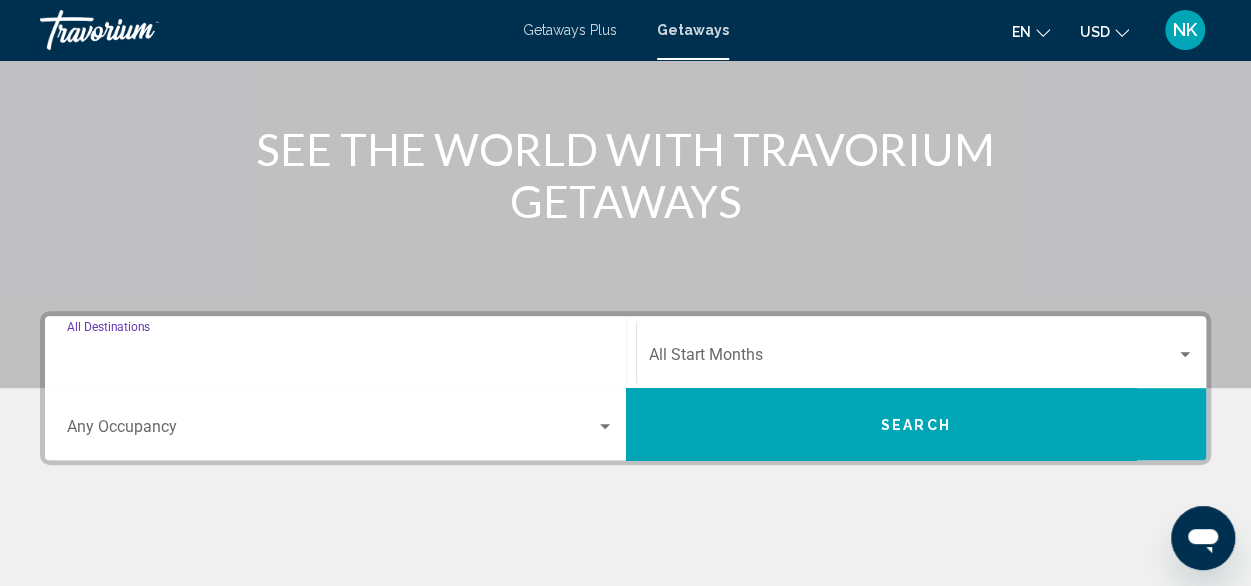 click on "Destination All Destinations" at bounding box center [340, 359] 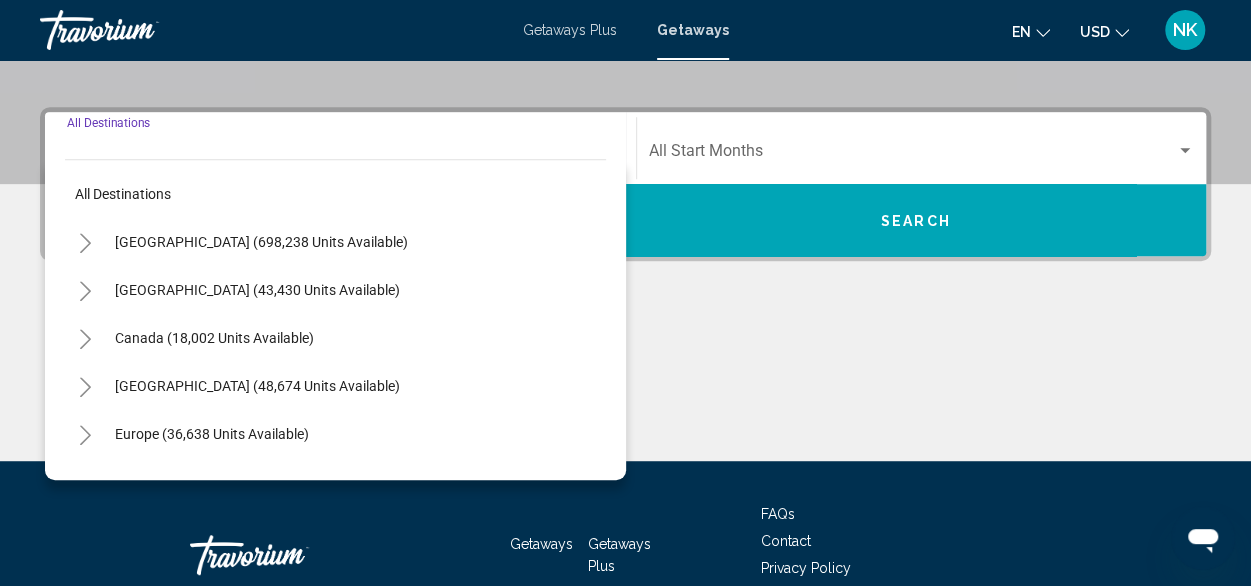 scroll, scrollTop: 458, scrollLeft: 0, axis: vertical 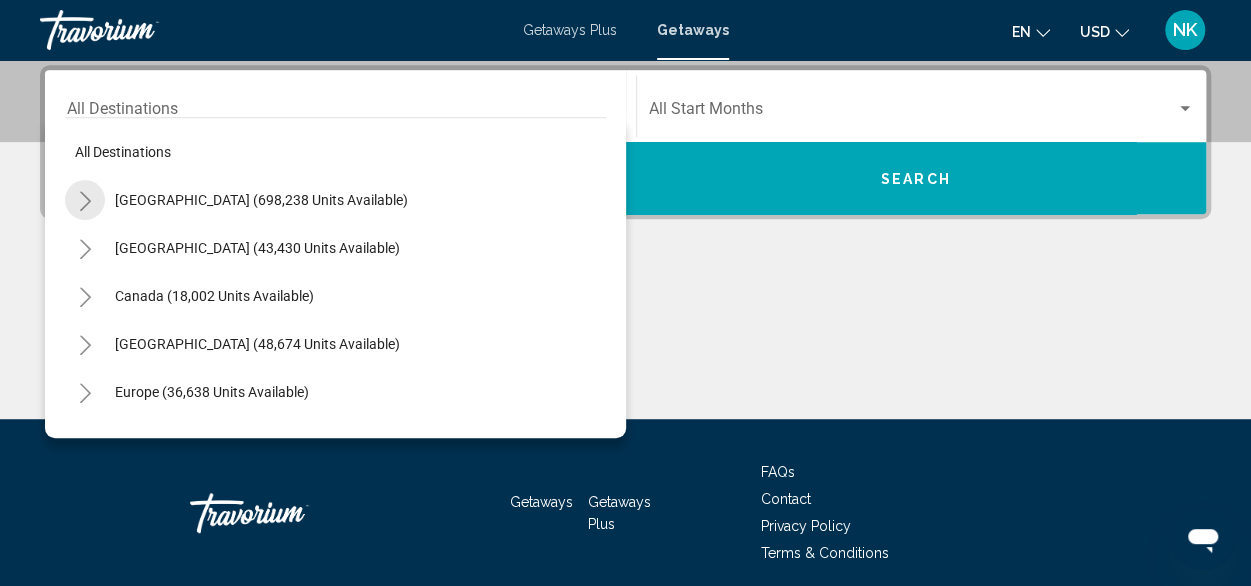 click 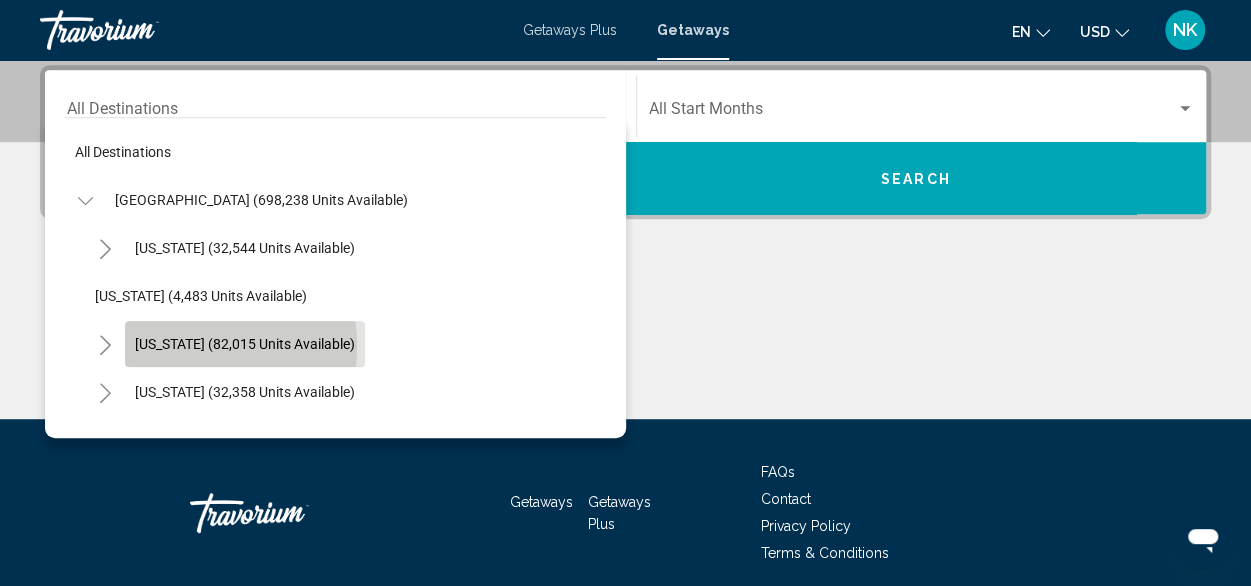 click on "[US_STATE] (82,015 units available)" 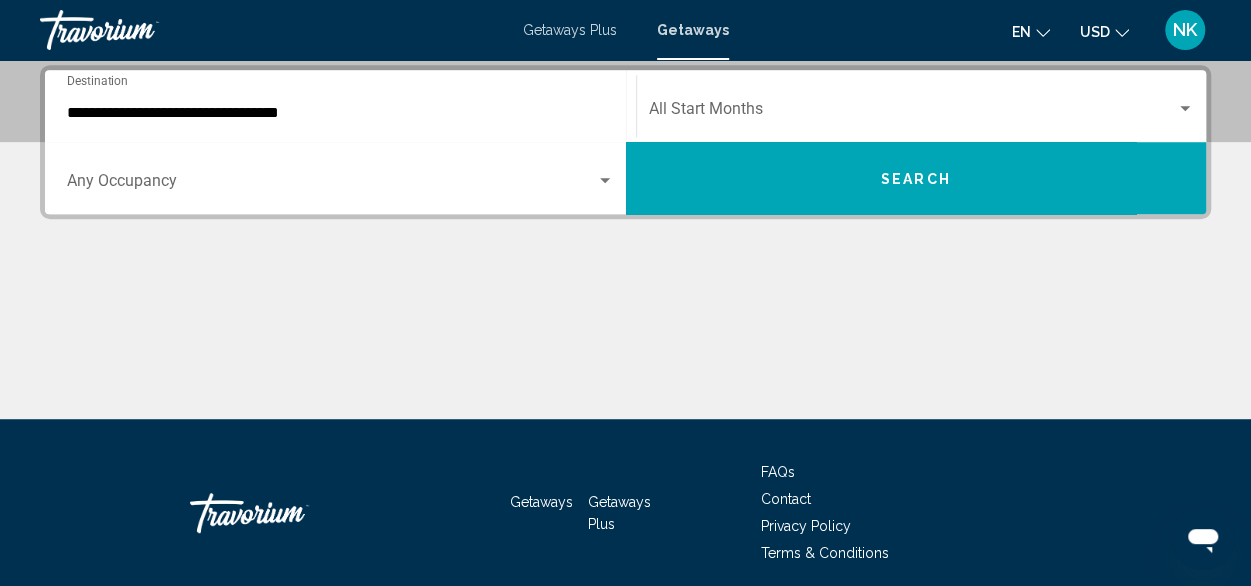 click on "Start Month All Start Months" 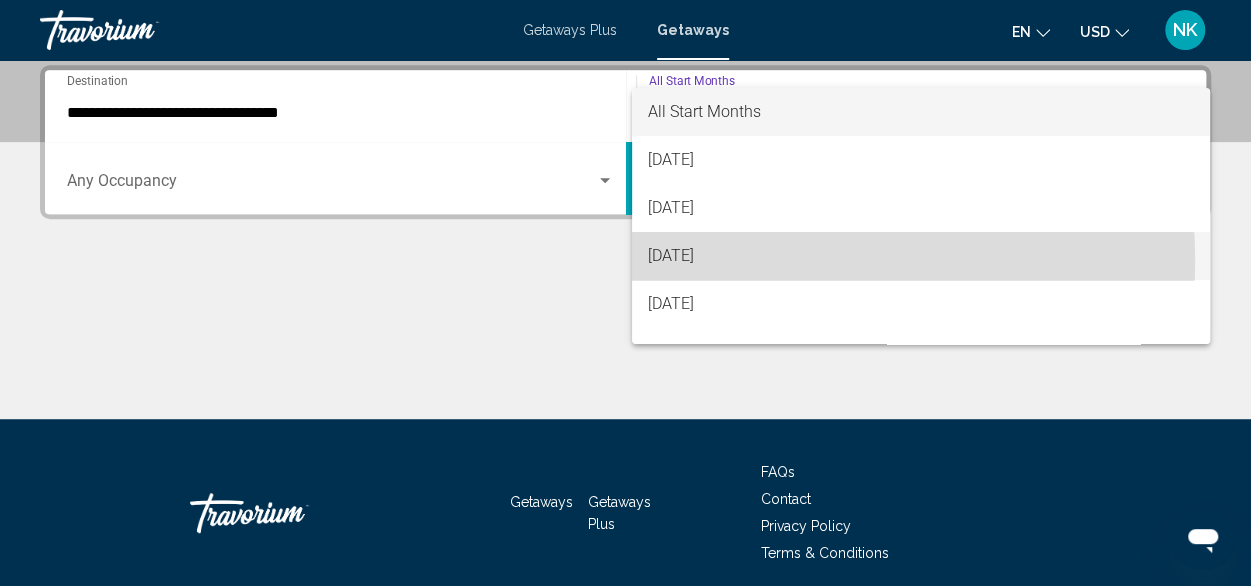 click on "[DATE]" at bounding box center [921, 256] 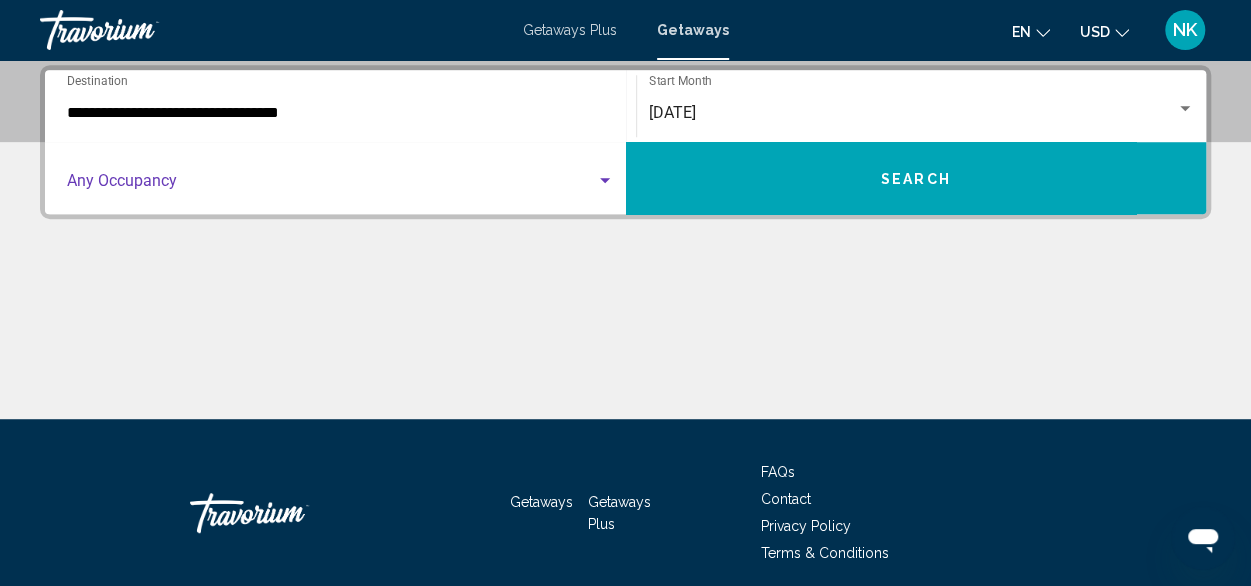 click at bounding box center [331, 185] 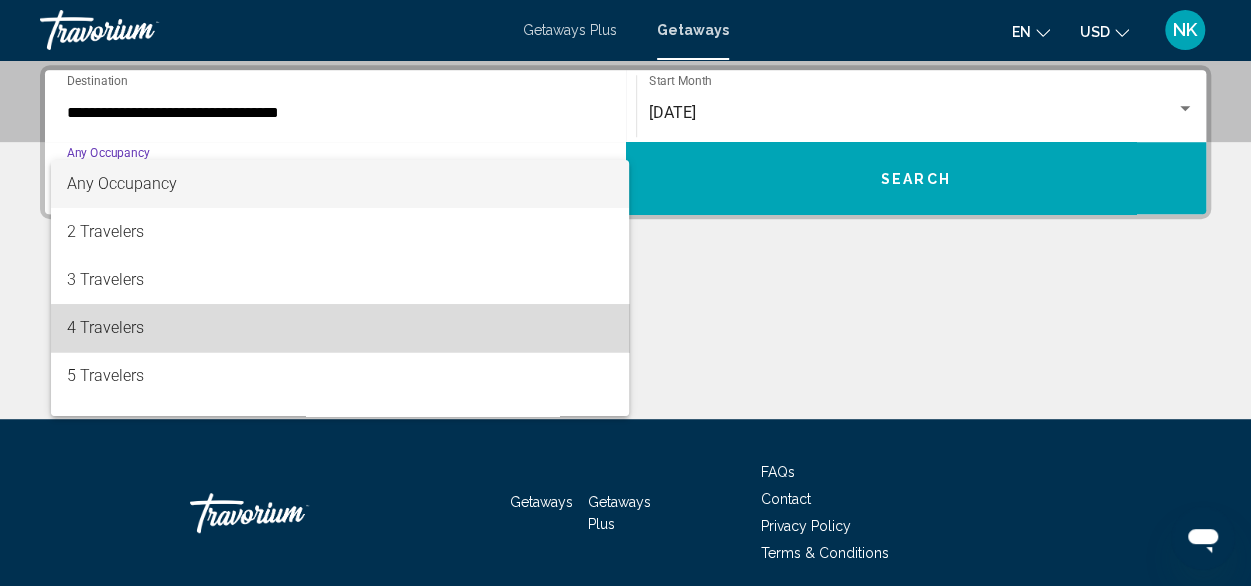 click on "4 Travelers" at bounding box center [340, 328] 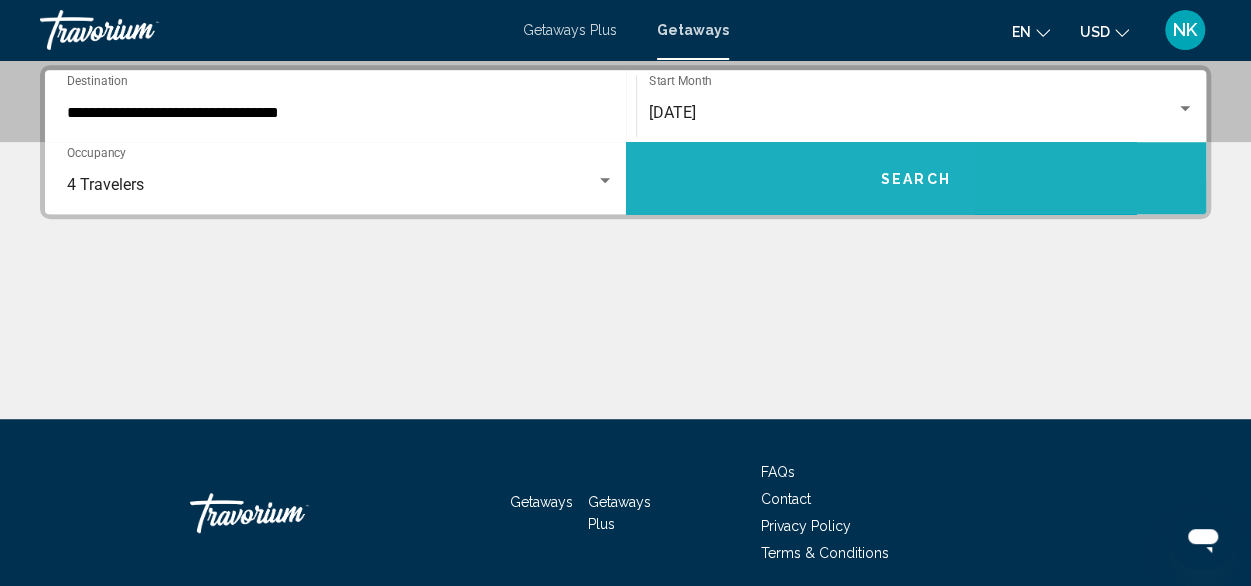 click on "Search" at bounding box center [916, 178] 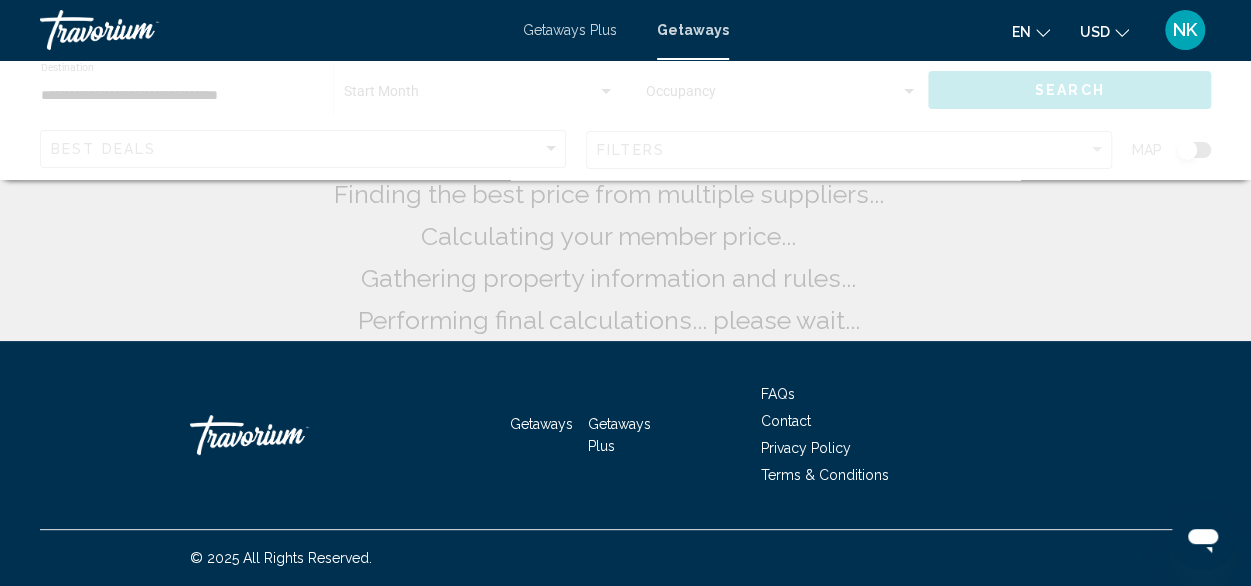 scroll, scrollTop: 0, scrollLeft: 0, axis: both 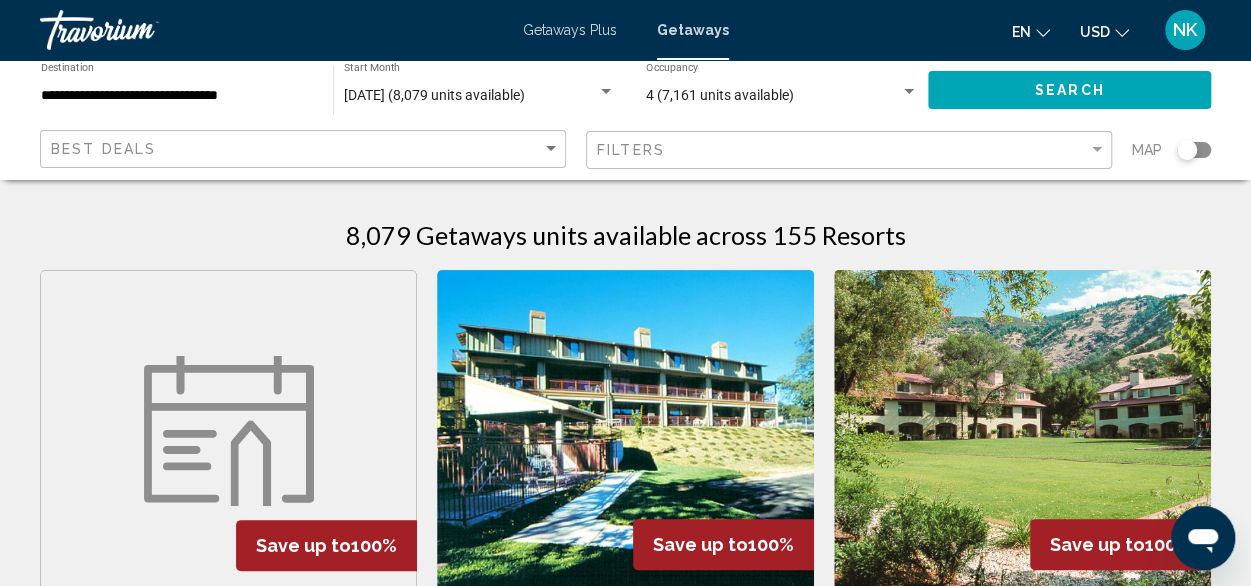 click 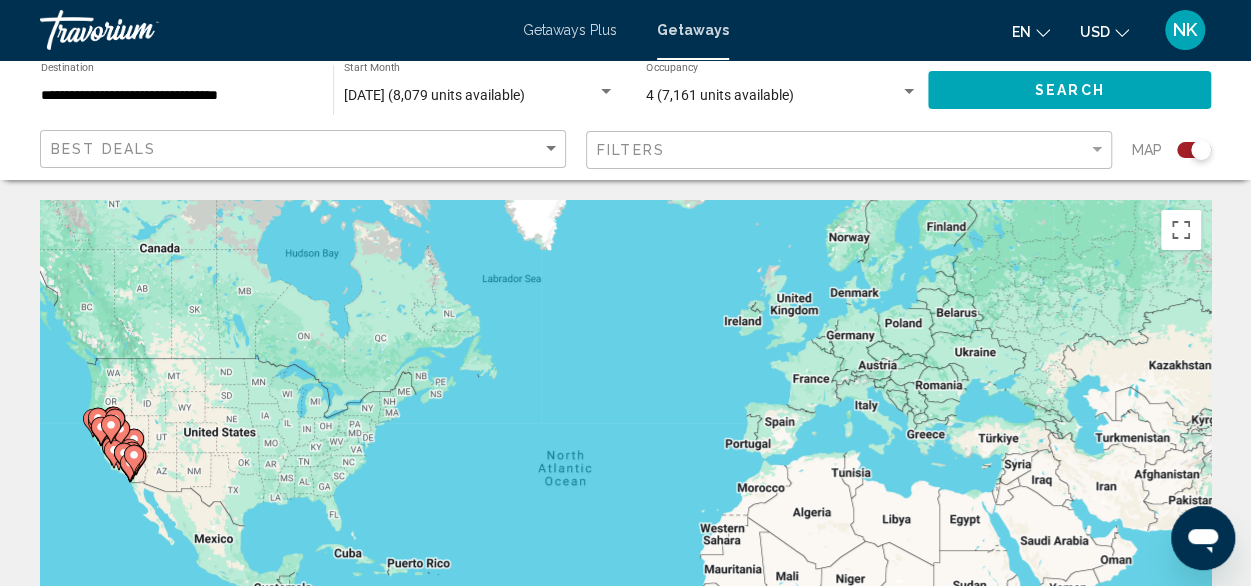 click 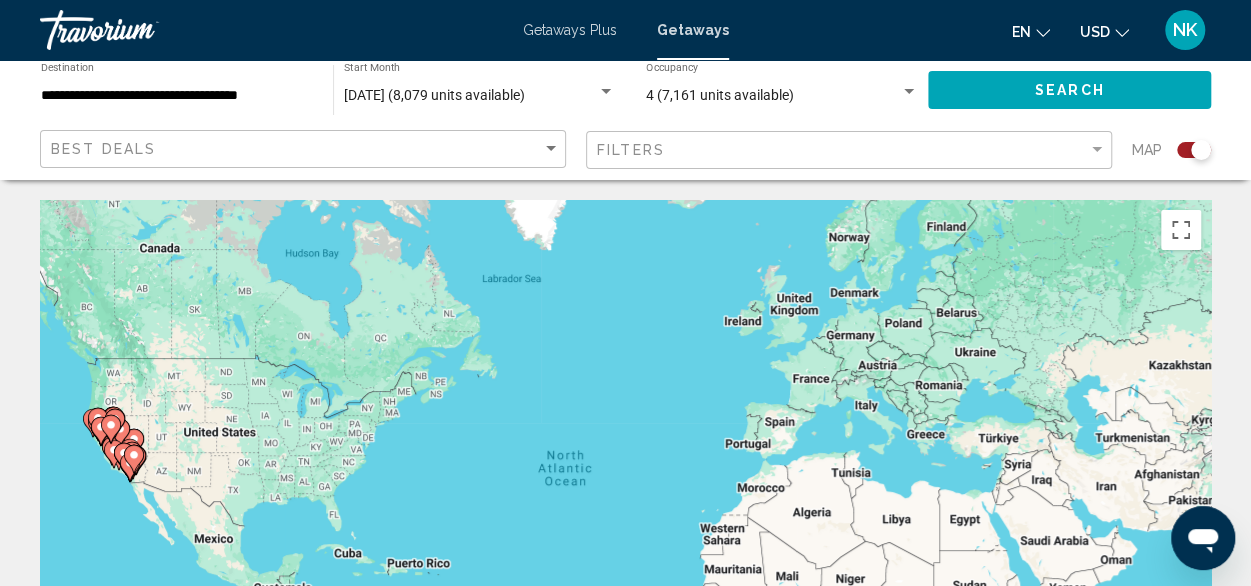 click on "To navigate, press the arrow keys. To activate drag with keyboard, press Alt + Enter. Once in keyboard drag state, use the arrow keys to move the marker. To complete the drag, press the Enter key. To cancel, press Escape." at bounding box center [625, 500] 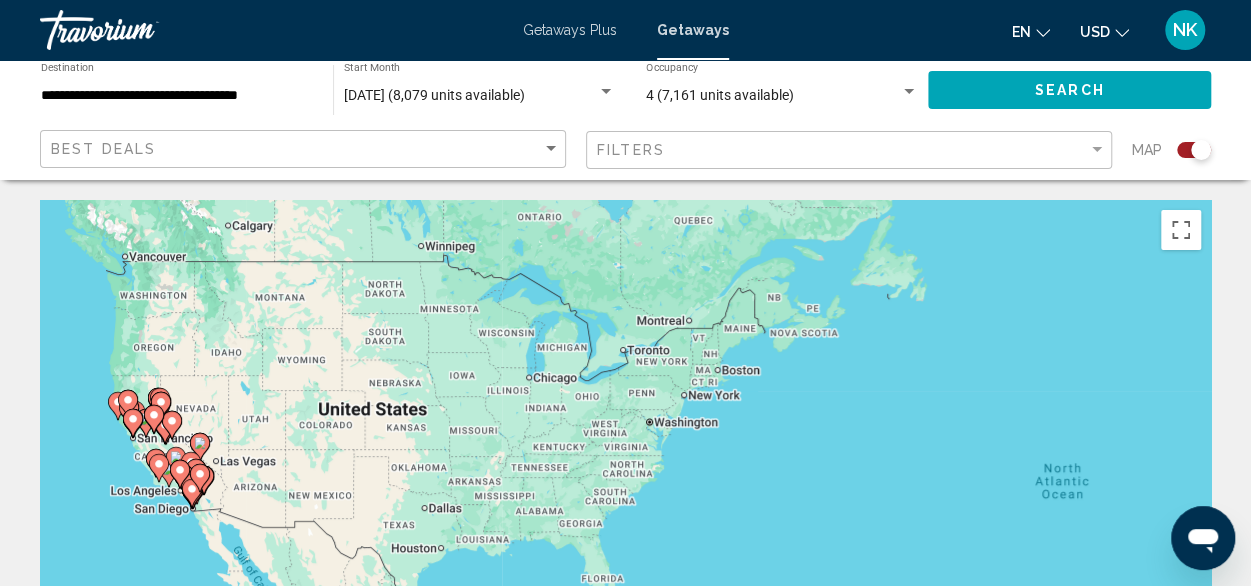click 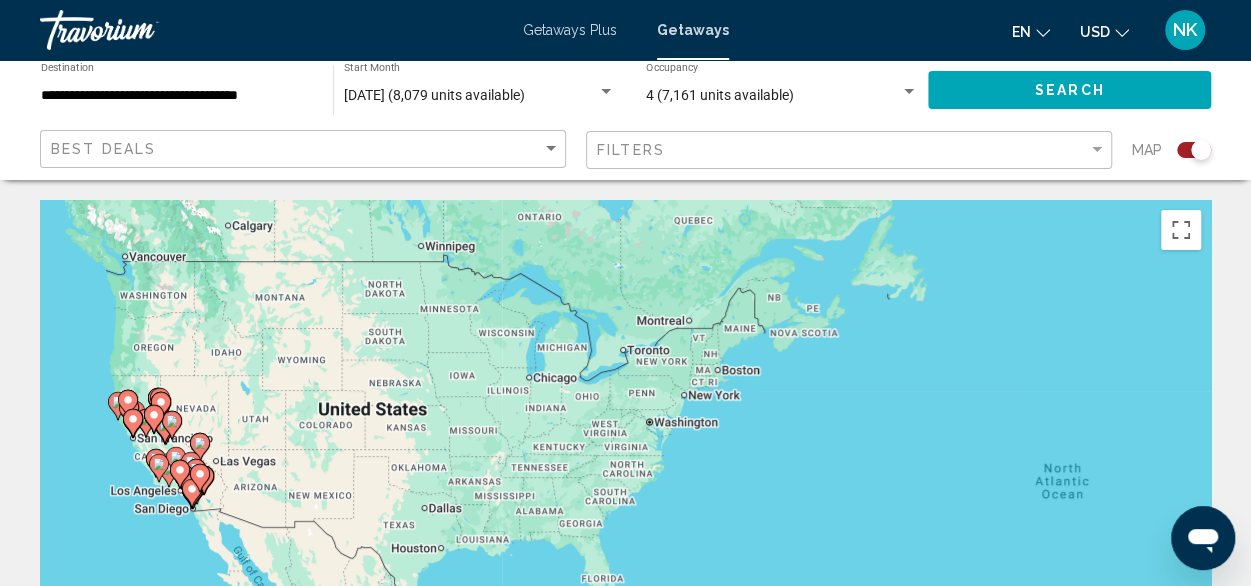 click on "To navigate, press the arrow keys. To activate drag with keyboard, press Alt + Enter. Once in keyboard drag state, use the arrow keys to move the marker. To complete the drag, press the Enter key. To cancel, press Escape." at bounding box center (625, 500) 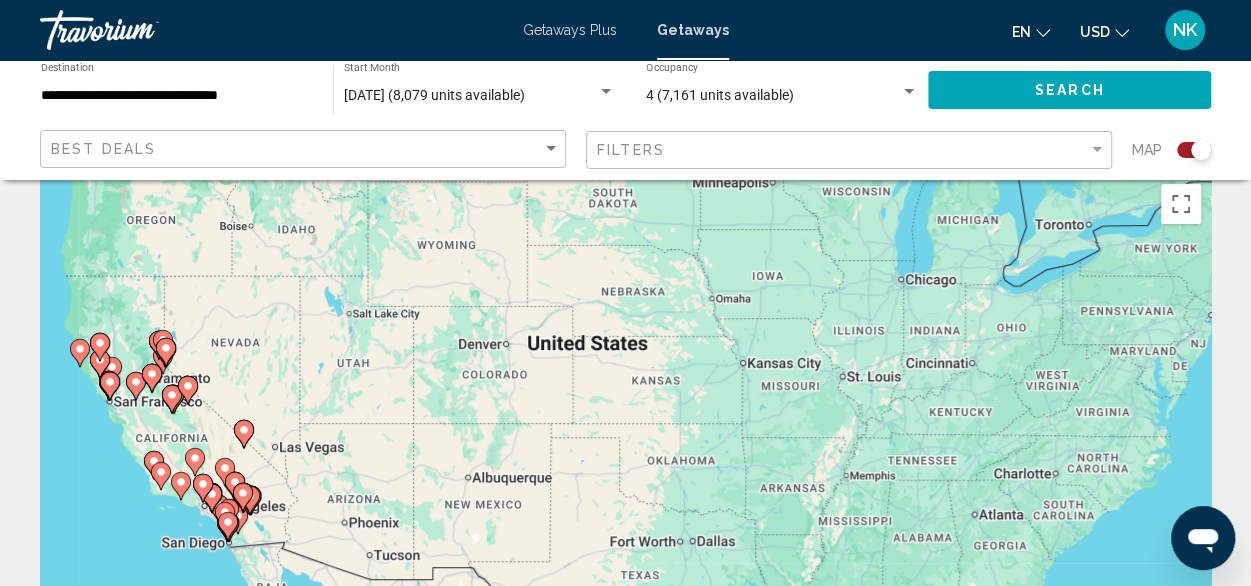 scroll, scrollTop: 27, scrollLeft: 0, axis: vertical 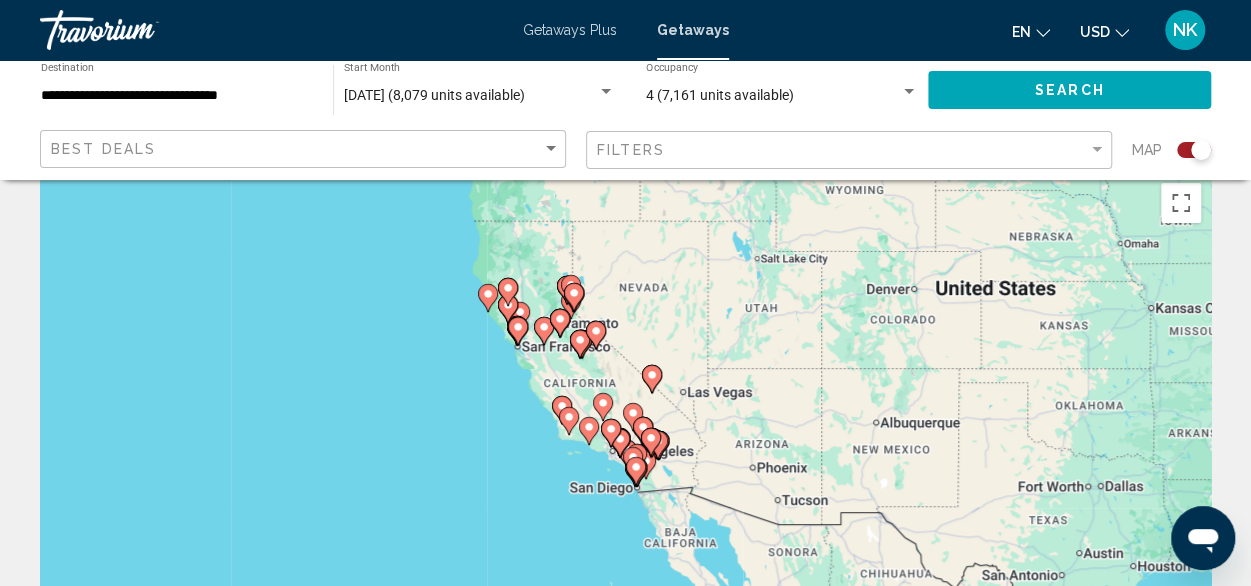 drag, startPoint x: 279, startPoint y: 407, endPoint x: 690, endPoint y: 352, distance: 414.66373 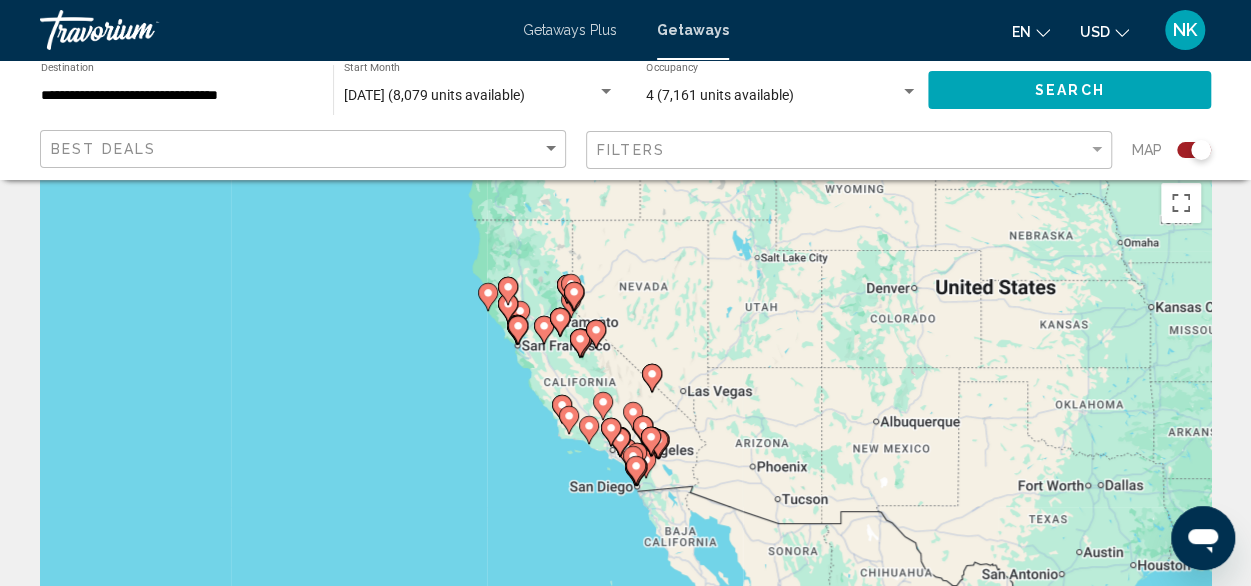 click 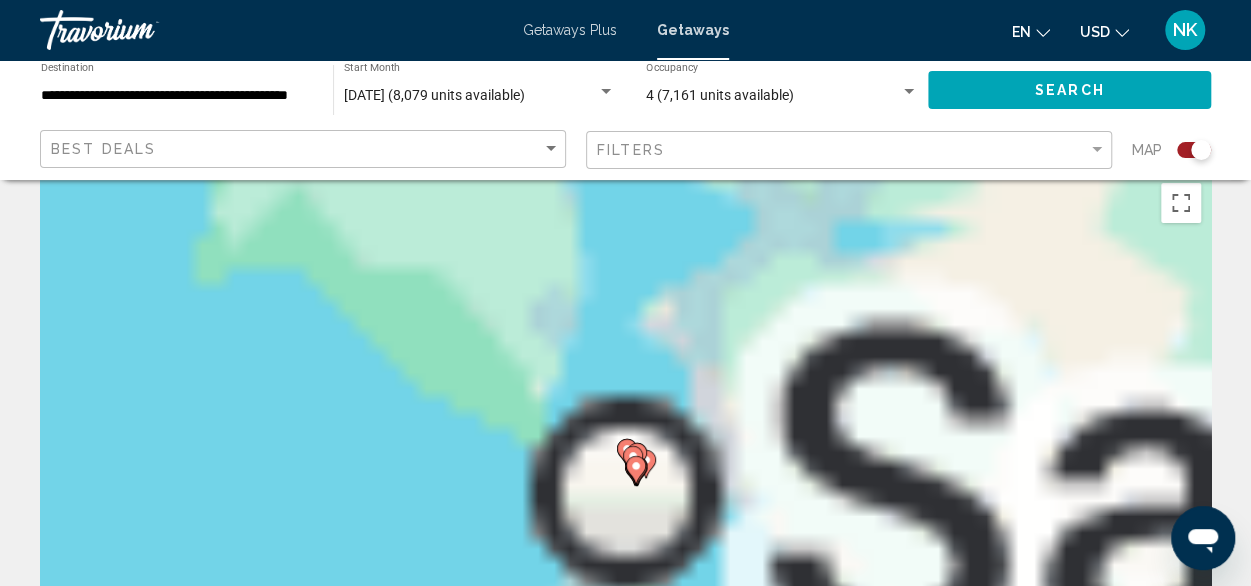 click on "To navigate, press the arrow keys. To activate drag with keyboard, press Alt + Enter. Once in keyboard drag state, use the arrow keys to move the marker. To complete the drag, press the Enter key. To cancel, press Escape." at bounding box center [625, 473] 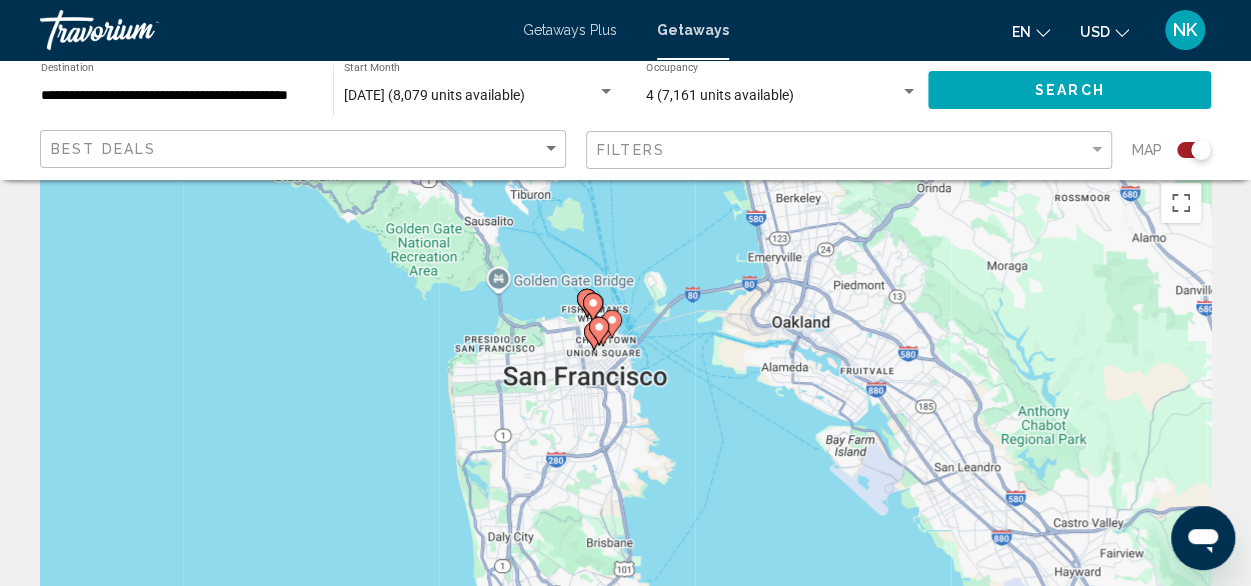 drag, startPoint x: 740, startPoint y: 430, endPoint x: 607, endPoint y: 139, distance: 319.95312 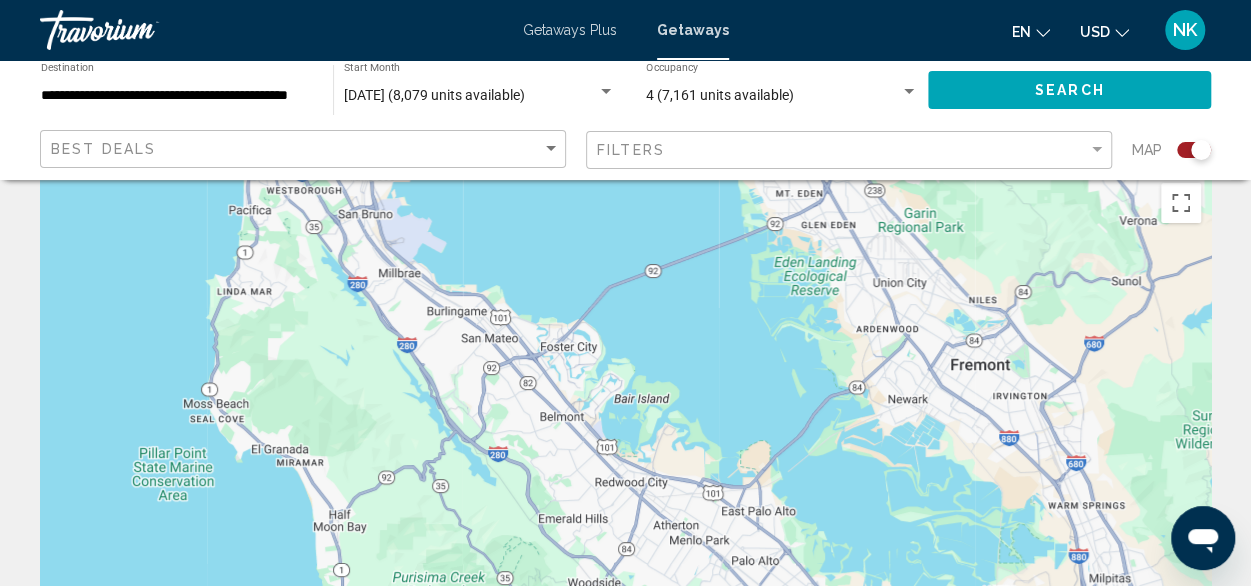 drag, startPoint x: 826, startPoint y: 409, endPoint x: 592, endPoint y: -21, distance: 489.54672 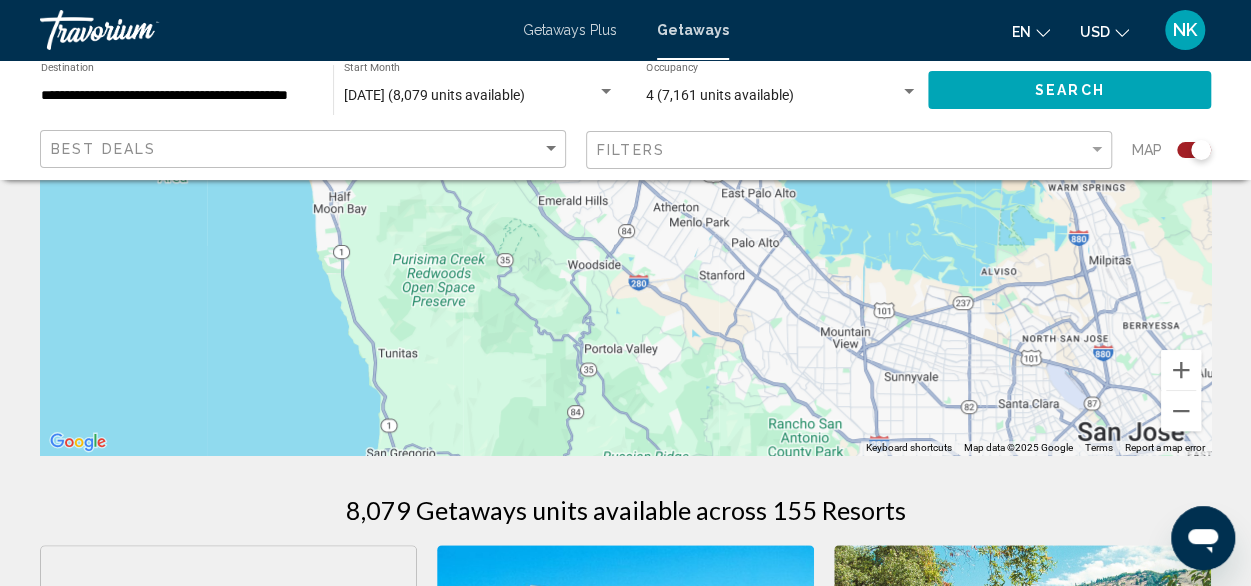 scroll, scrollTop: 357, scrollLeft: 0, axis: vertical 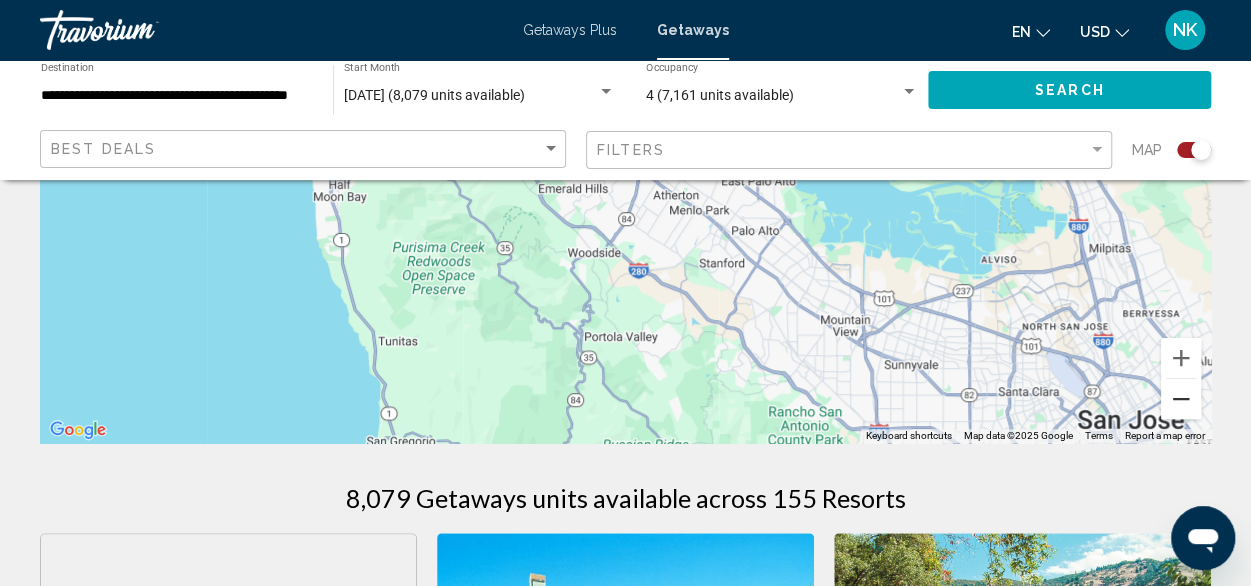click at bounding box center (1181, 399) 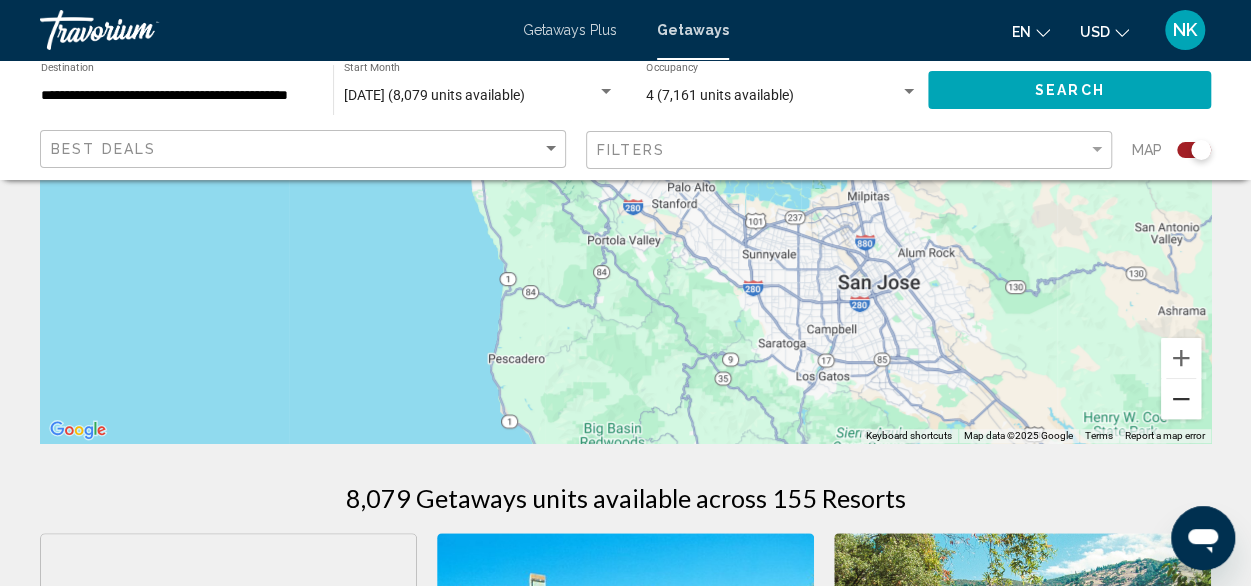 click at bounding box center [1181, 399] 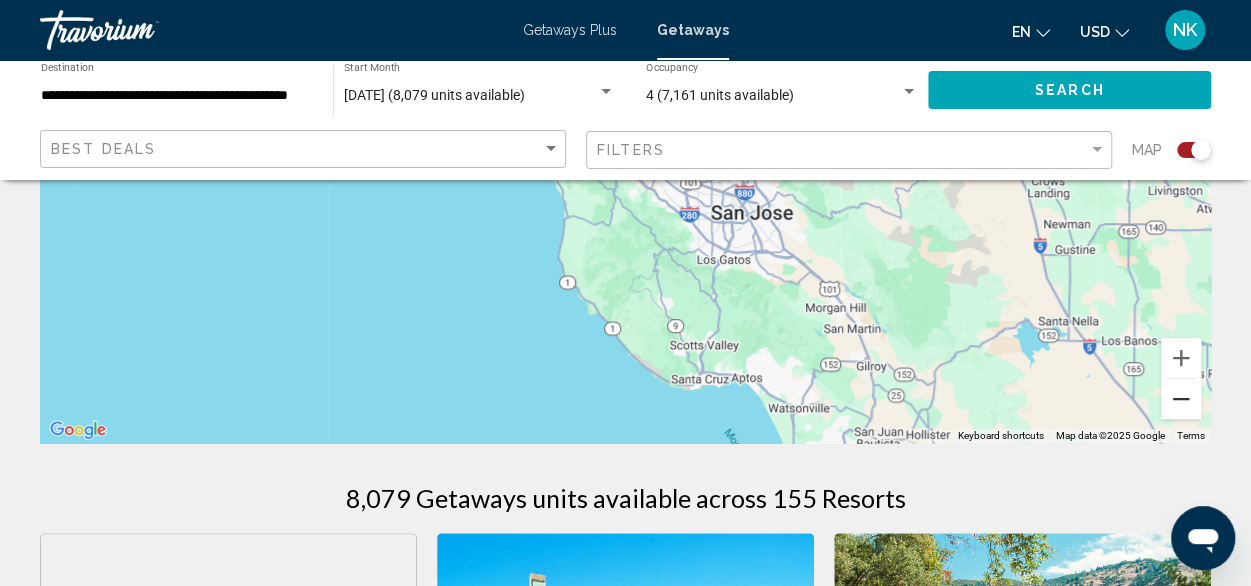 click at bounding box center [1181, 399] 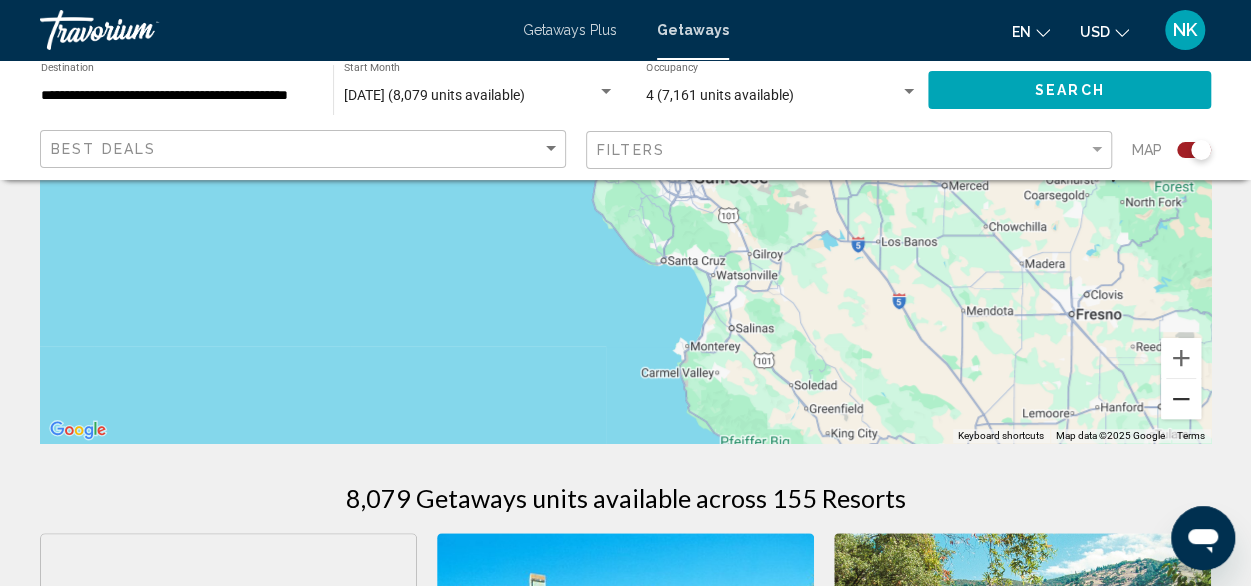 click at bounding box center (1181, 399) 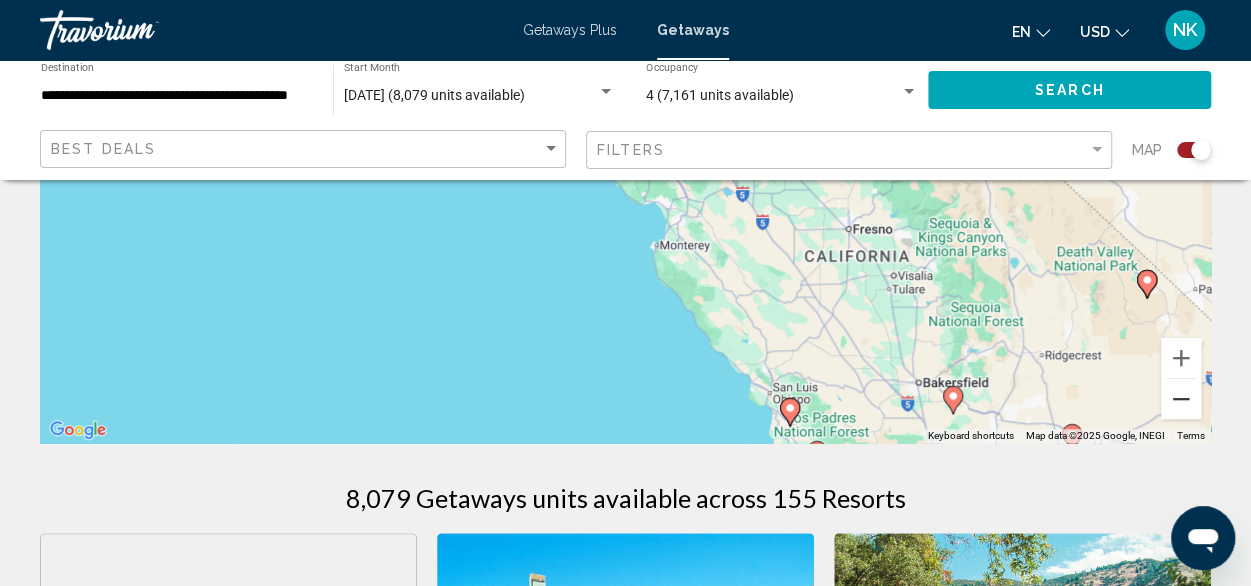 click at bounding box center (1181, 399) 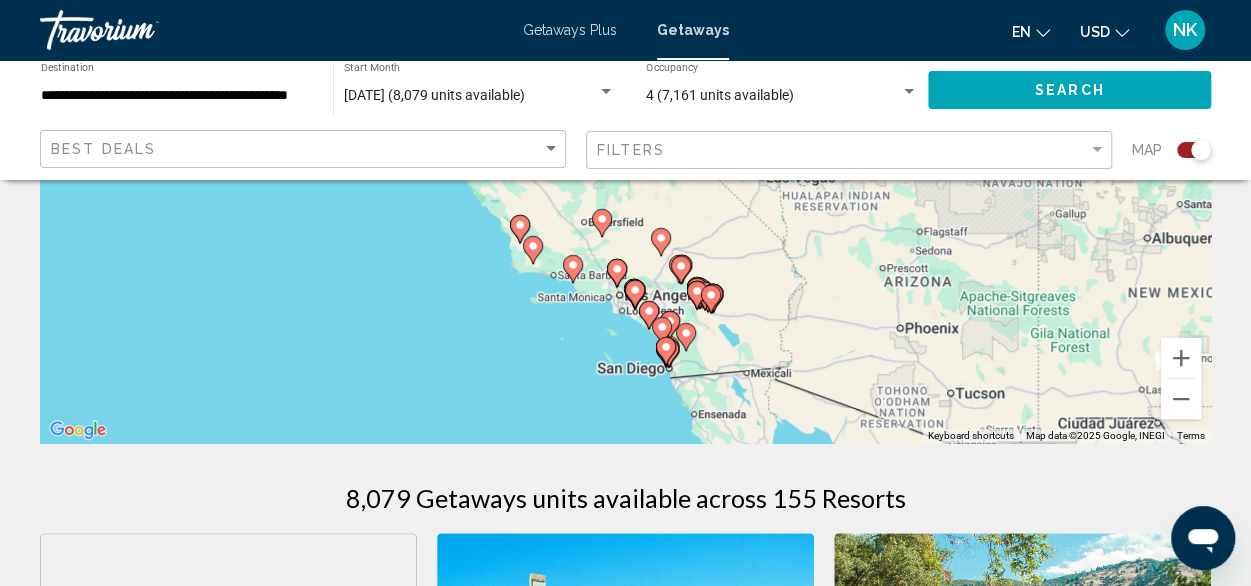 drag, startPoint x: 930, startPoint y: 367, endPoint x: 739, endPoint y: 323, distance: 196.00255 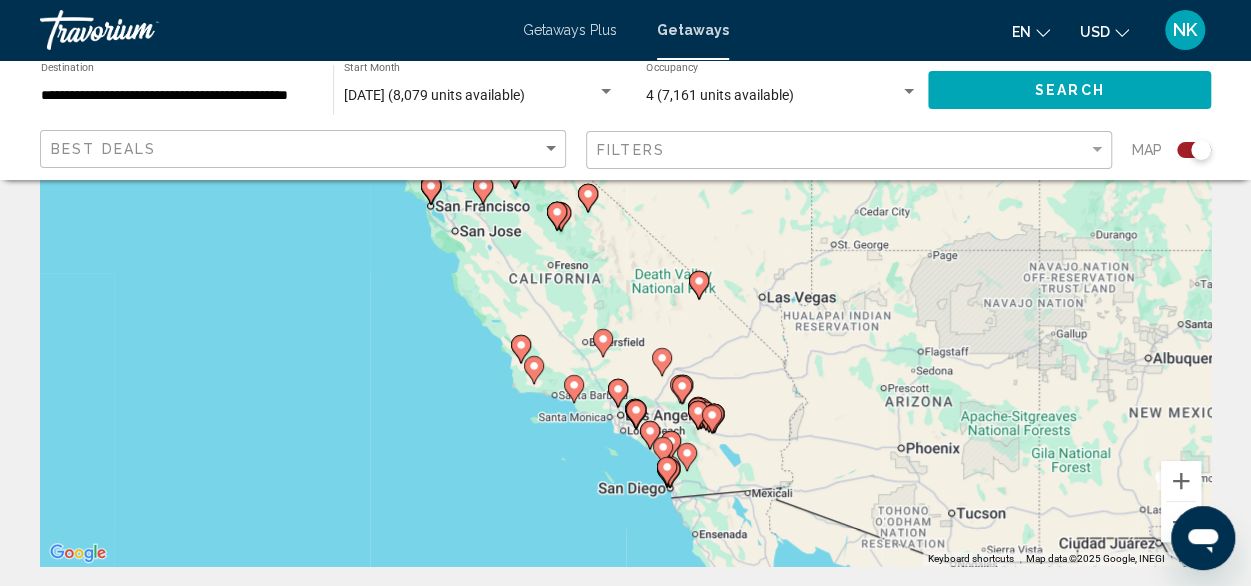 scroll, scrollTop: 230, scrollLeft: 0, axis: vertical 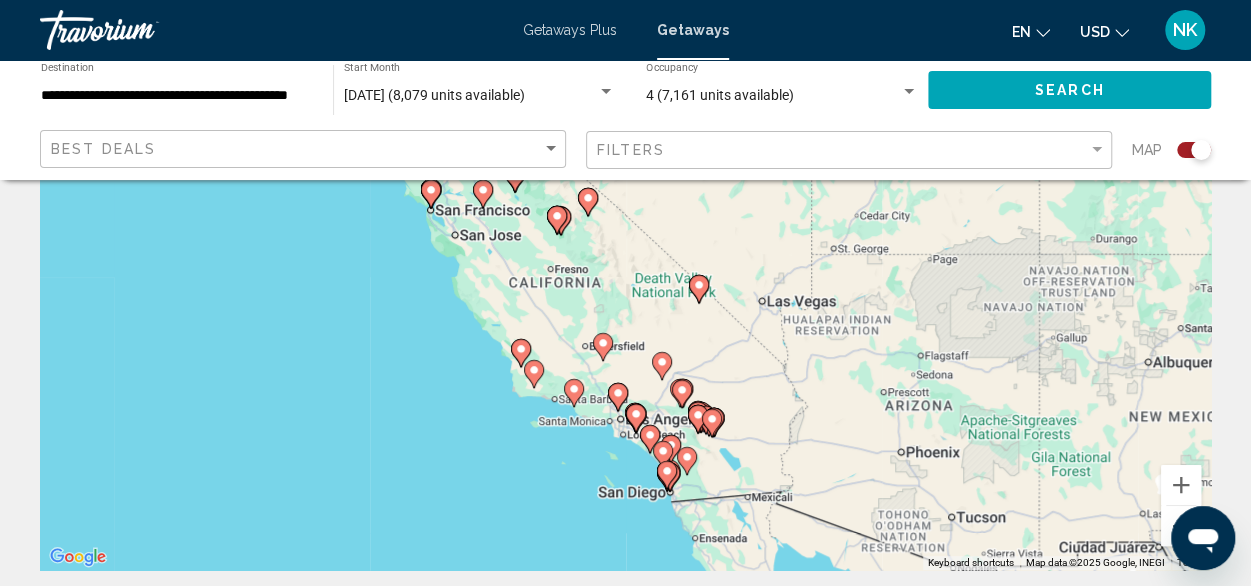 click 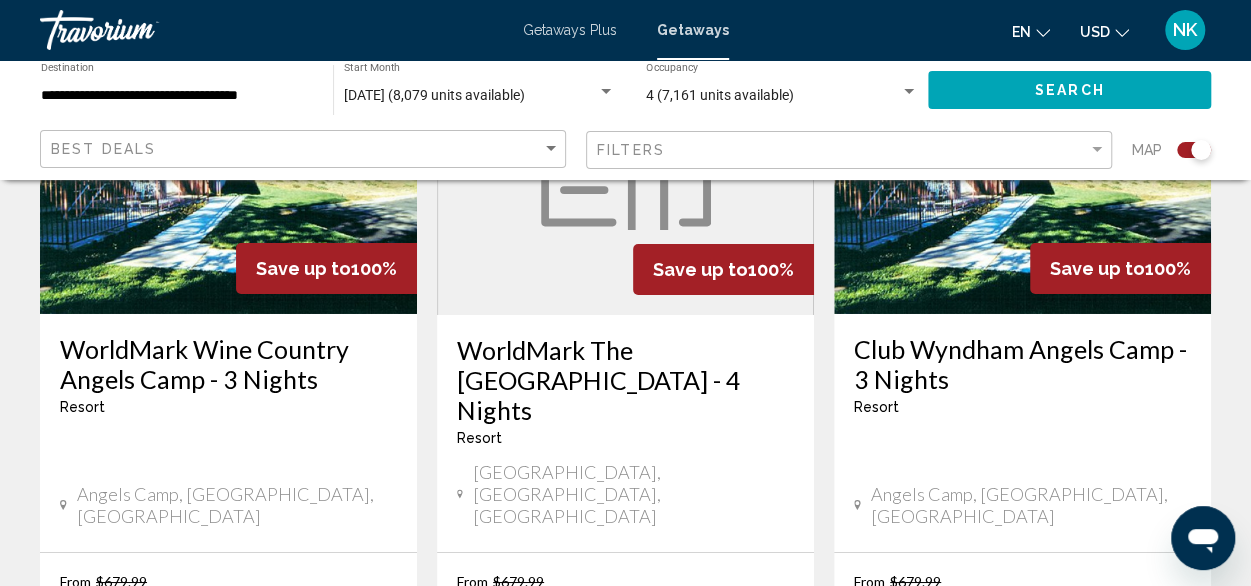 scroll, scrollTop: 3373, scrollLeft: 0, axis: vertical 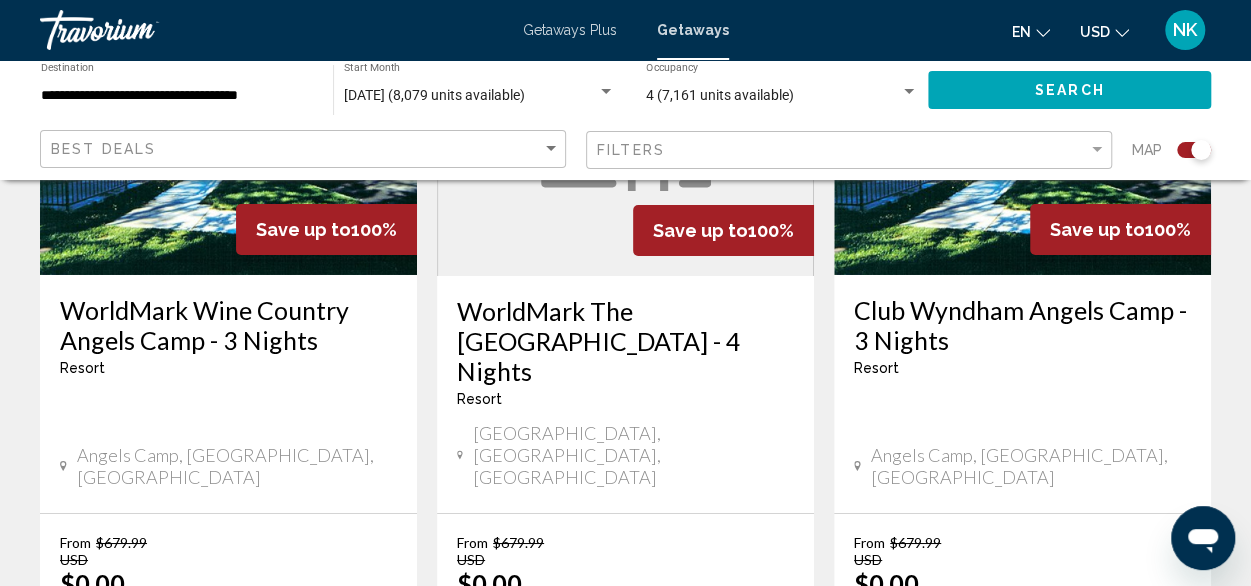 click on "2" at bounding box center (486, 788) 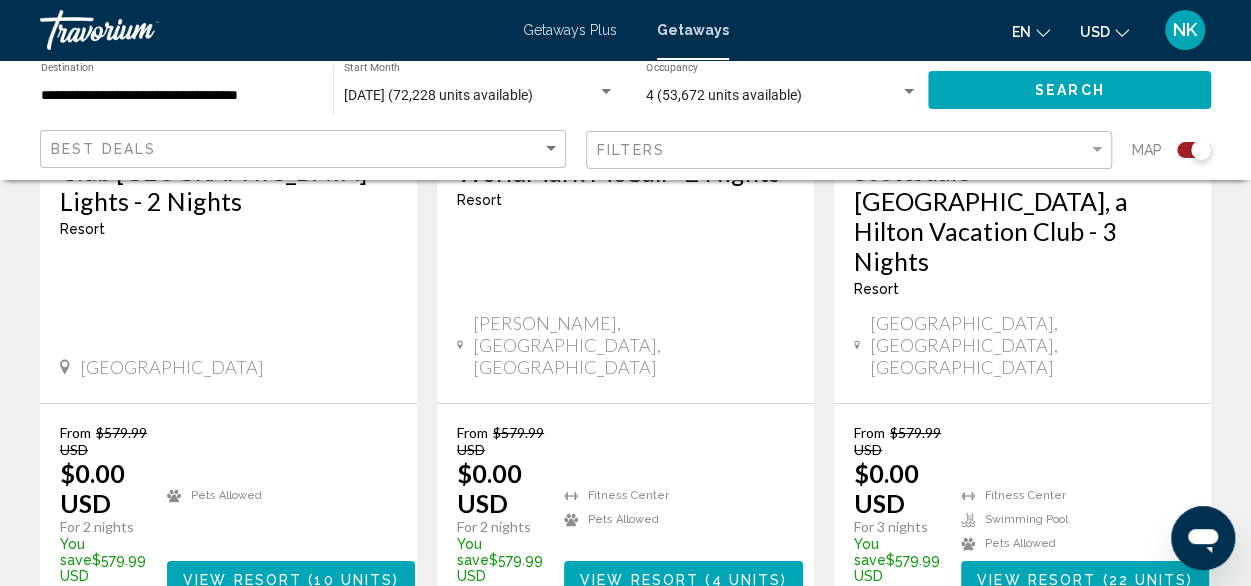 scroll, scrollTop: 3484, scrollLeft: 0, axis: vertical 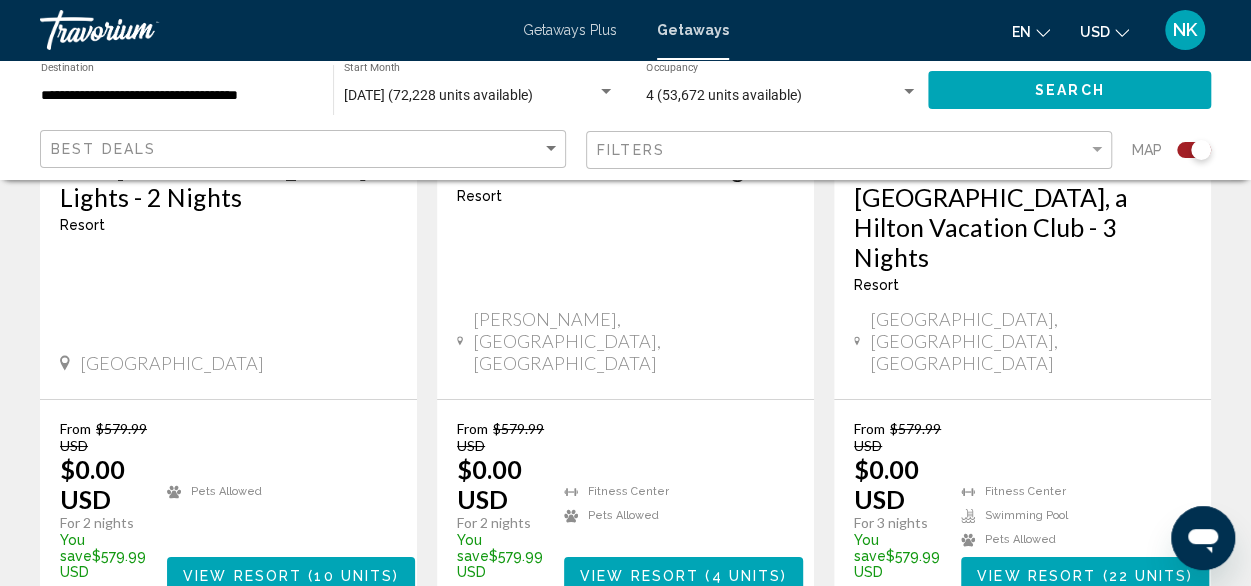 click on "3" at bounding box center (556, 674) 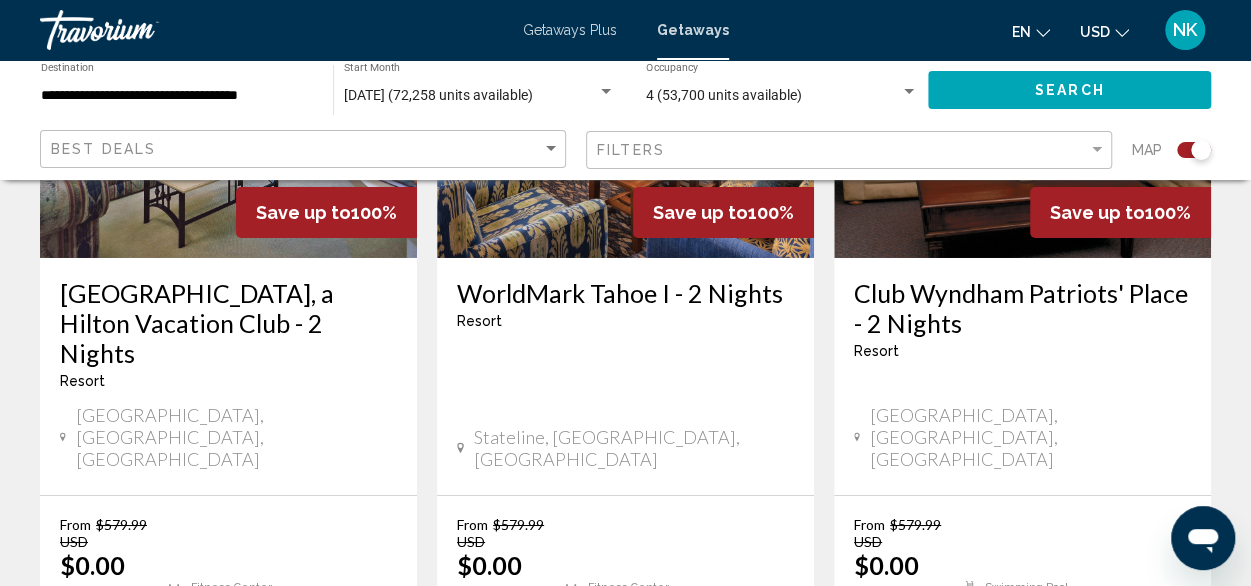 scroll, scrollTop: 3381, scrollLeft: 0, axis: vertical 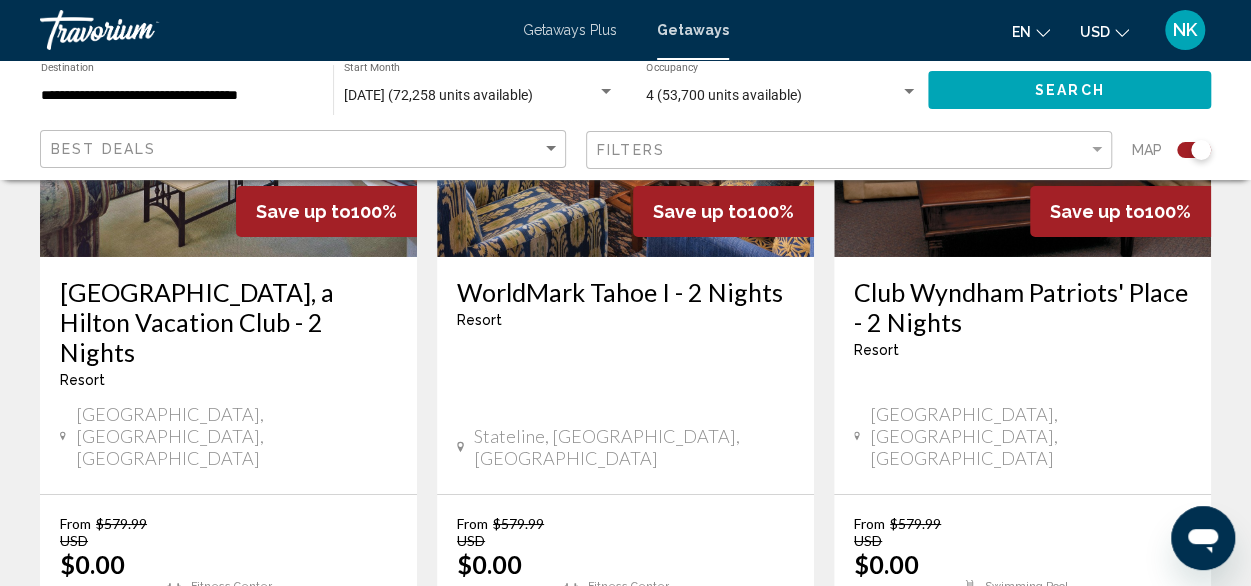 click on "page  4" at bounding box center (625, 769) 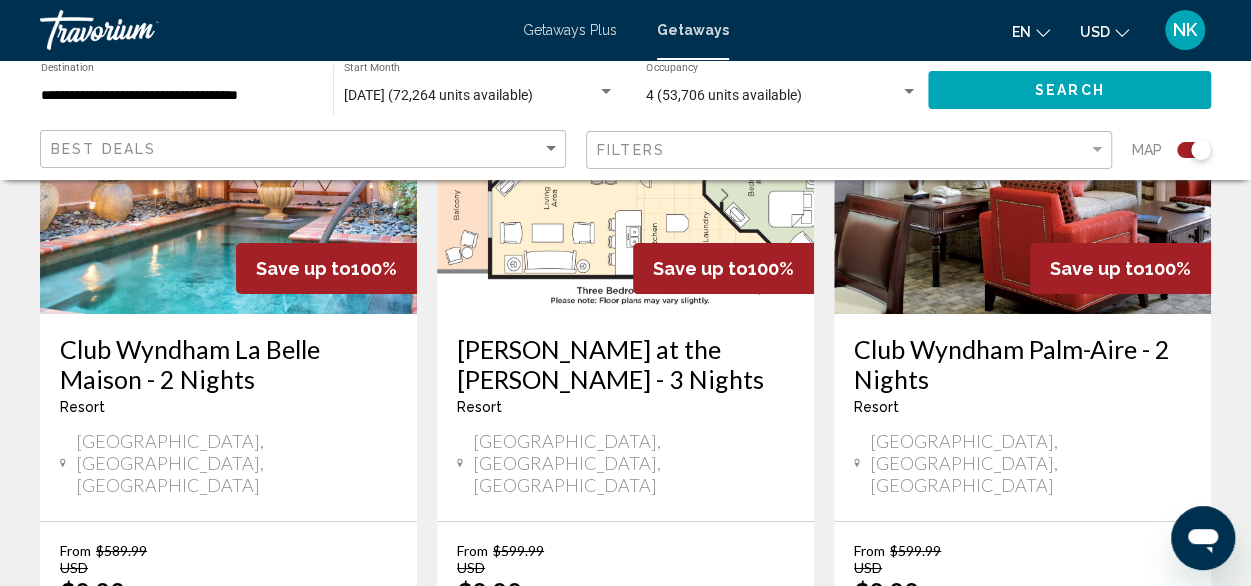 scroll, scrollTop: 3364, scrollLeft: 0, axis: vertical 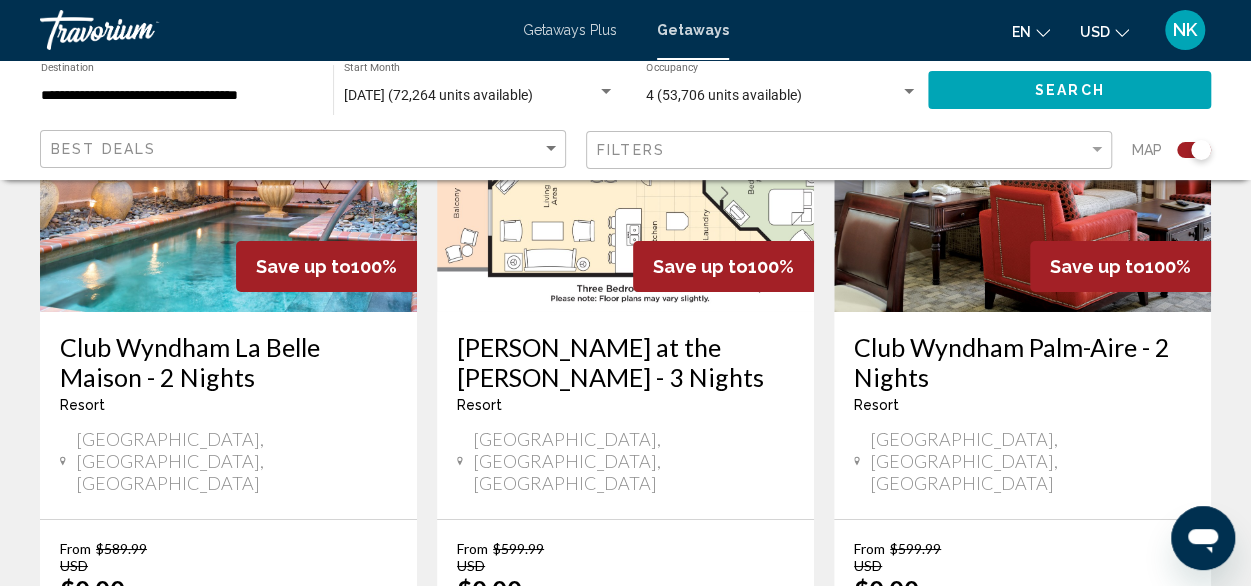 click on "5" at bounding box center [696, 794] 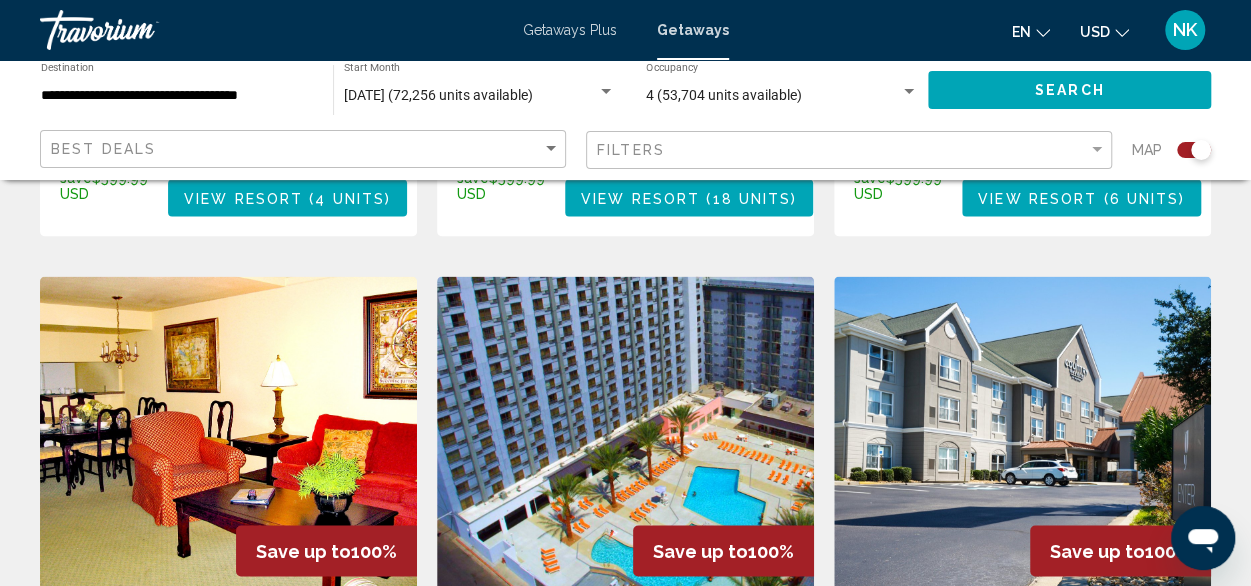 scroll, scrollTop: 1458, scrollLeft: 0, axis: vertical 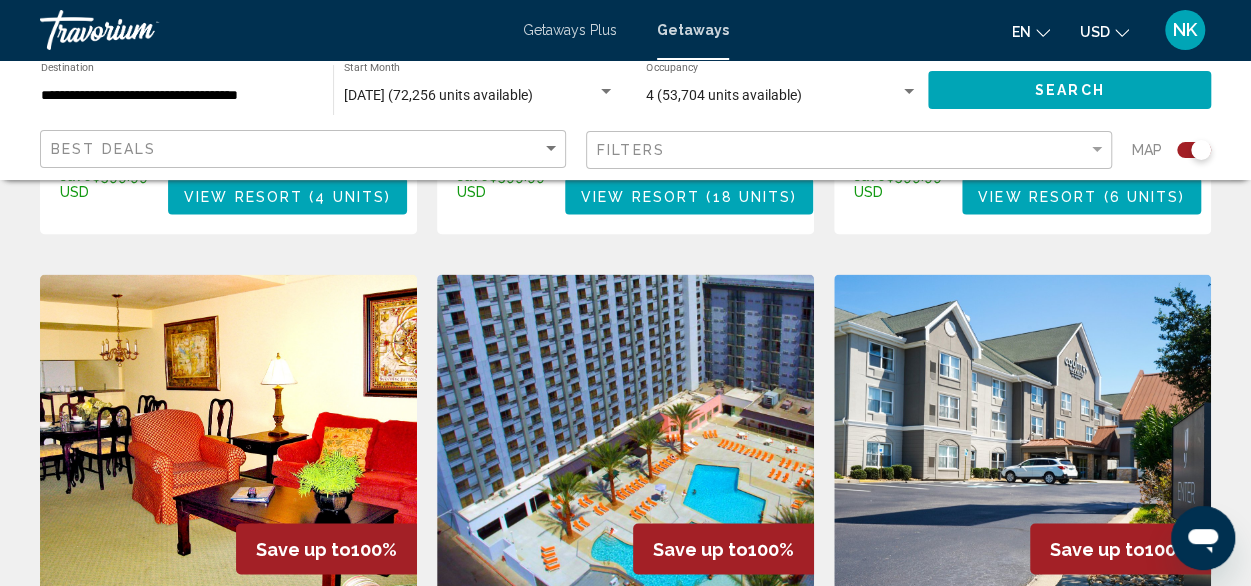 click at bounding box center (625, 434) 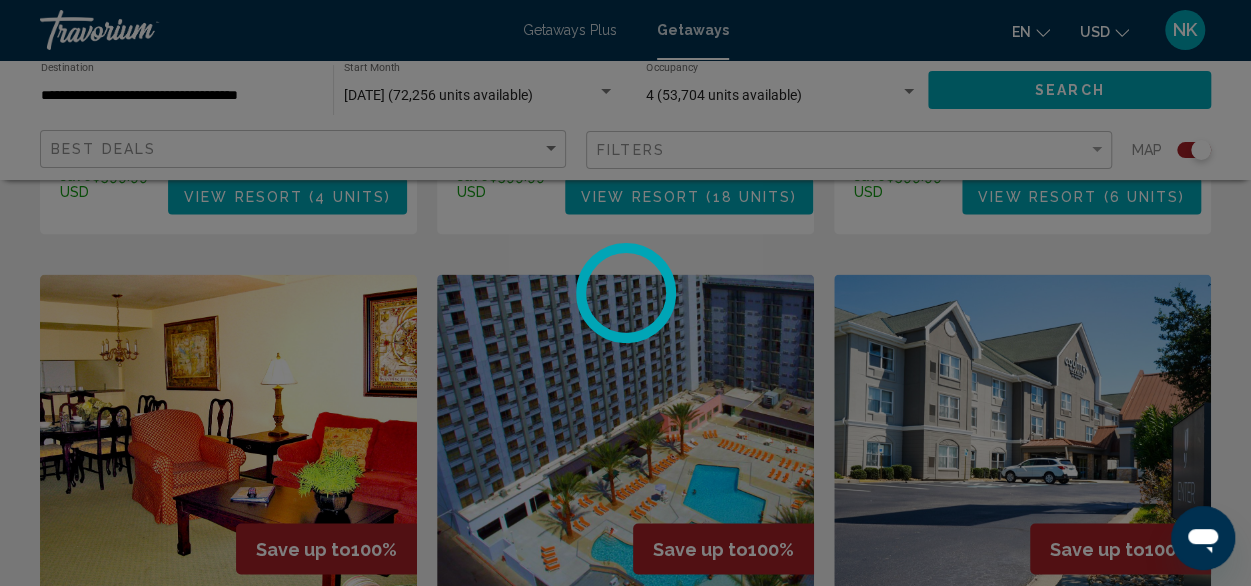 scroll, scrollTop: 242, scrollLeft: 0, axis: vertical 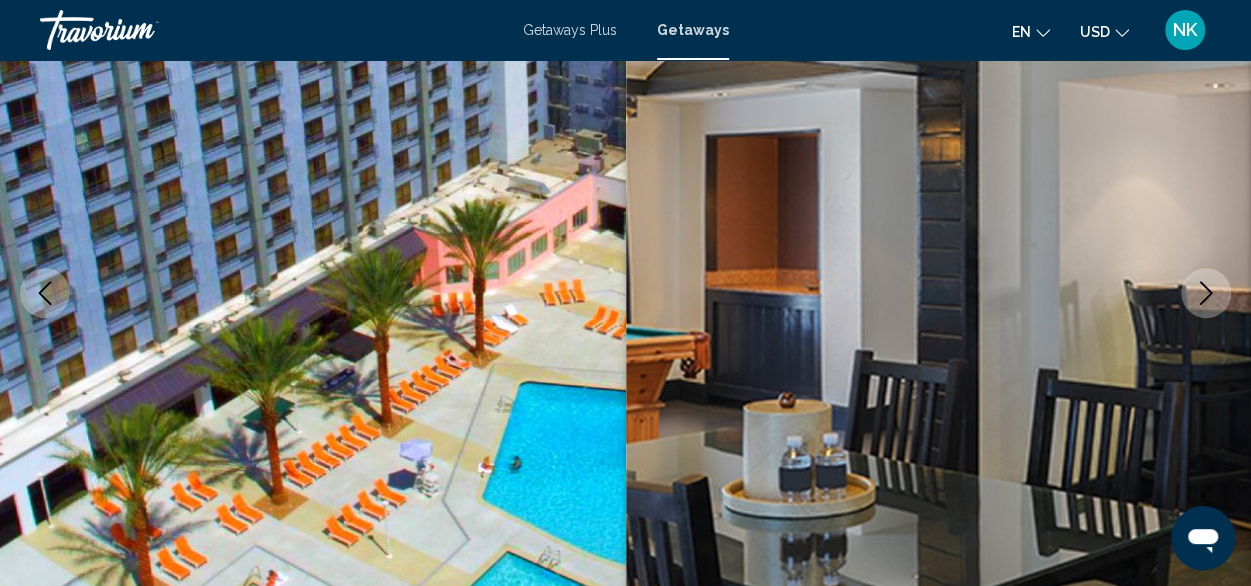click 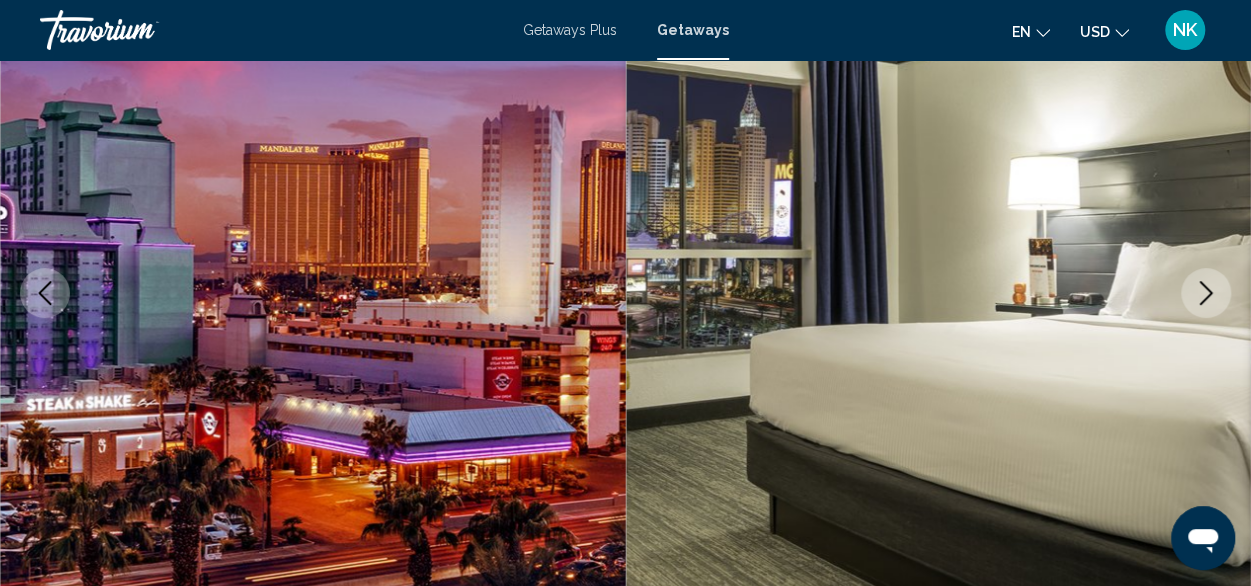 click 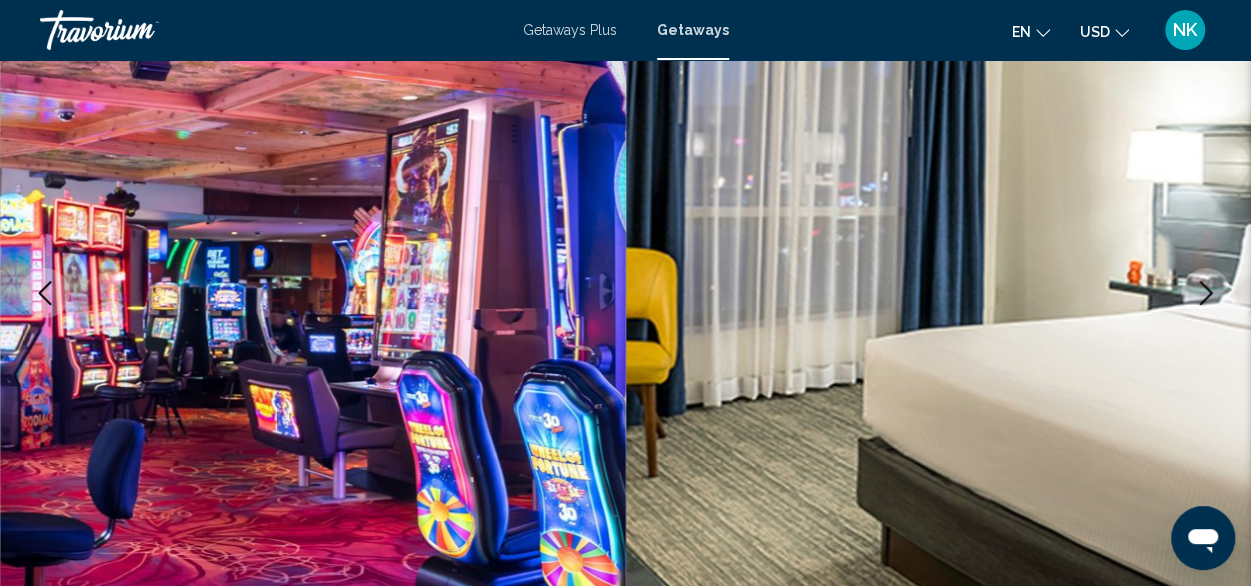 click 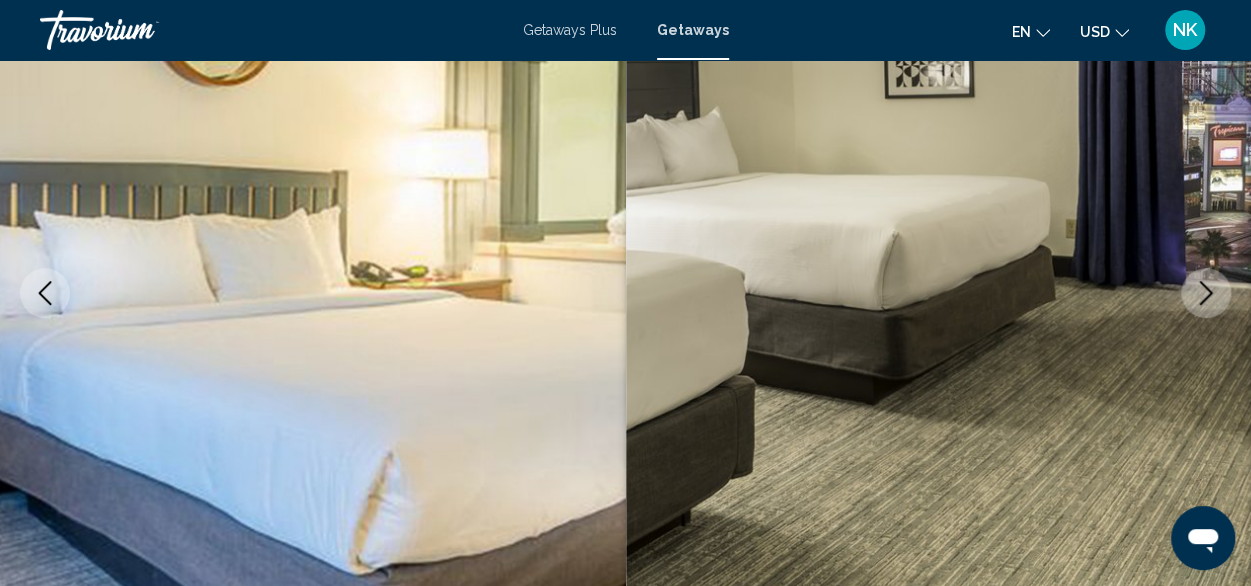 click 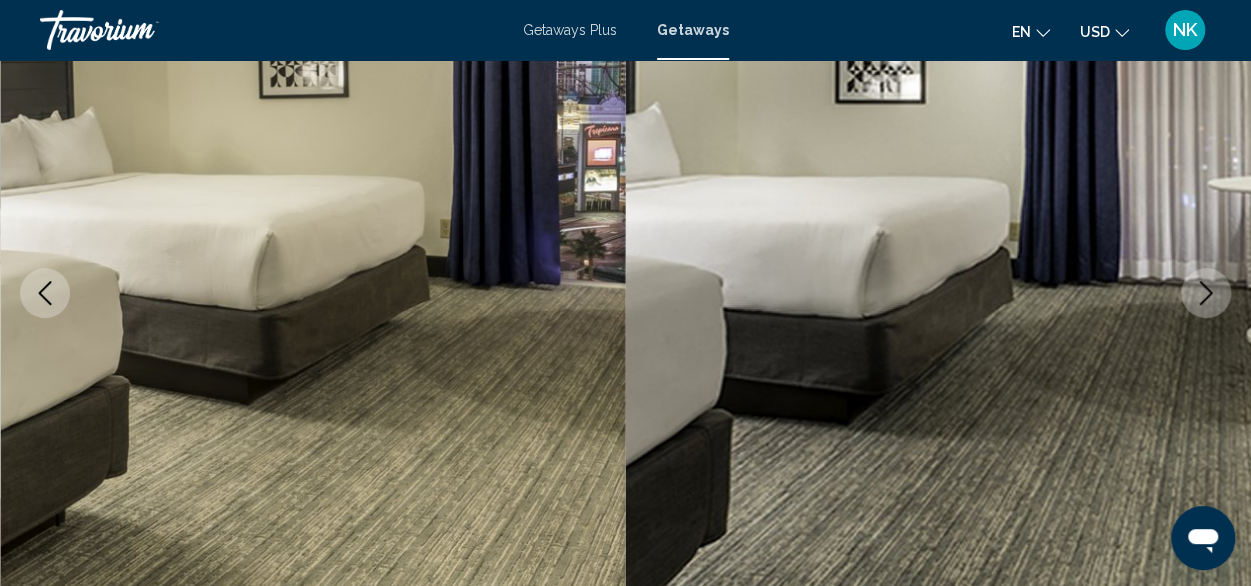 click 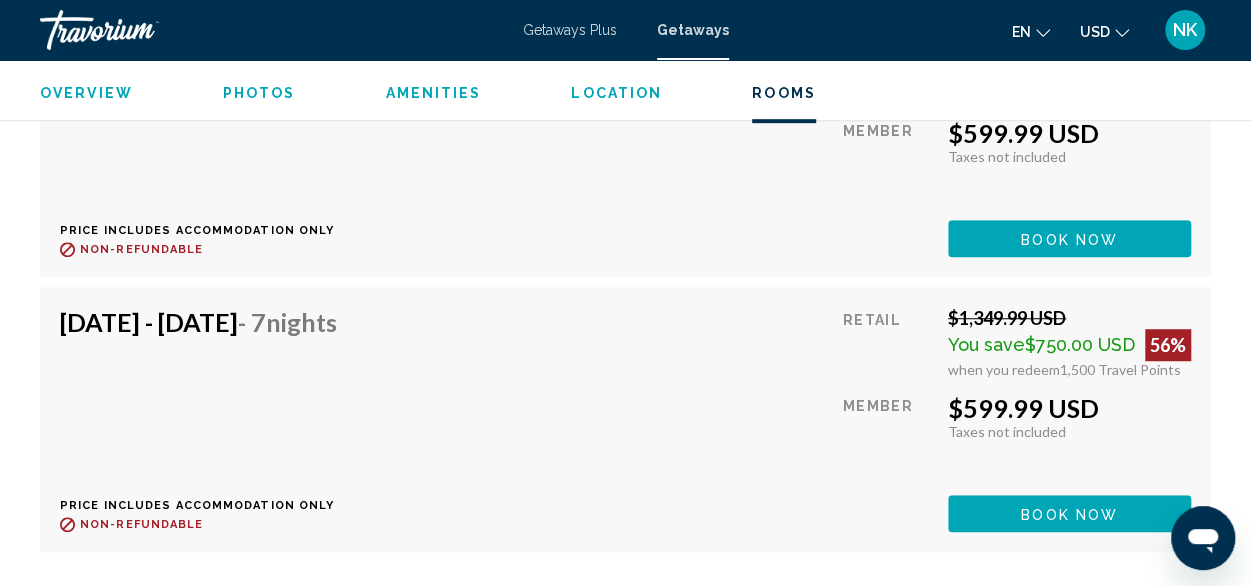 scroll, scrollTop: 8314, scrollLeft: 0, axis: vertical 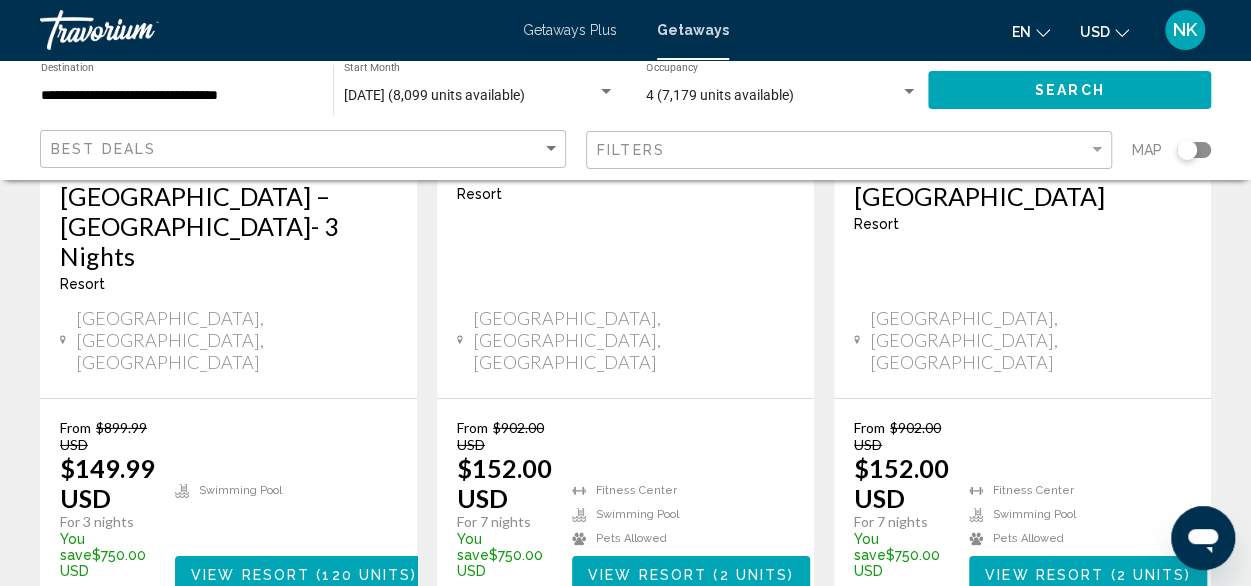 click on "4" at bounding box center (556, 673) 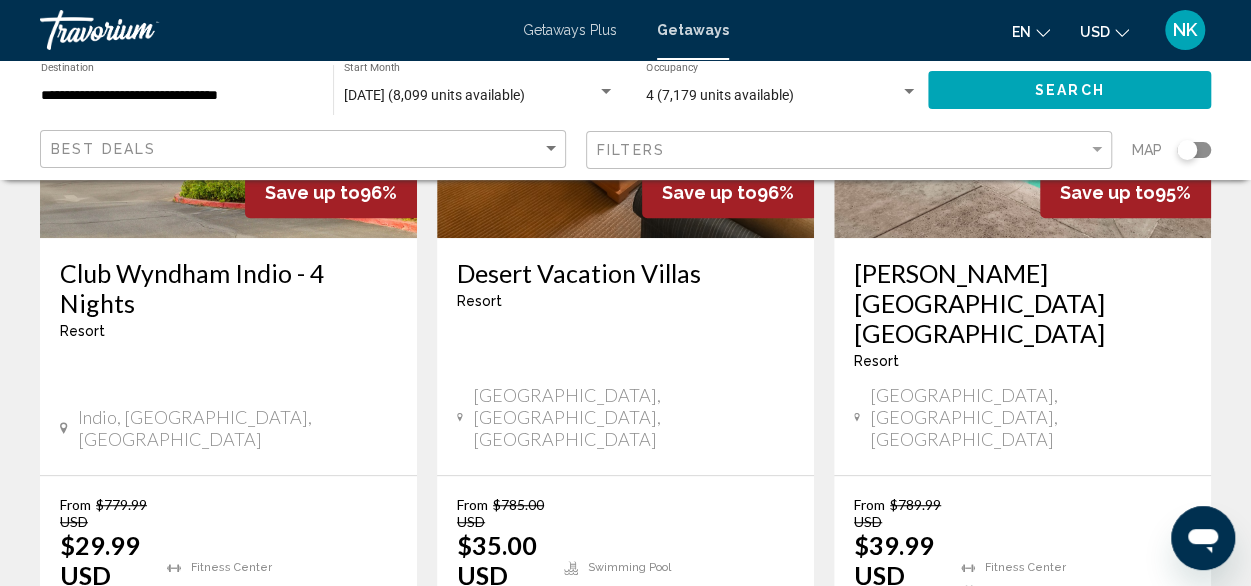 scroll, scrollTop: 355, scrollLeft: 0, axis: vertical 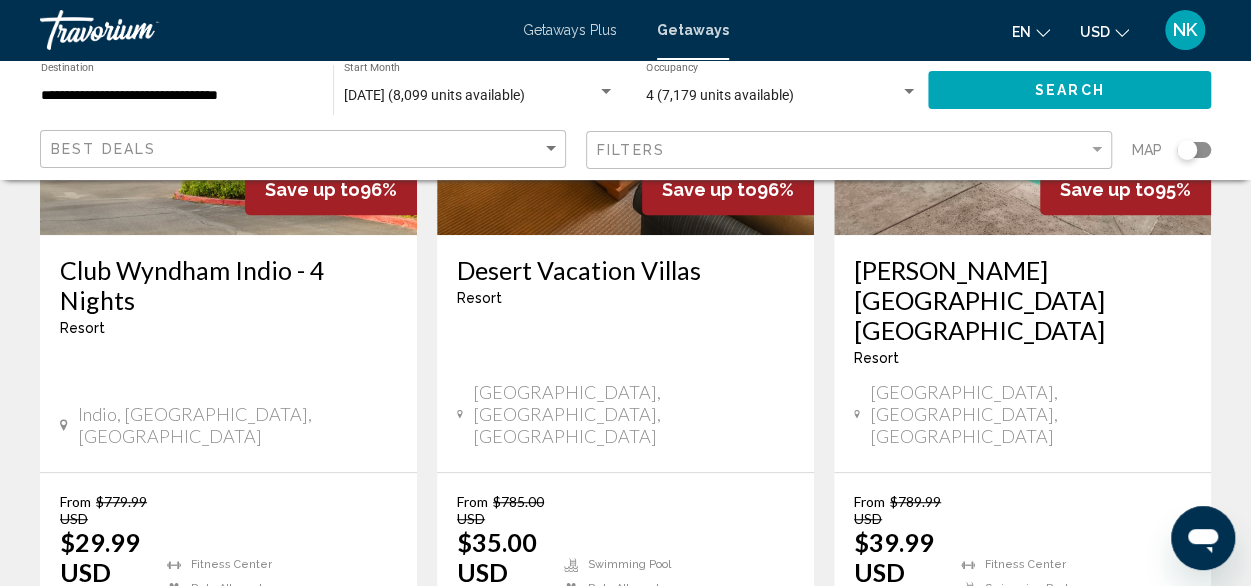 click on "View Resort" at bounding box center (639, 649) 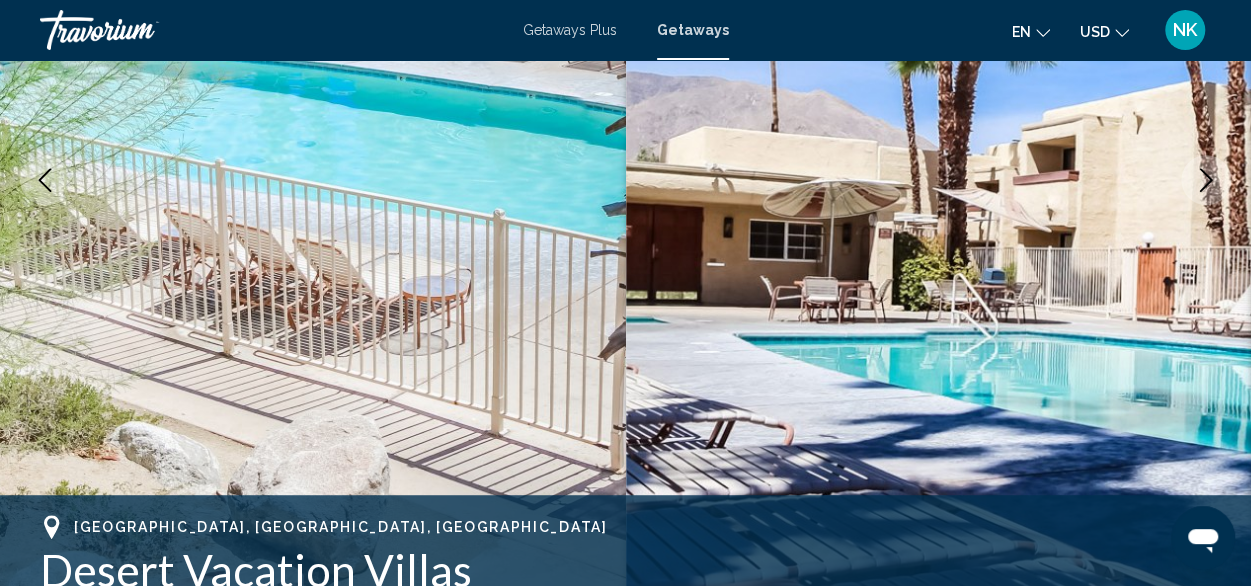 scroll, scrollTop: 242, scrollLeft: 0, axis: vertical 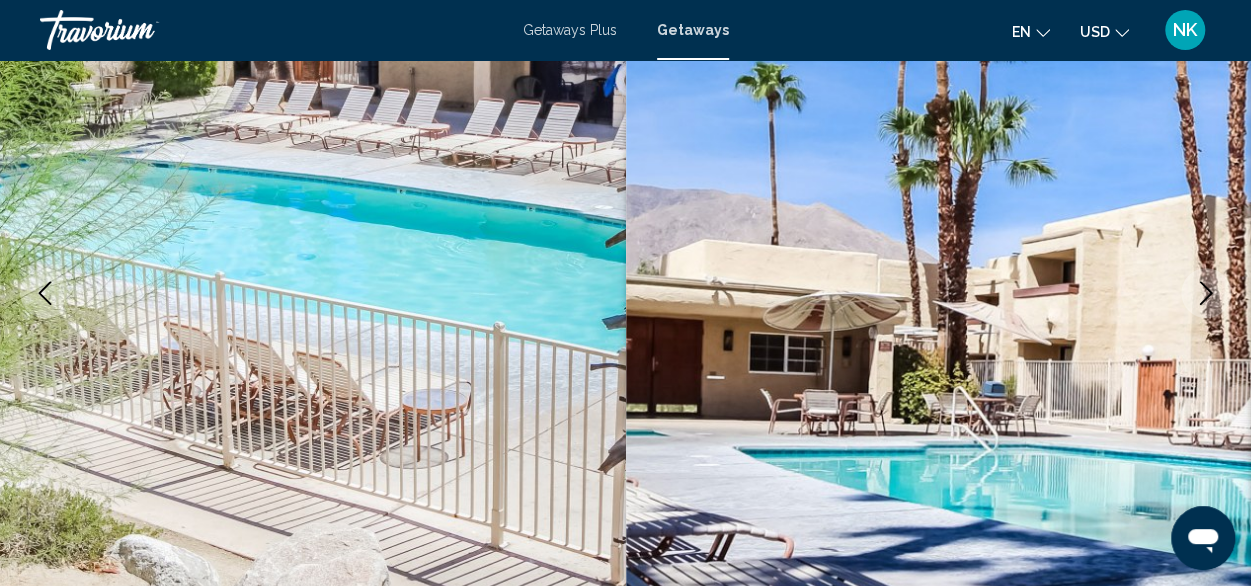 click 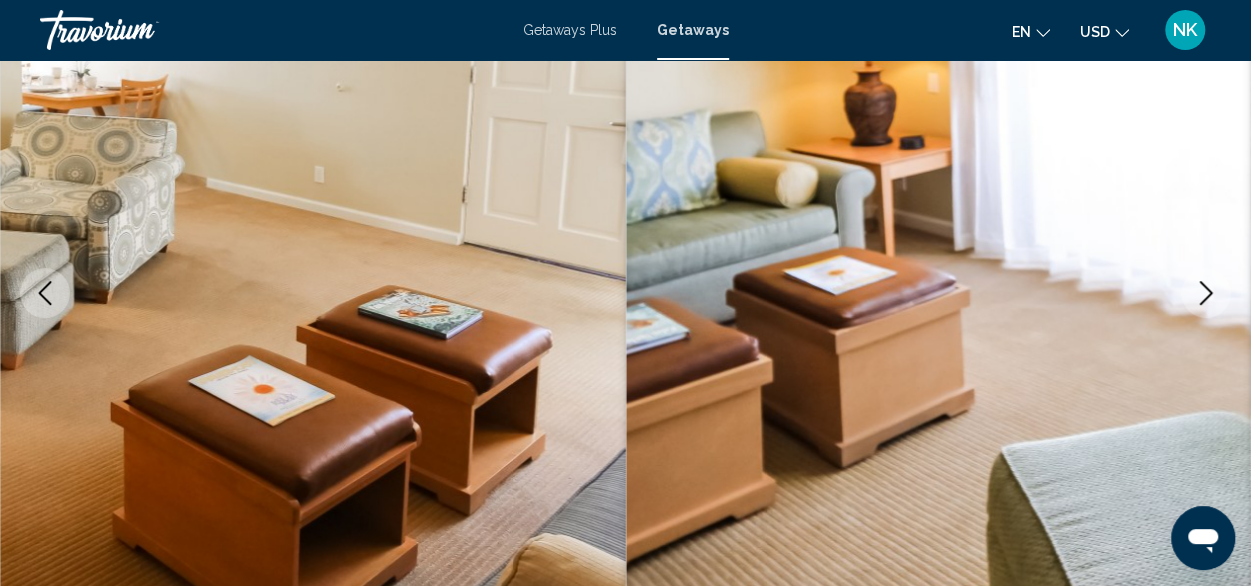 click 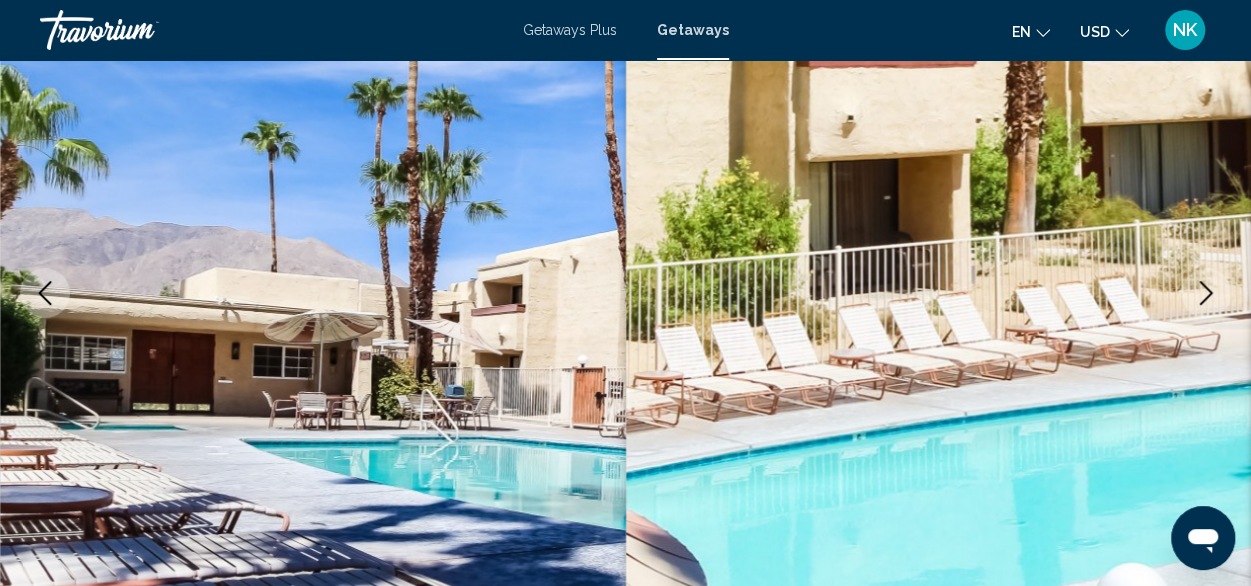 click 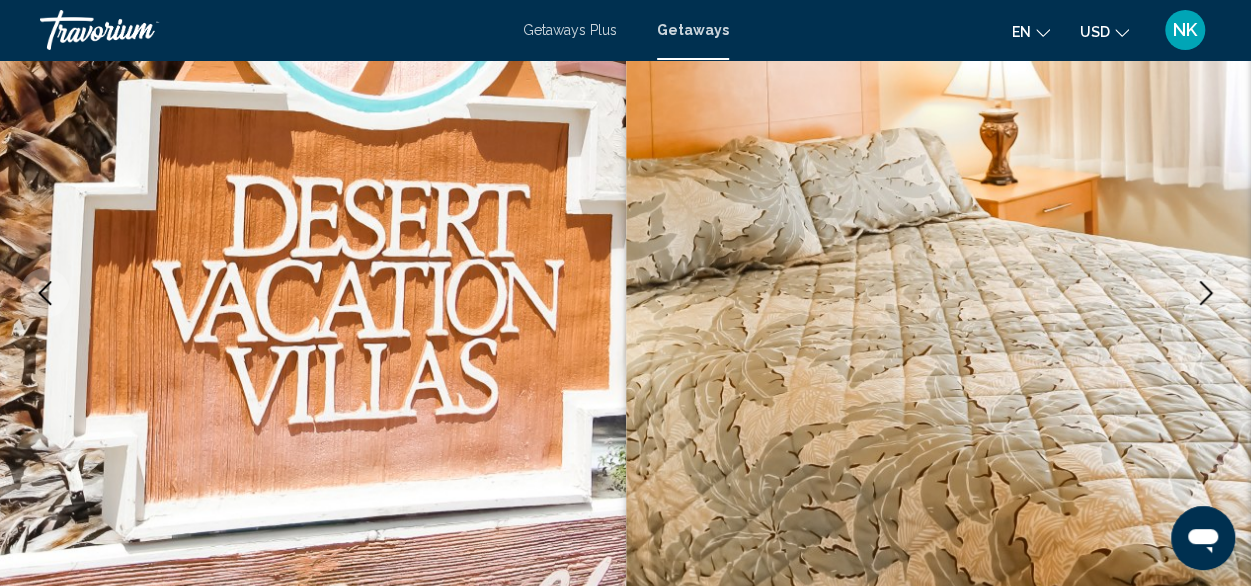 click 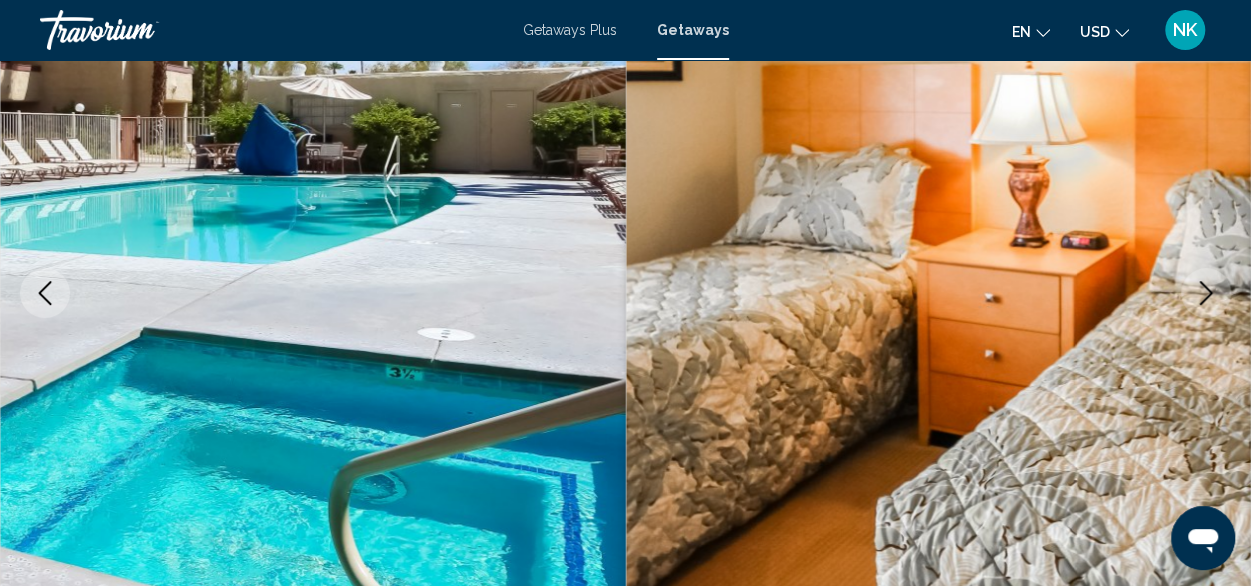 click 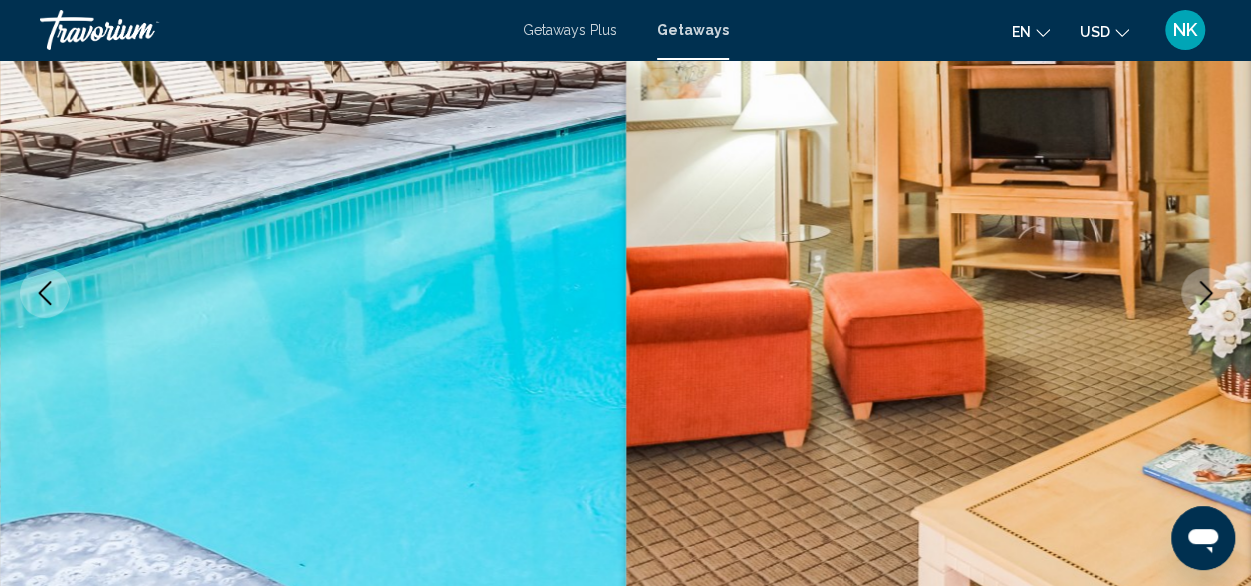 click 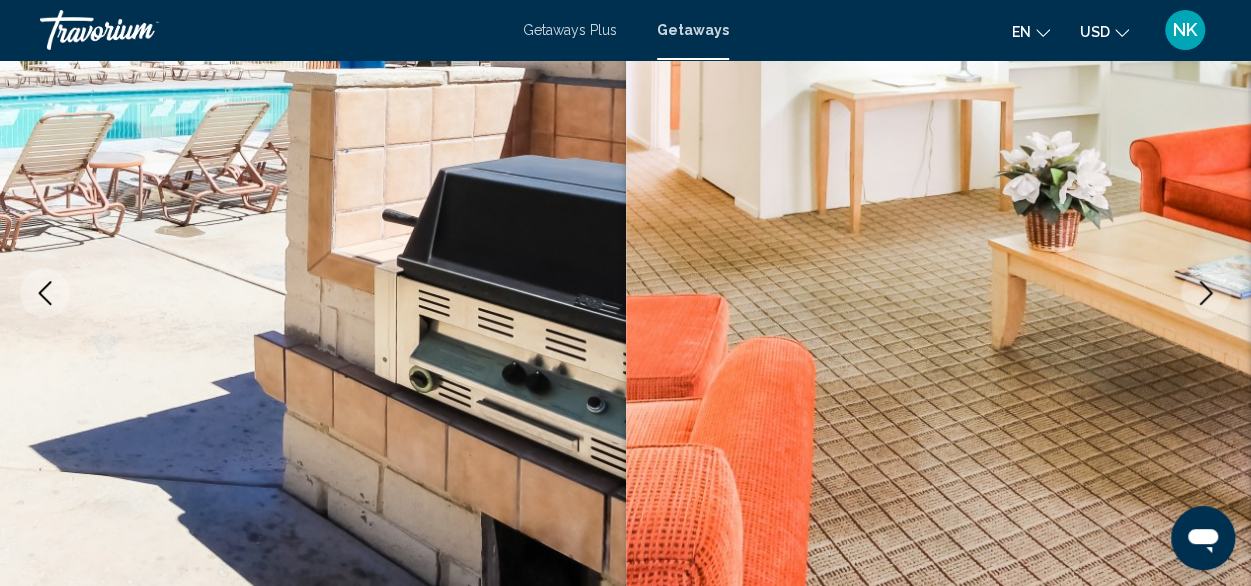 click 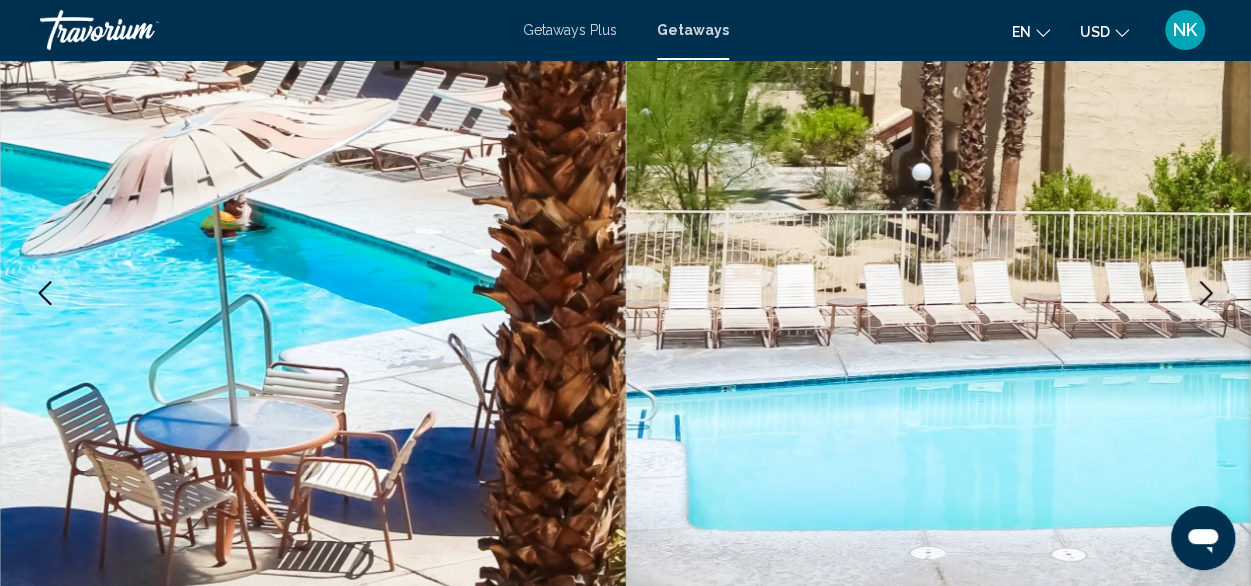 click 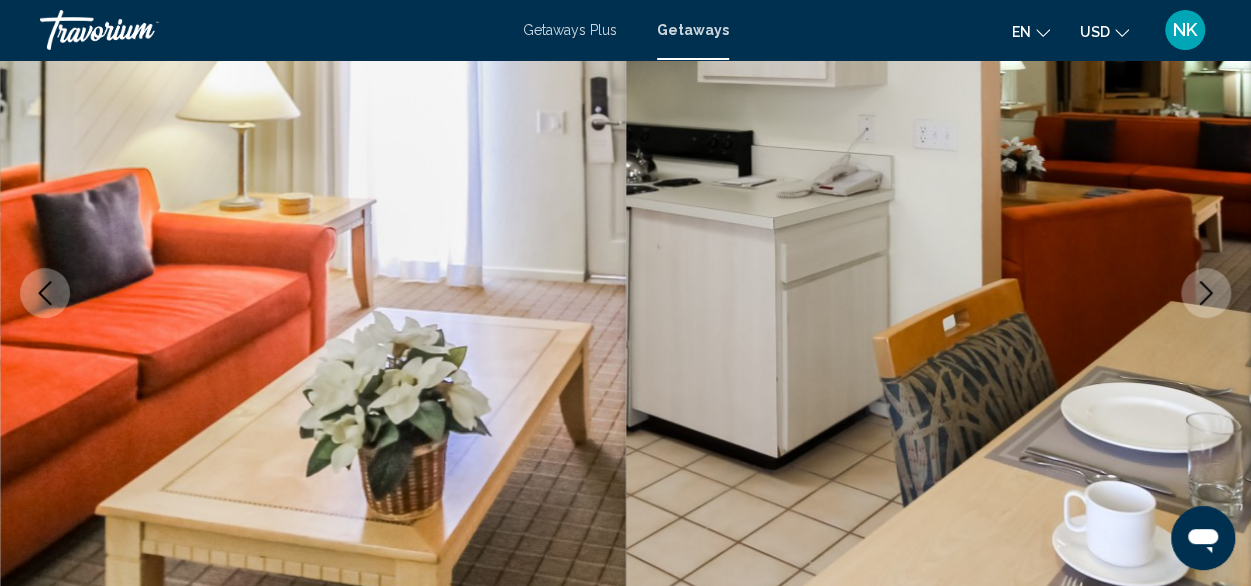 click 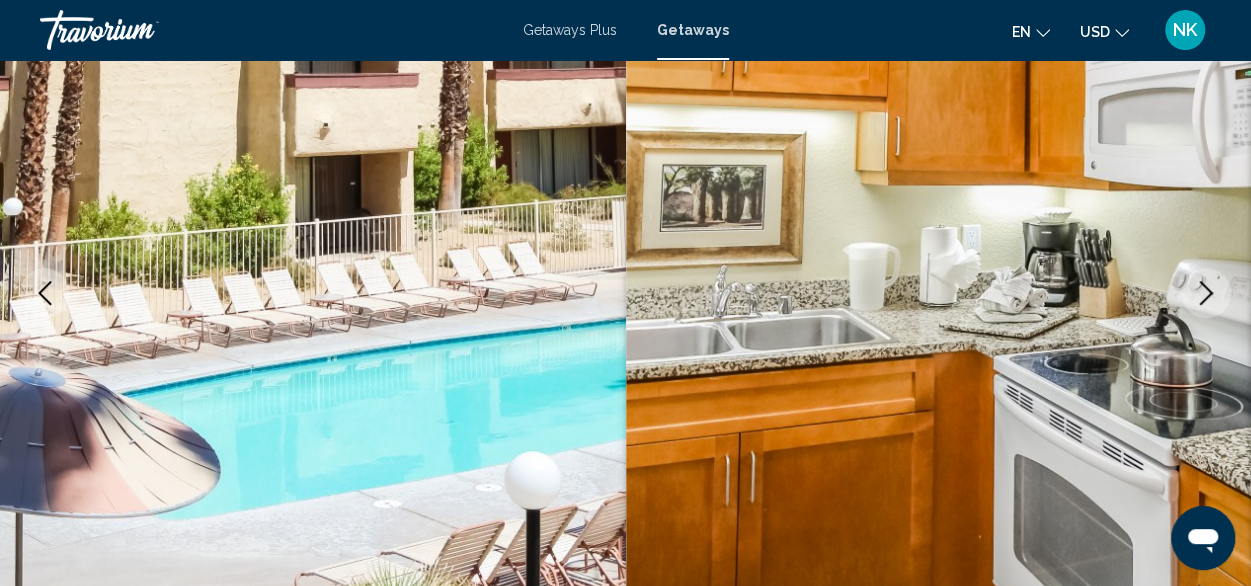 click 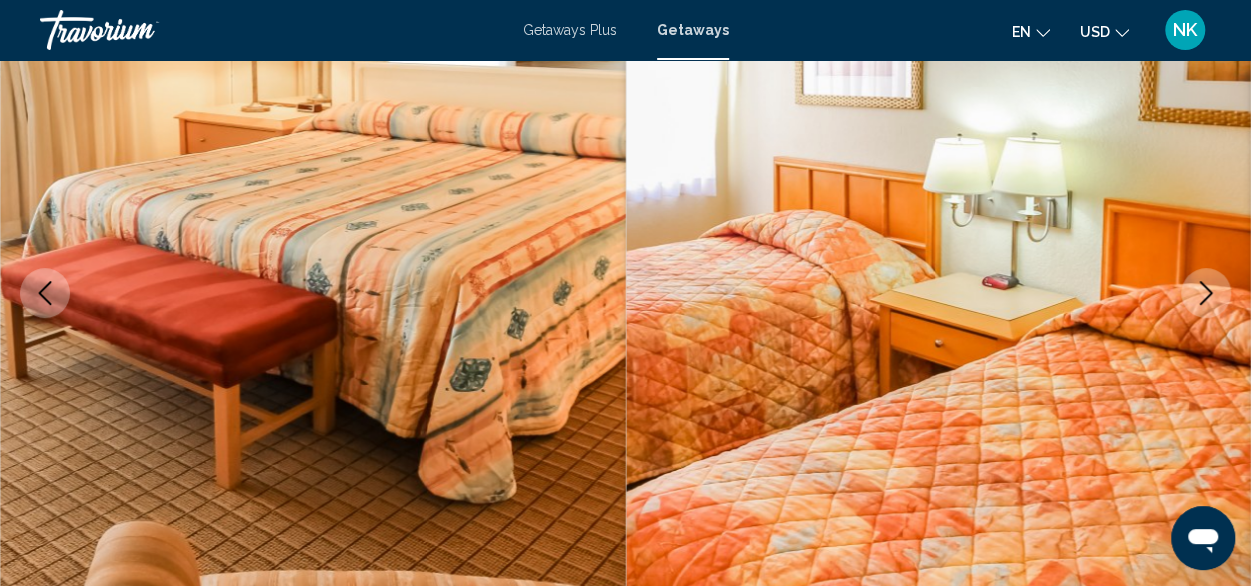 click 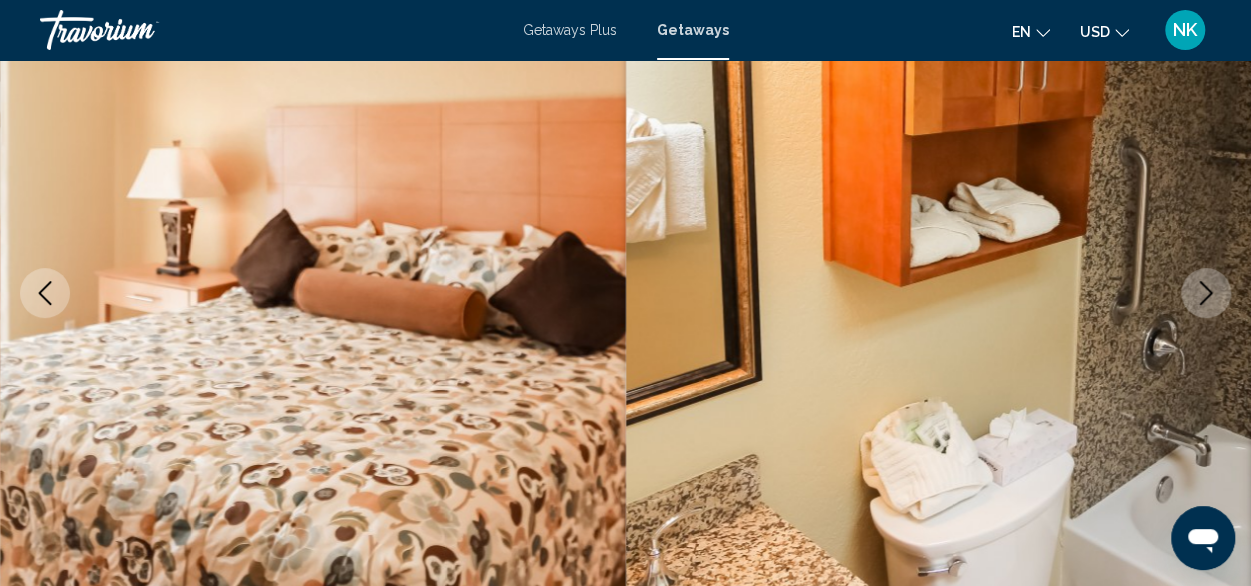 click 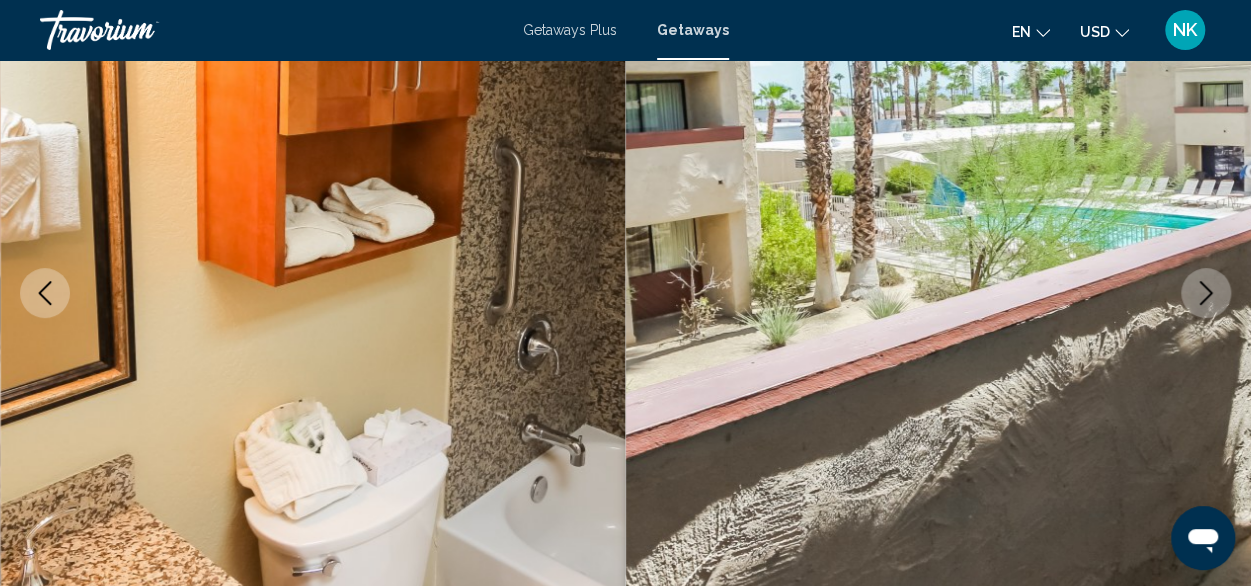 click 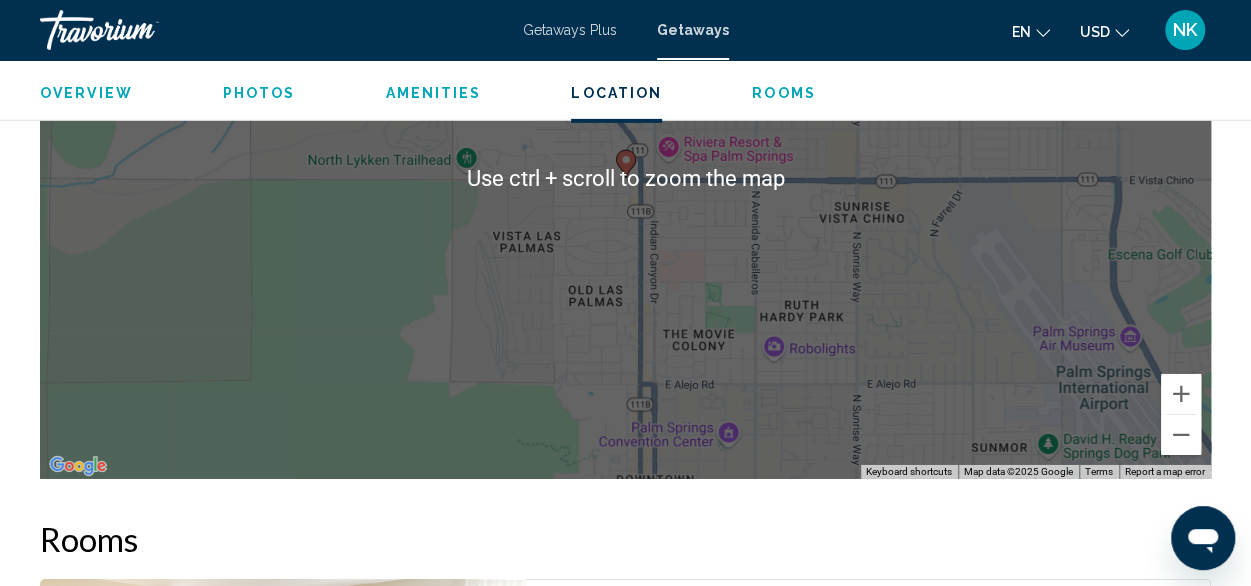 scroll, scrollTop: 3142, scrollLeft: 0, axis: vertical 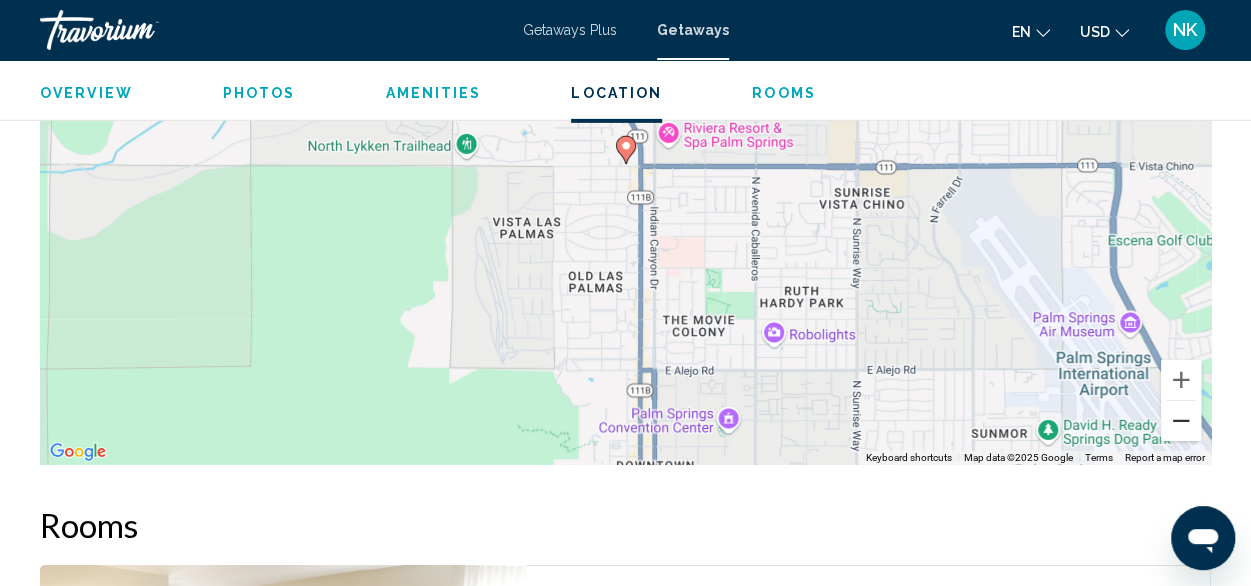 click at bounding box center [1181, 421] 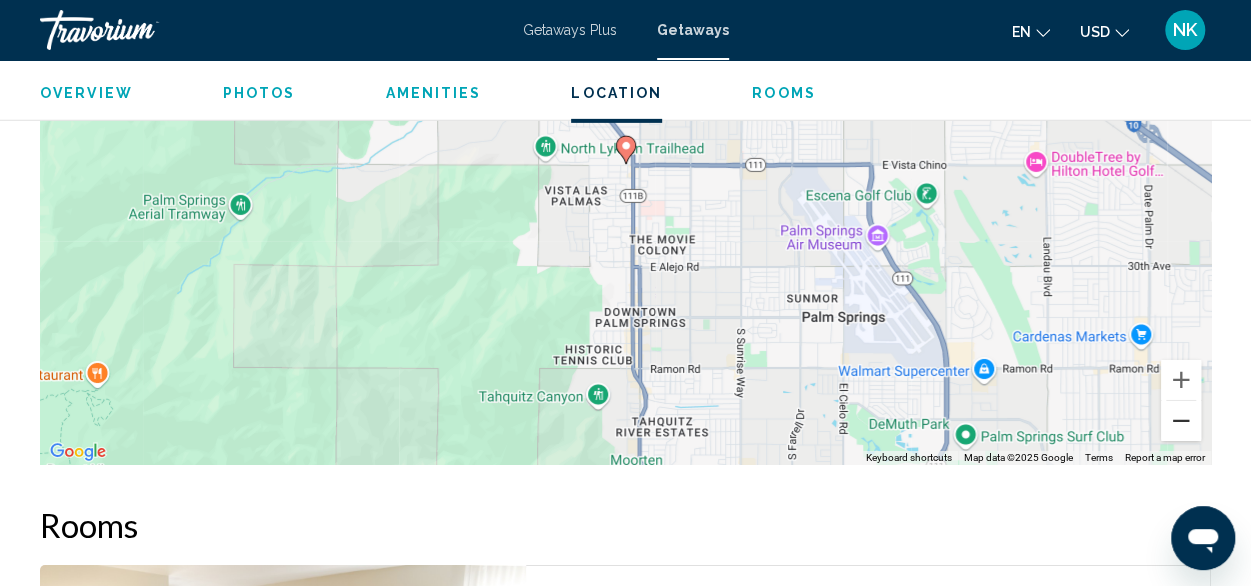click at bounding box center (1181, 421) 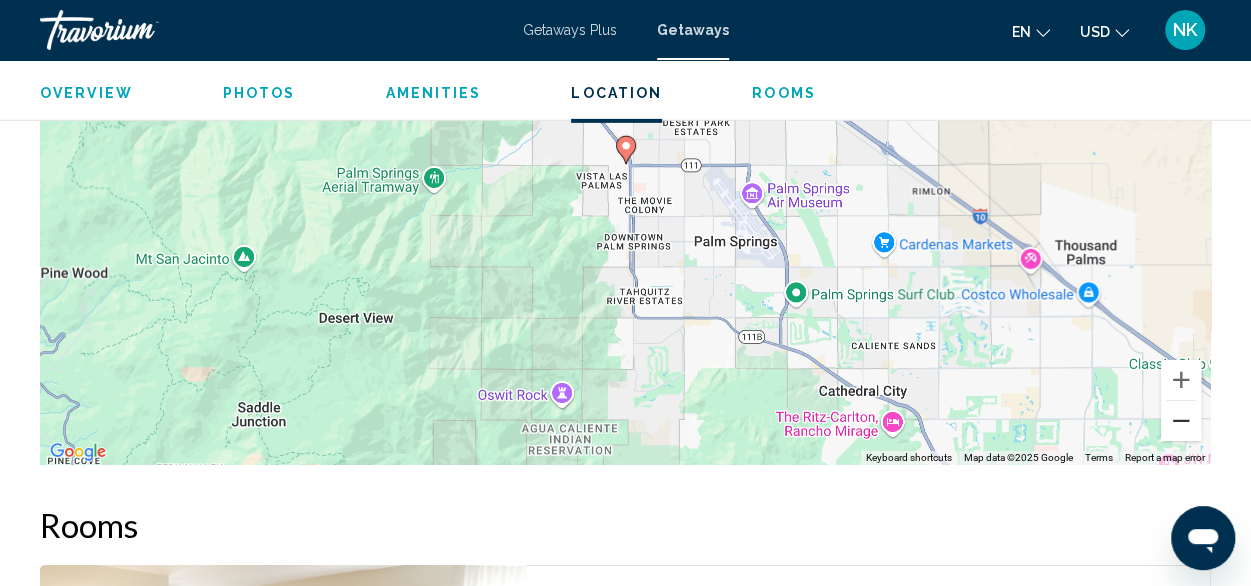 click at bounding box center [1181, 421] 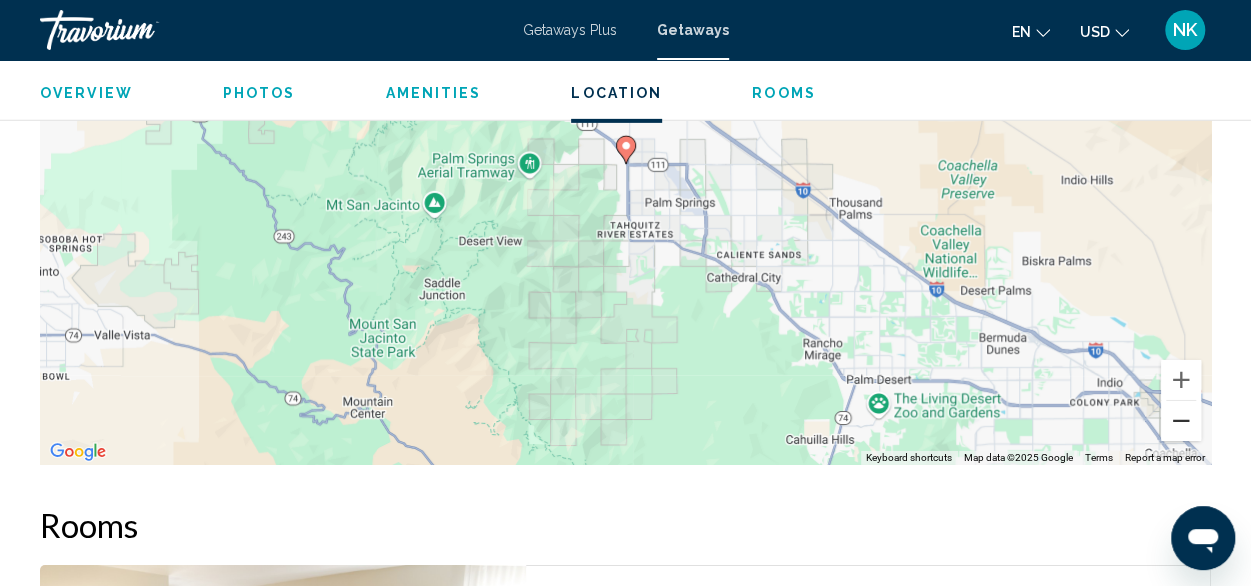 click at bounding box center (1181, 421) 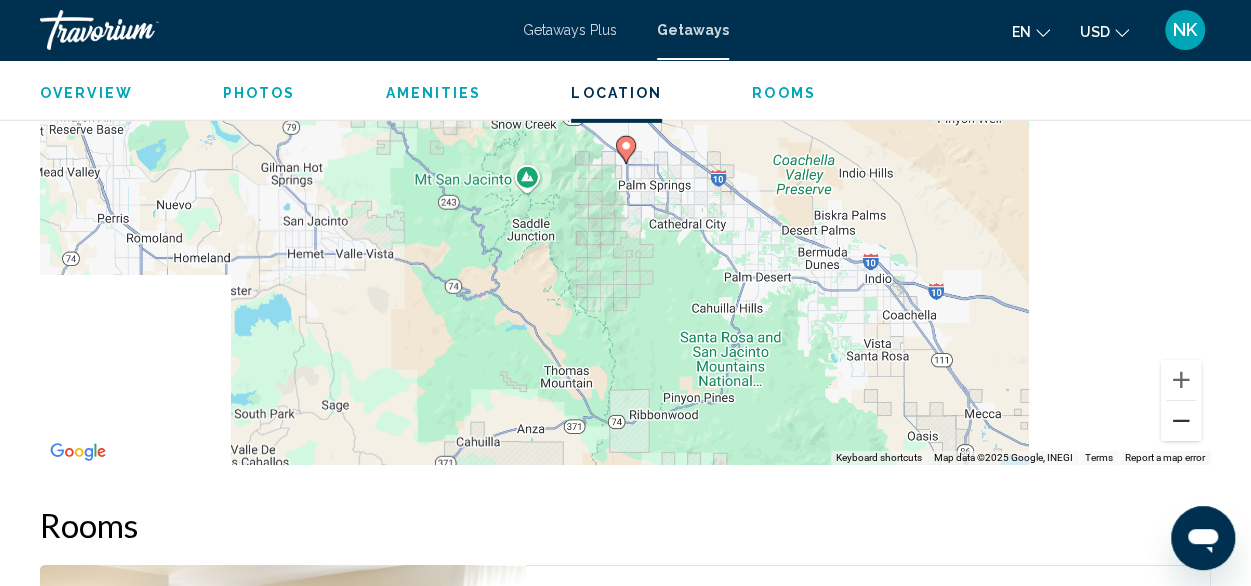 click at bounding box center [1181, 421] 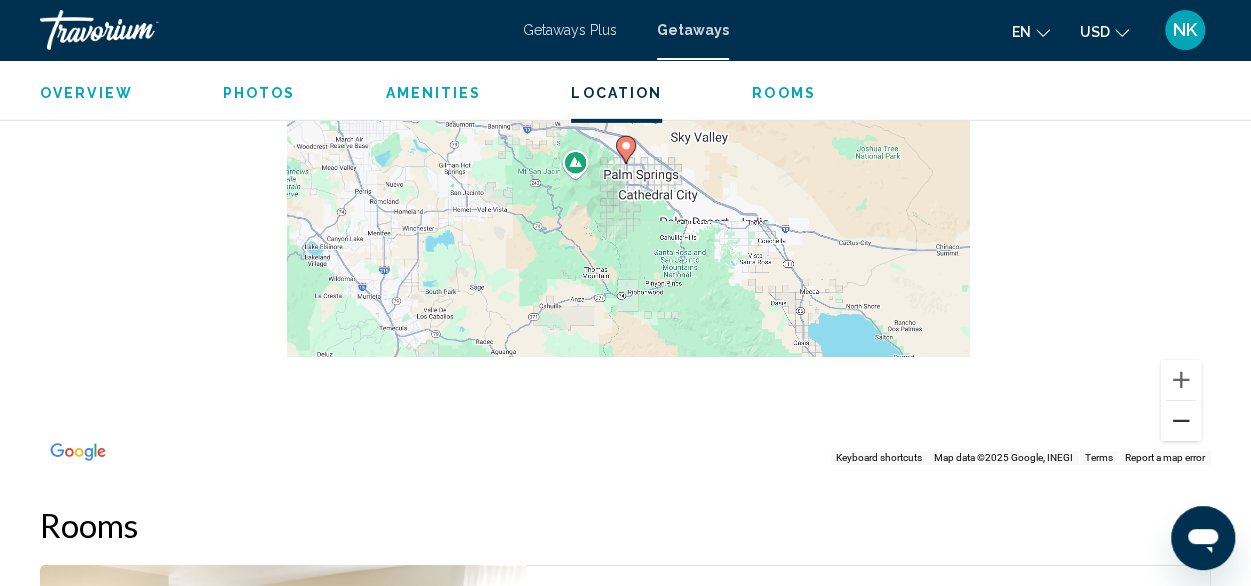 click at bounding box center (1181, 421) 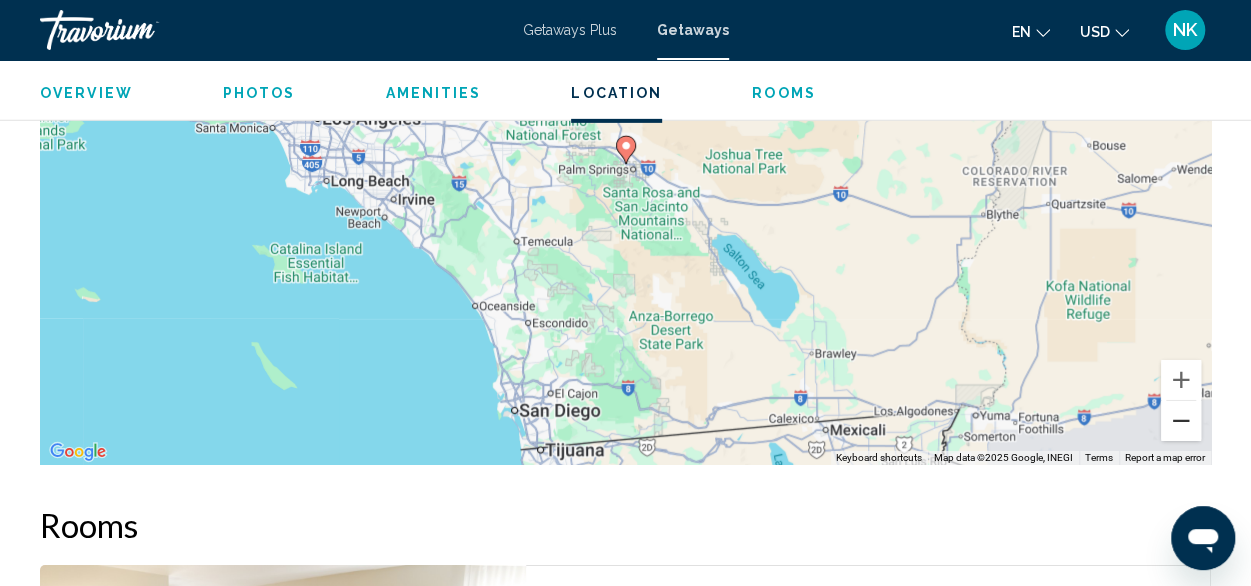 click at bounding box center (1181, 421) 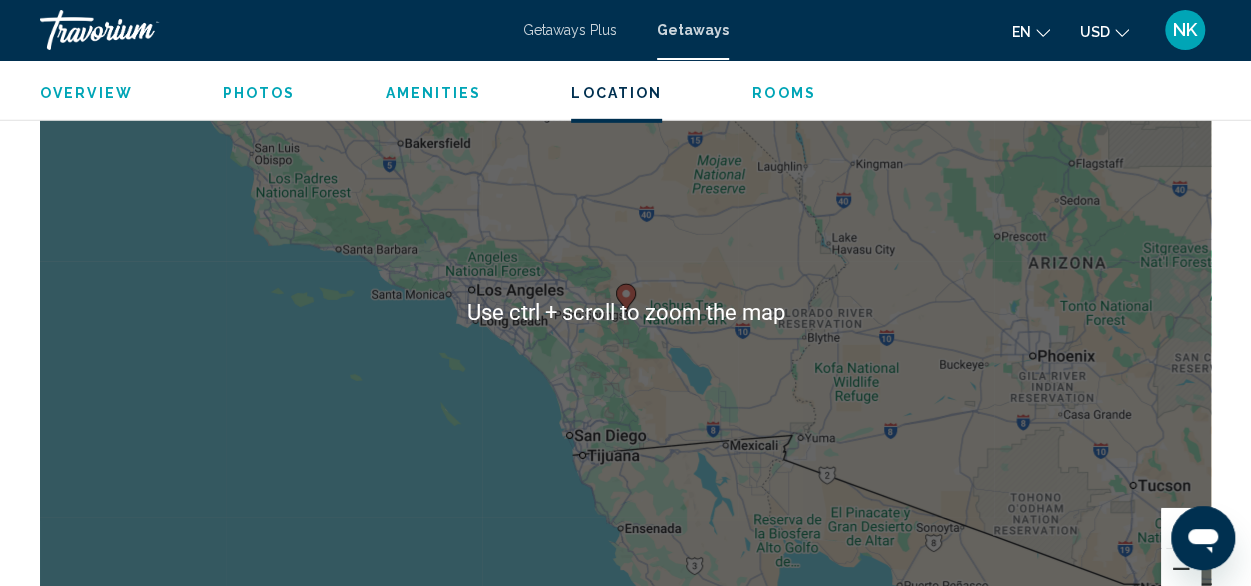 scroll, scrollTop: 2986, scrollLeft: 0, axis: vertical 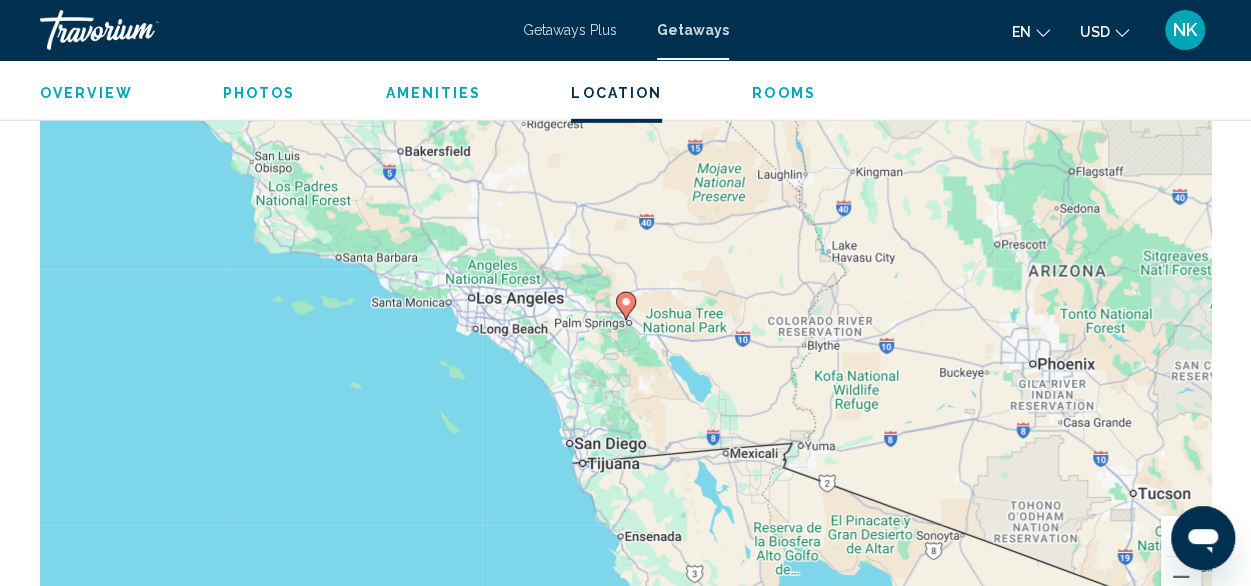 click on "To navigate, press the arrow keys. To activate drag with keyboard, press Alt + Enter. Once in keyboard drag state, use the arrow keys to move the marker. To complete the drag, press the Enter key. To cancel, press Escape." at bounding box center [625, 321] 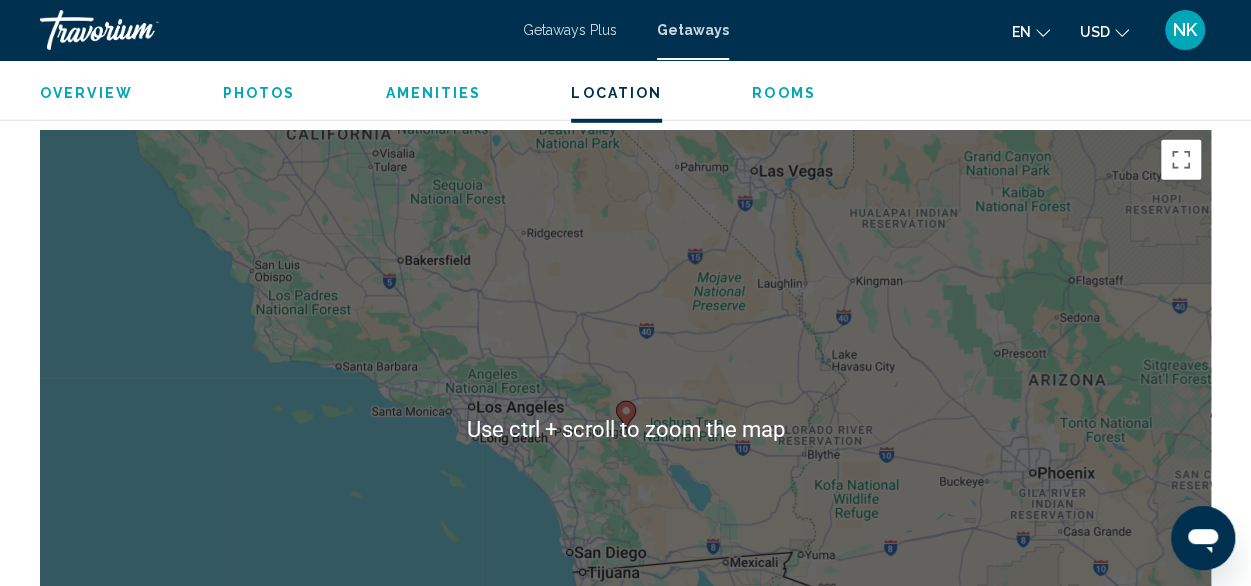 scroll, scrollTop: 2879, scrollLeft: 0, axis: vertical 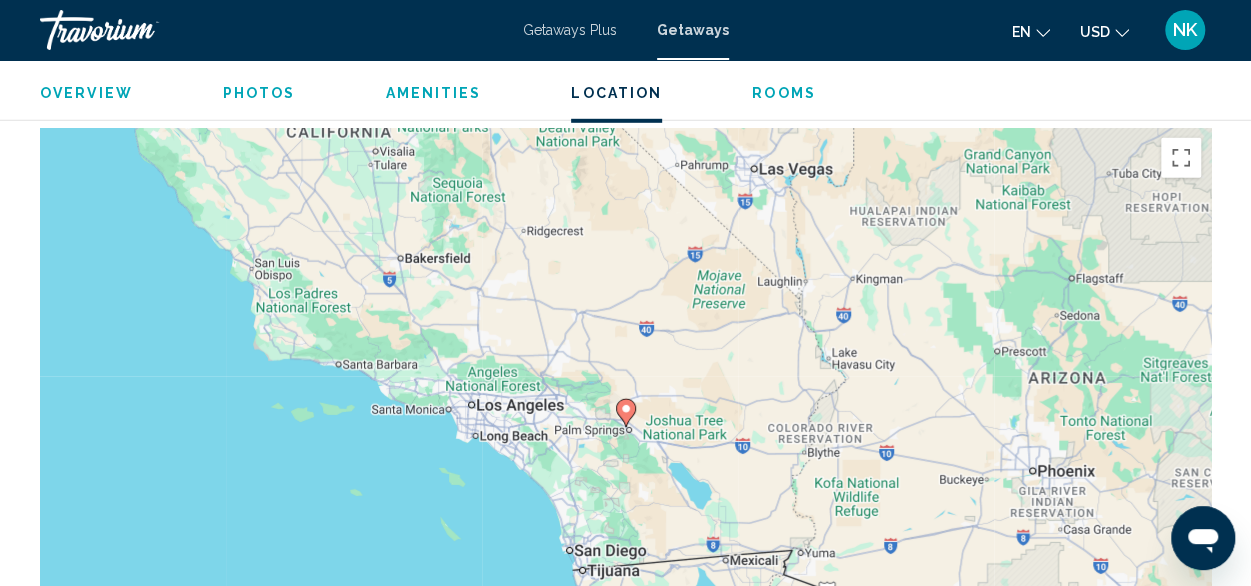 click on "To navigate, press the arrow keys. To activate drag with keyboard, press Alt + Enter. Once in keyboard drag state, use the arrow keys to move the marker. To complete the drag, press the Enter key. To cancel, press Escape." at bounding box center (625, 428) 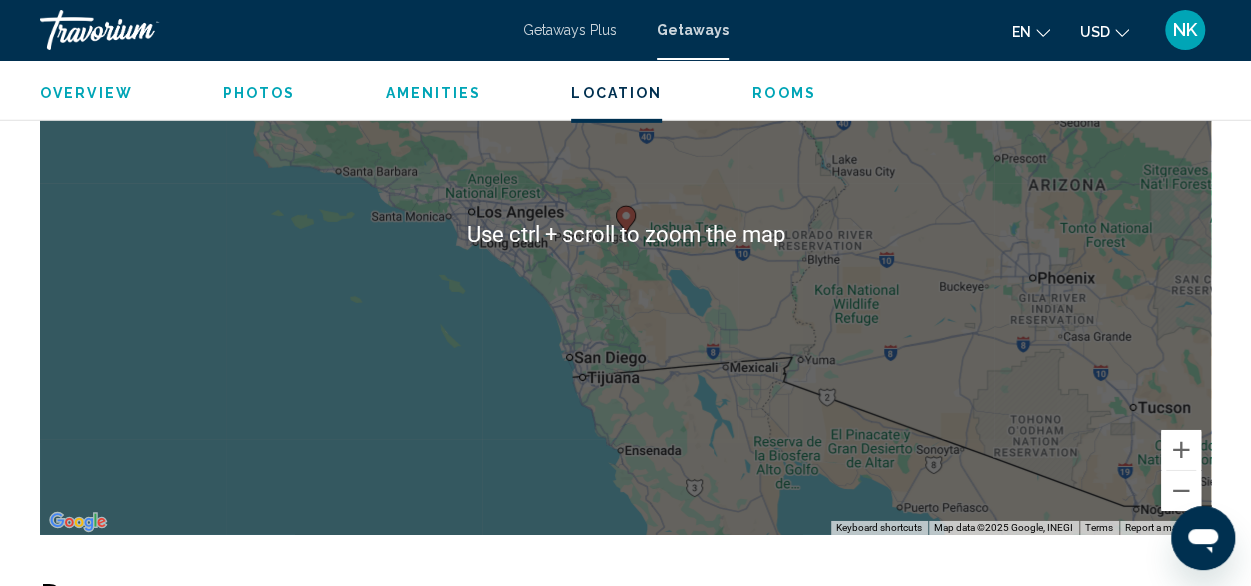 scroll, scrollTop: 3071, scrollLeft: 0, axis: vertical 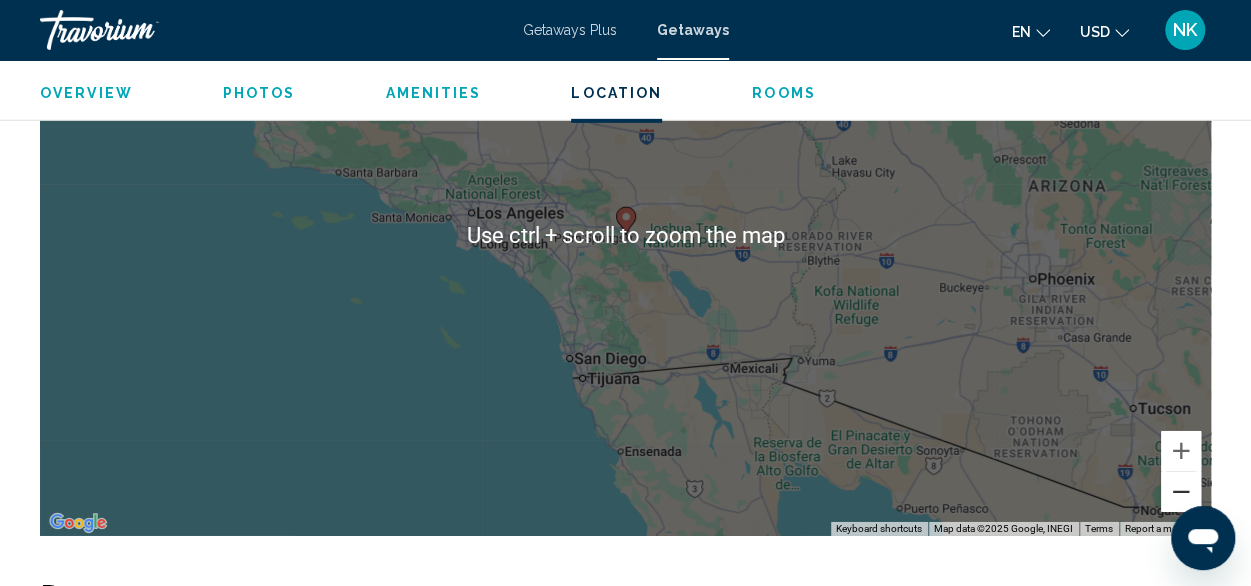 click at bounding box center [1181, 492] 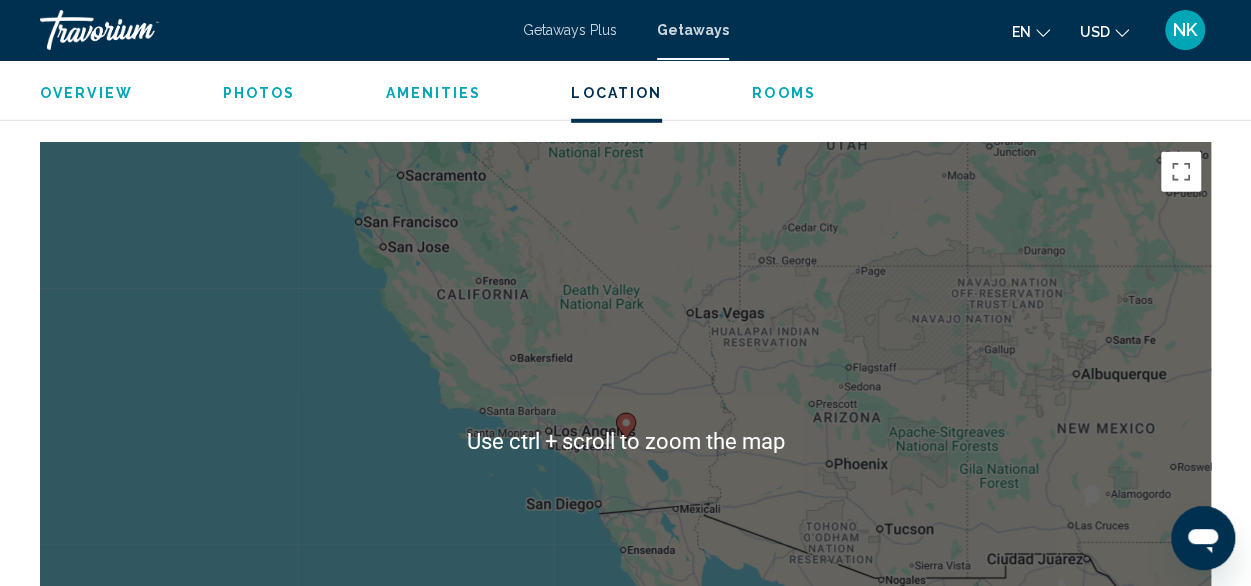 scroll, scrollTop: 2868, scrollLeft: 0, axis: vertical 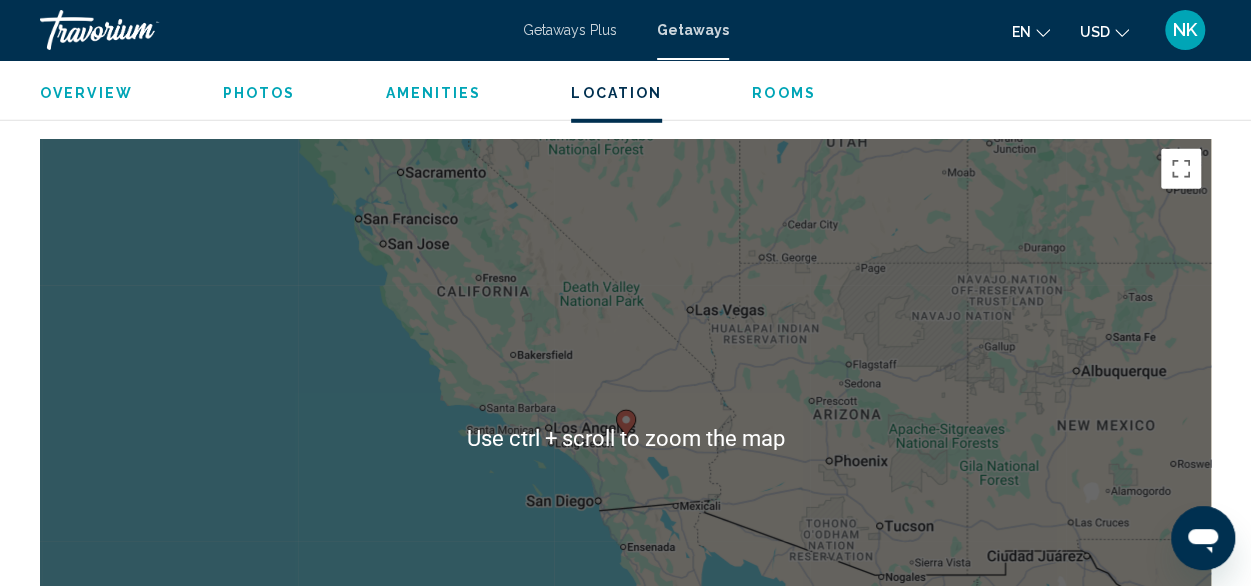 click on "To navigate, press the arrow keys. To activate drag with keyboard, press Alt + Enter. Once in keyboard drag state, use the arrow keys to move the marker. To complete the drag, press the Enter key. To cancel, press Escape." at bounding box center [625, 439] 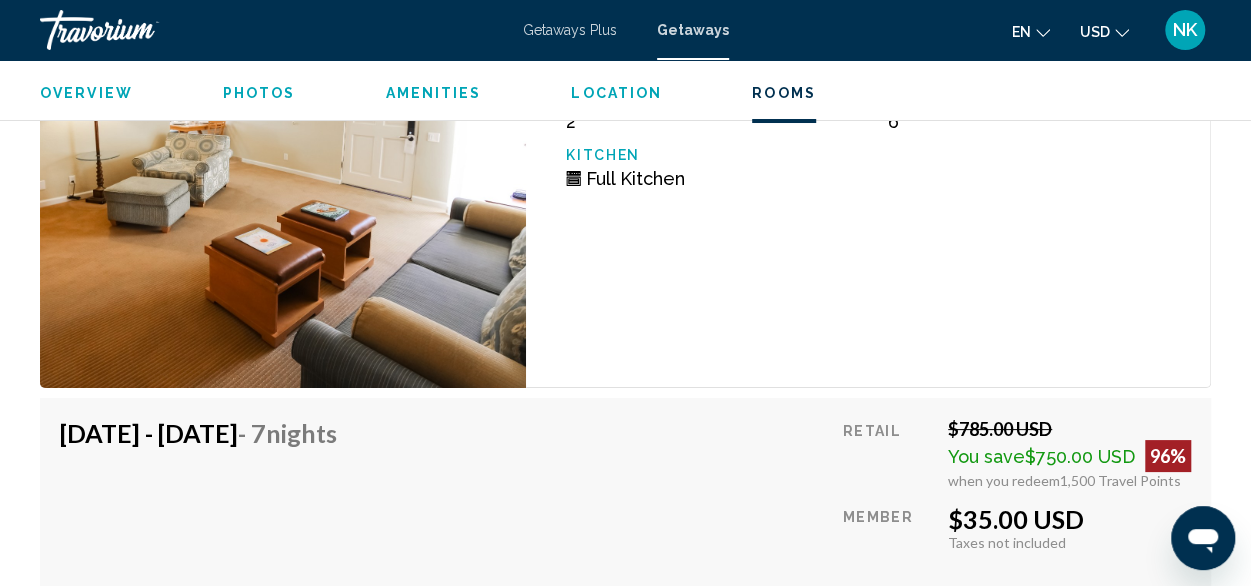 scroll, scrollTop: 3690, scrollLeft: 0, axis: vertical 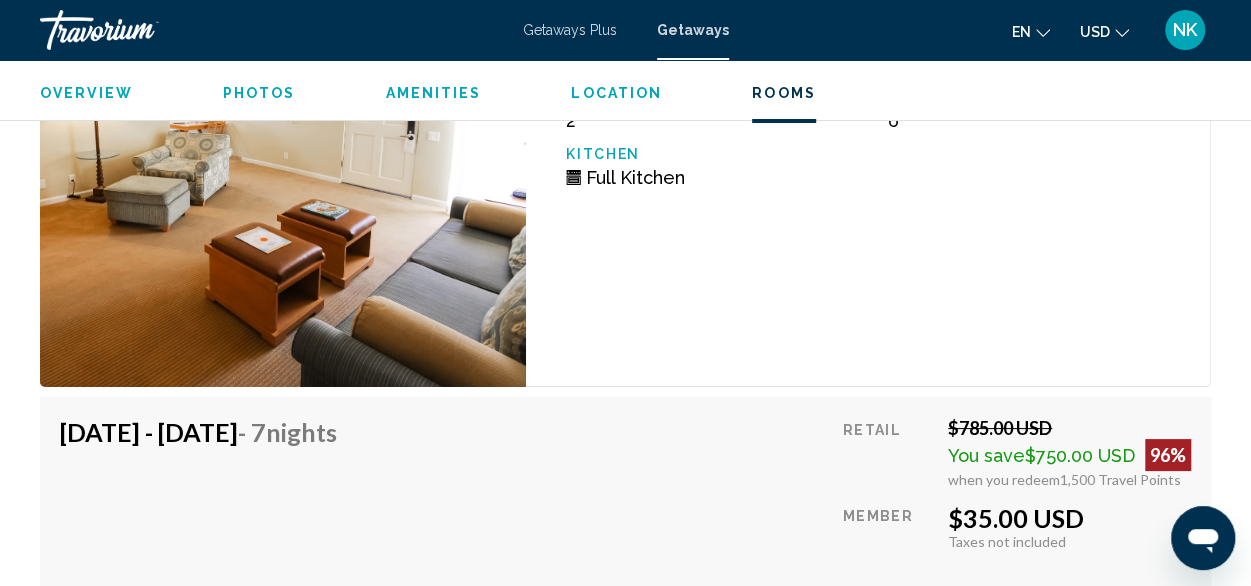 click on "2 Bedroom Unit (Full Kitchen) Bedrooms 2 Max Occupancy 6 Kitchen
Full Kitchen" at bounding box center (868, 202) 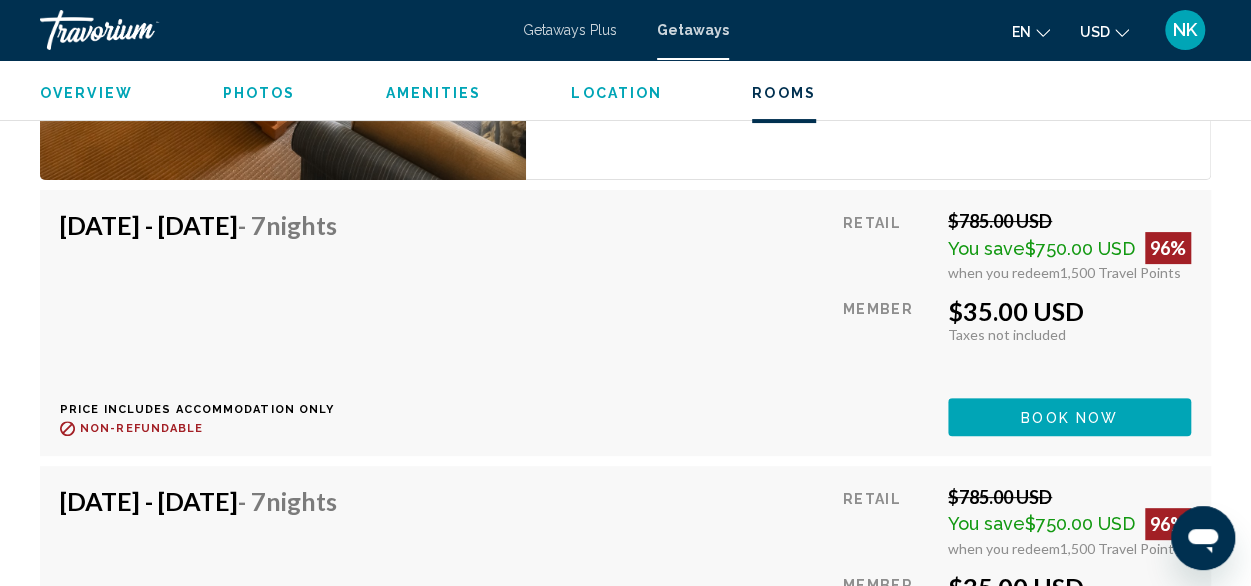 scroll, scrollTop: 3906, scrollLeft: 0, axis: vertical 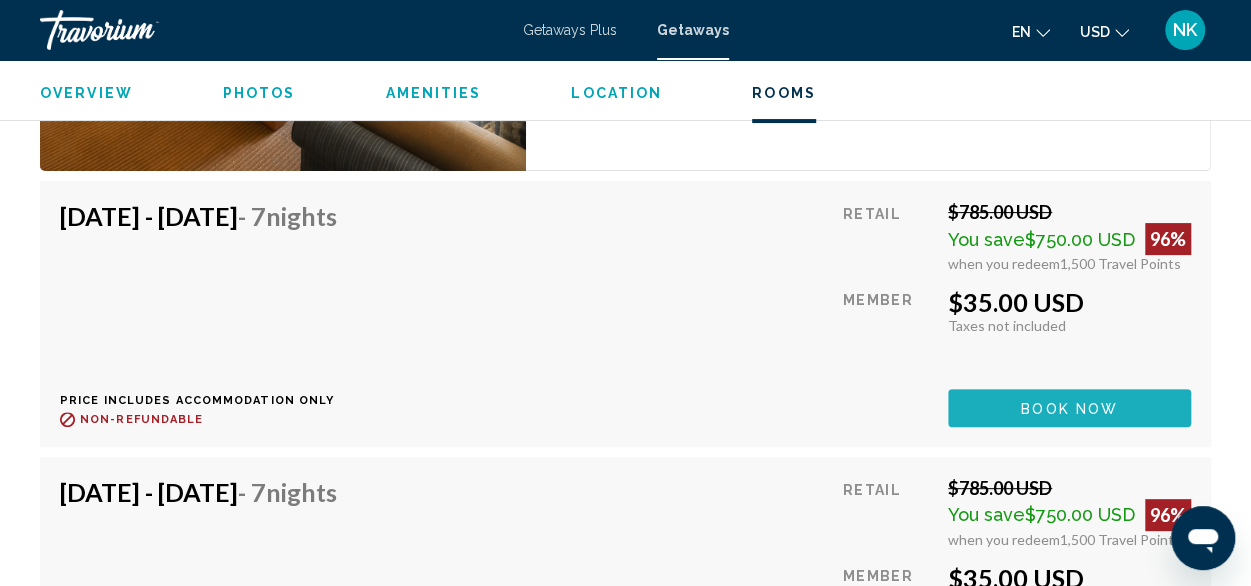 click on "Book now" at bounding box center (1069, 409) 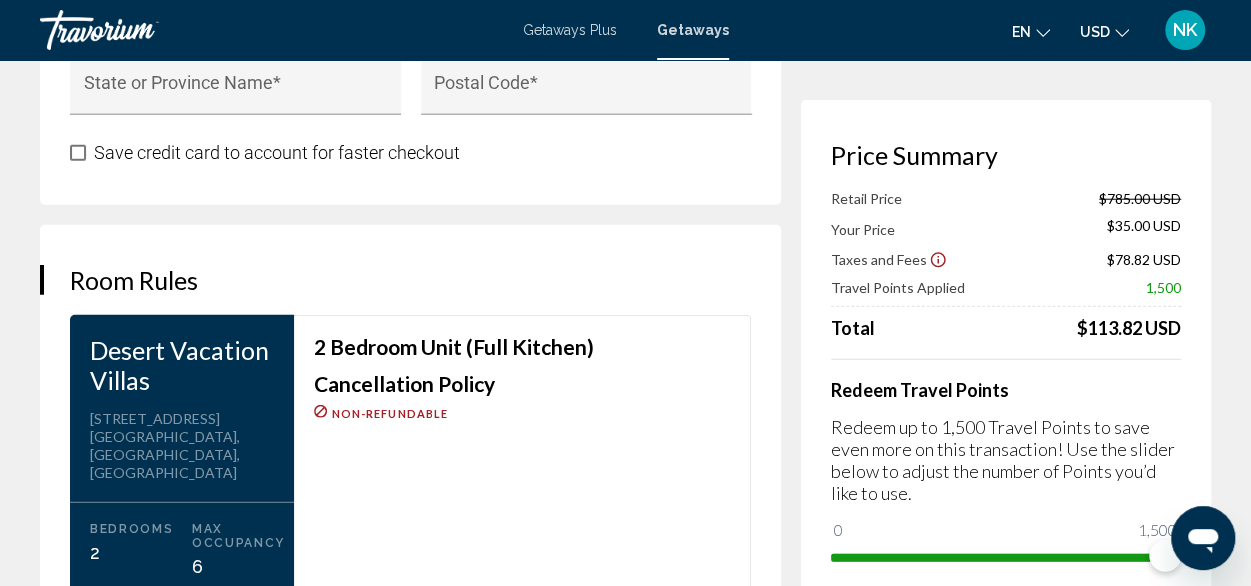 scroll, scrollTop: 2437, scrollLeft: 0, axis: vertical 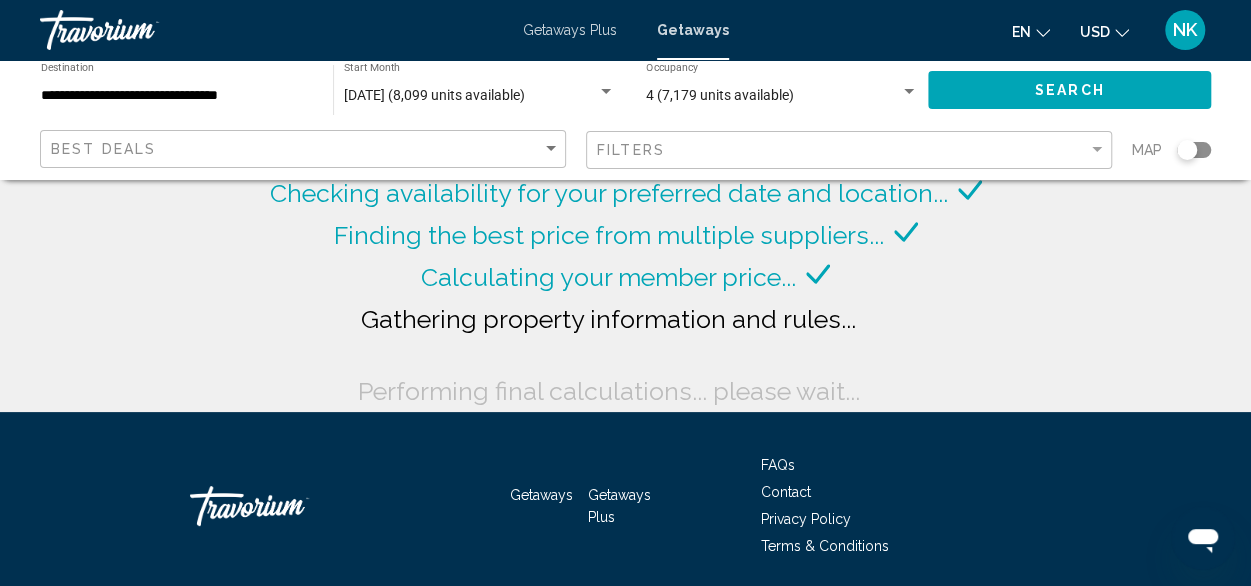 click 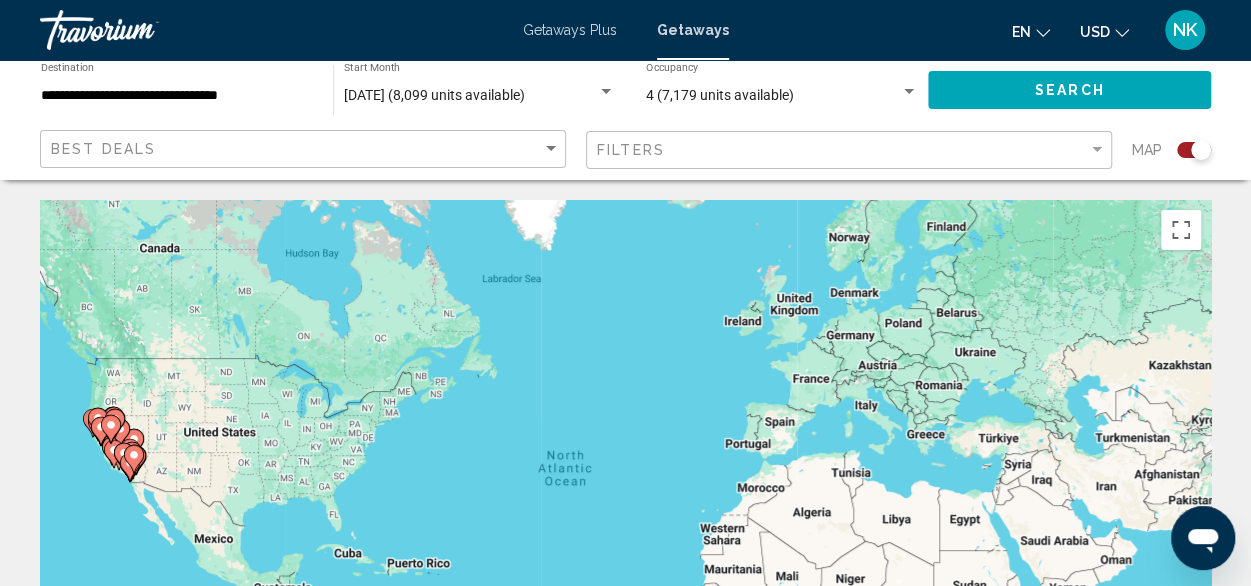 click at bounding box center [111, 429] 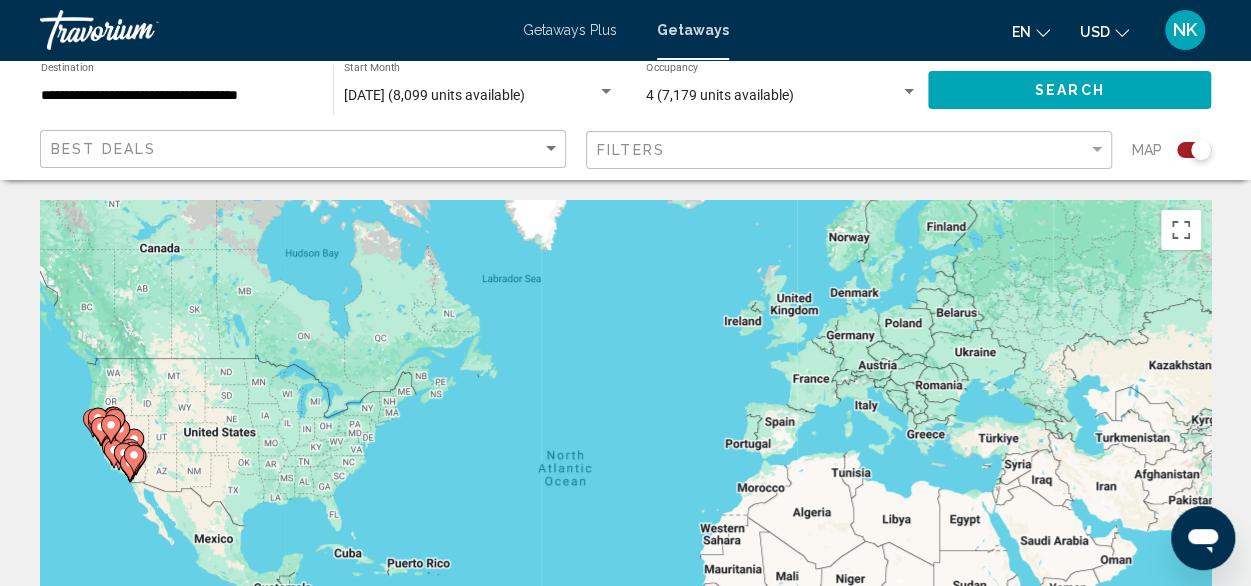 click on "To navigate, press the arrow keys. To activate drag with keyboard, press Alt + Enter. Once in keyboard drag state, use the arrow keys to move the marker. To complete the drag, press the Enter key. To cancel, press Escape." at bounding box center (625, 500) 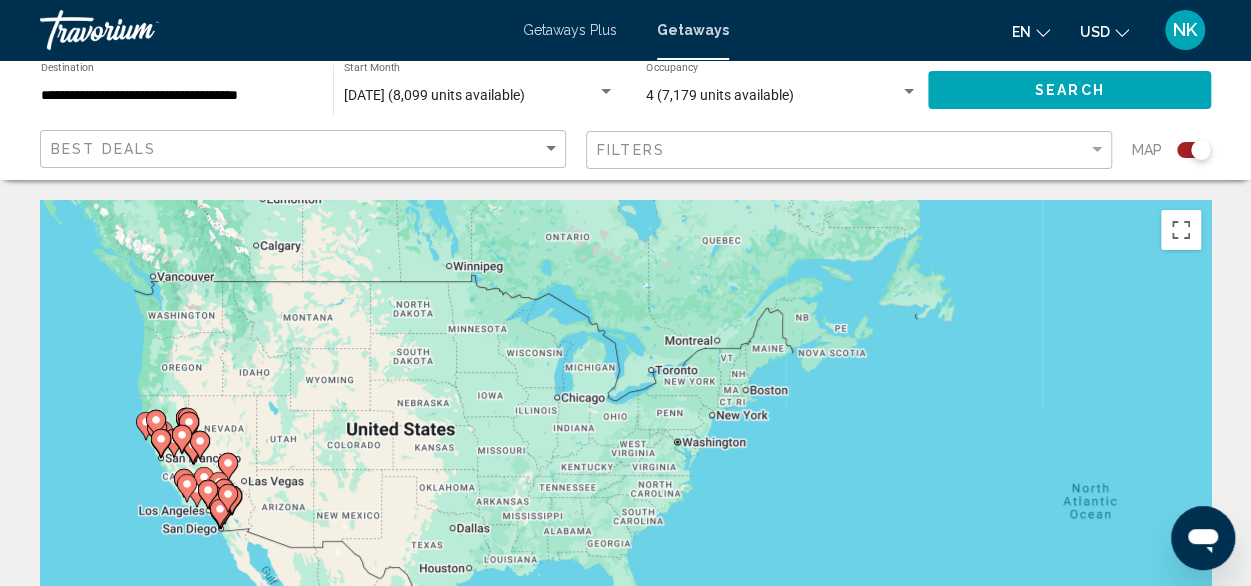 click 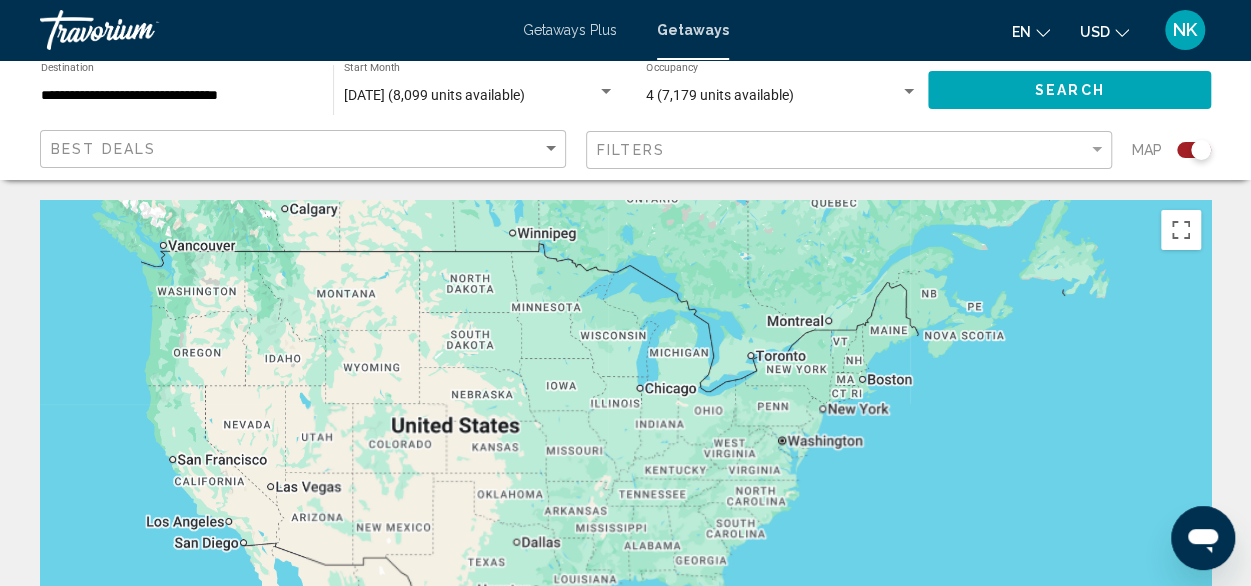 click on "To navigate, press the arrow keys." at bounding box center [625, 500] 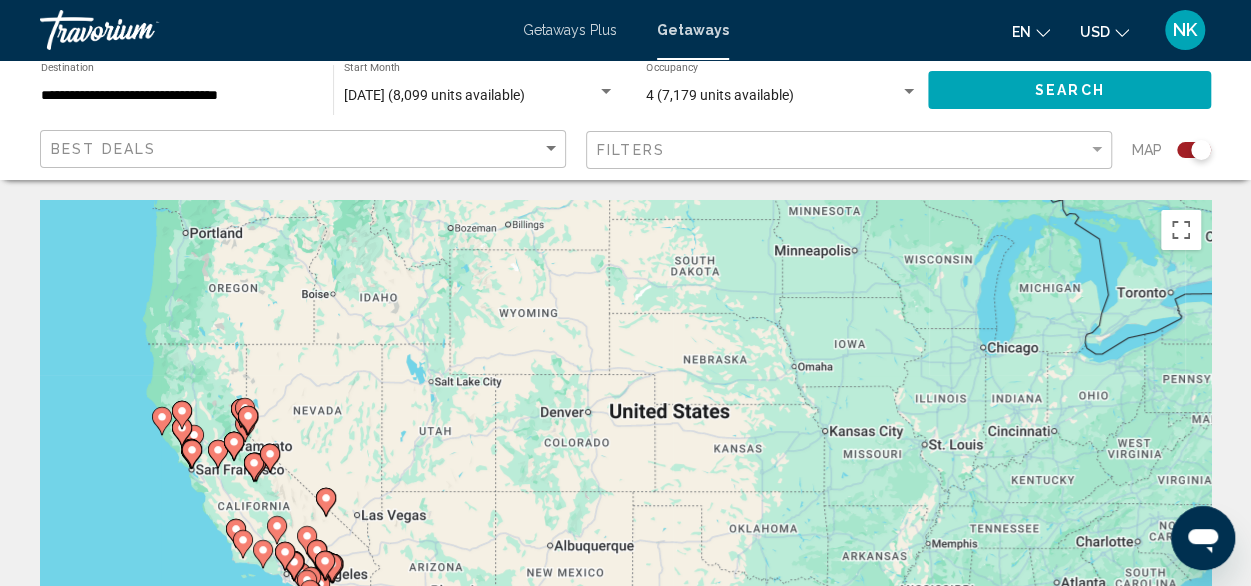click 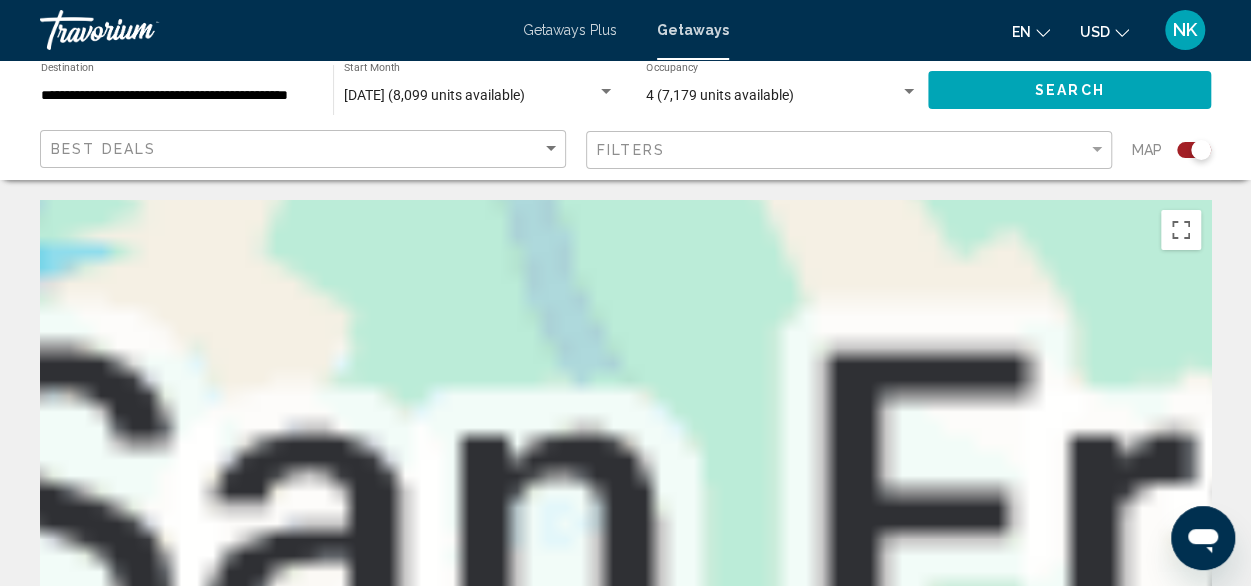 click on "To navigate, press the arrow keys." at bounding box center (625, 500) 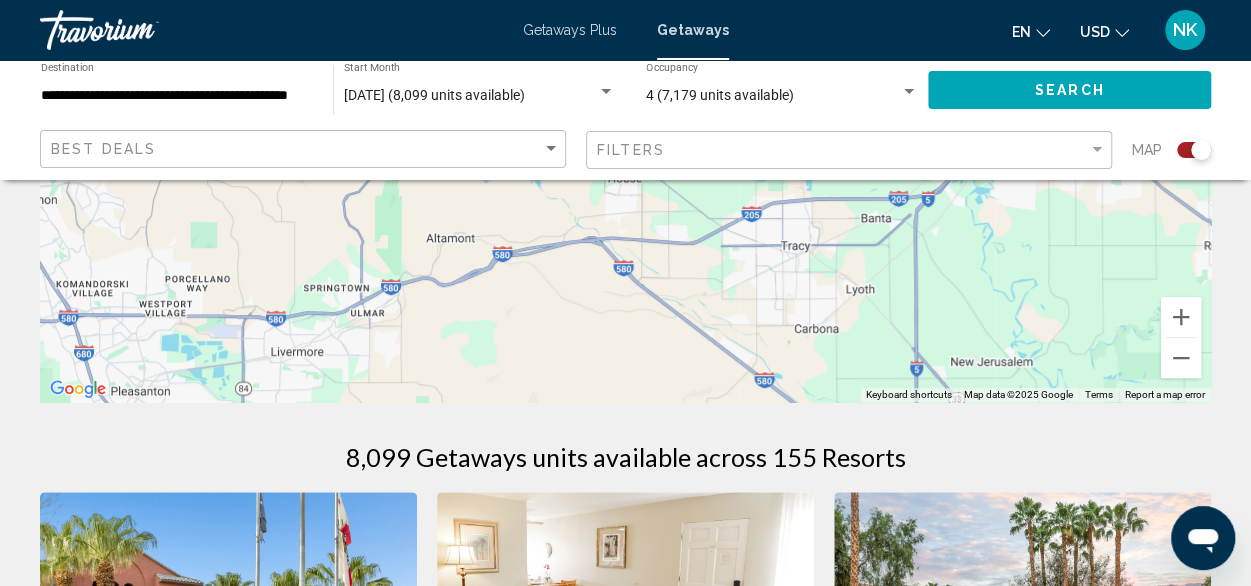scroll, scrollTop: 408, scrollLeft: 0, axis: vertical 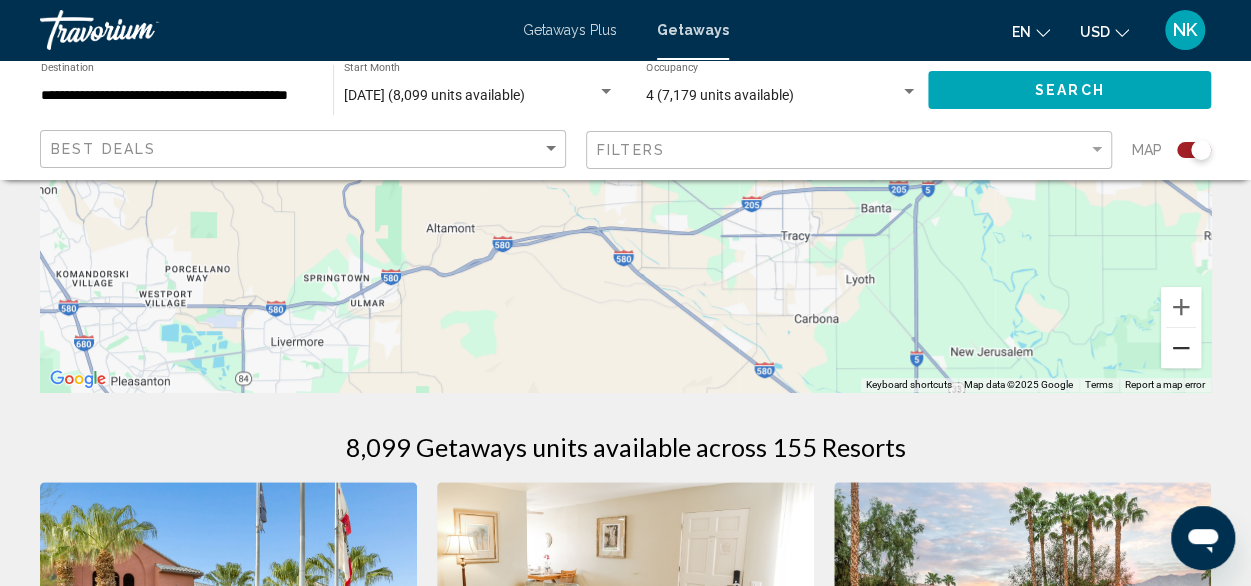 click at bounding box center (1181, 348) 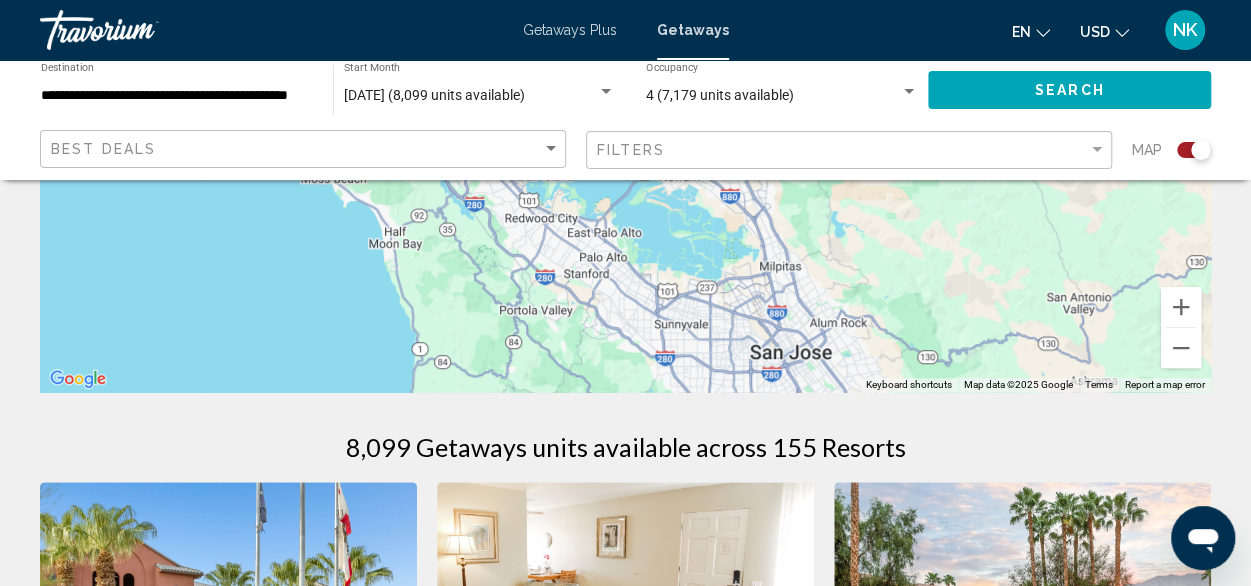 drag, startPoint x: 557, startPoint y: 308, endPoint x: 978, endPoint y: 125, distance: 459.05338 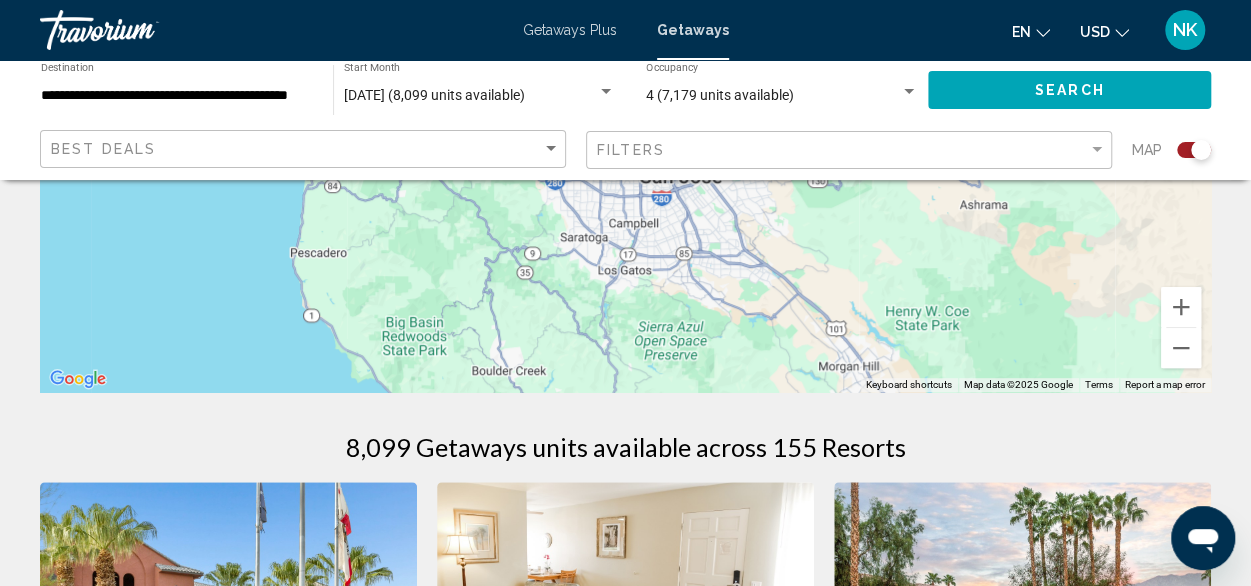 drag, startPoint x: 929, startPoint y: 279, endPoint x: 814, endPoint y: 98, distance: 214.44347 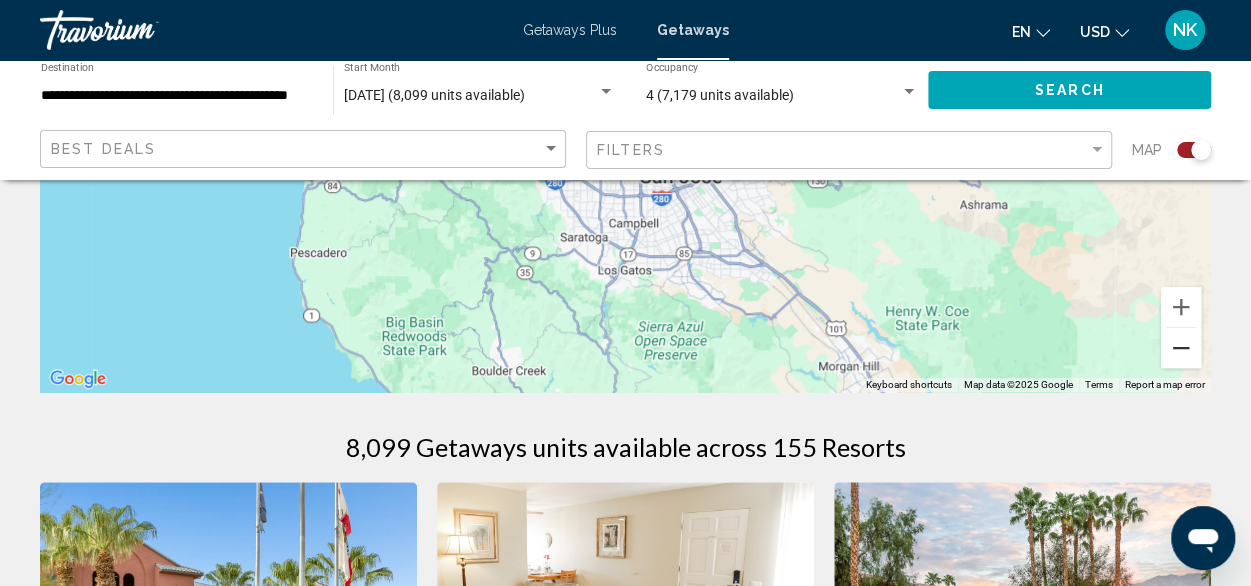 click at bounding box center (1181, 348) 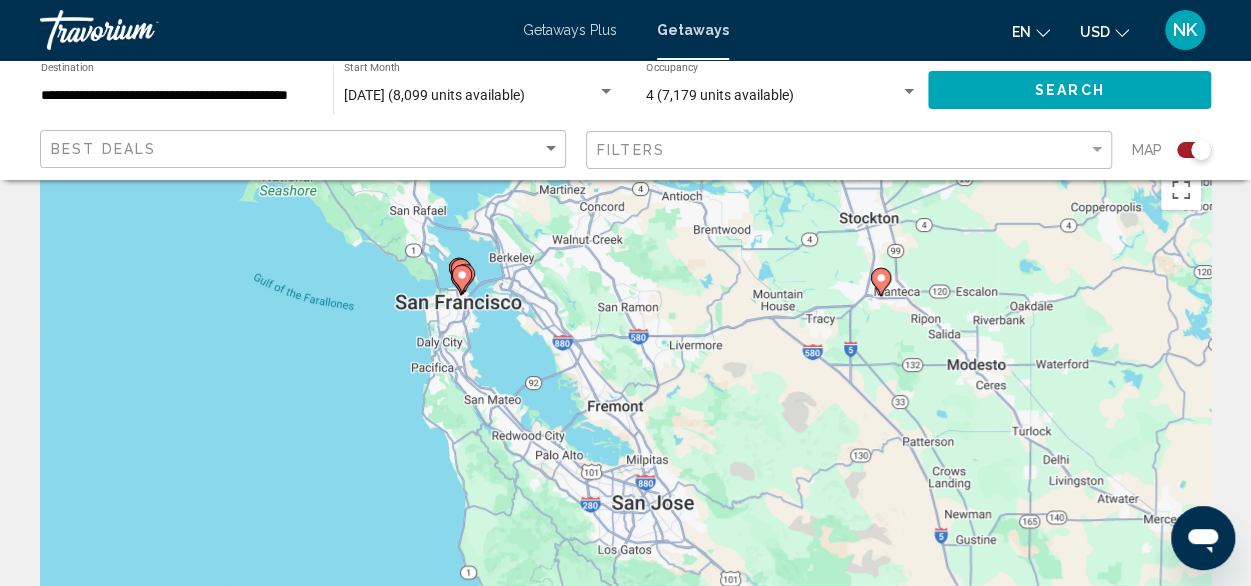 scroll, scrollTop: 0, scrollLeft: 0, axis: both 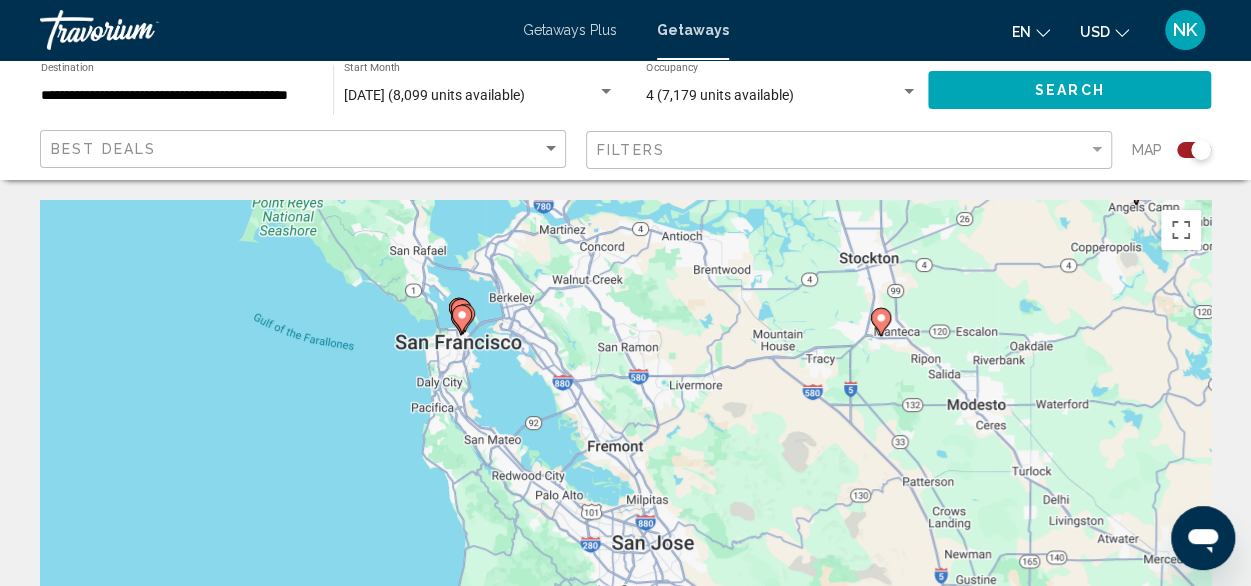 click 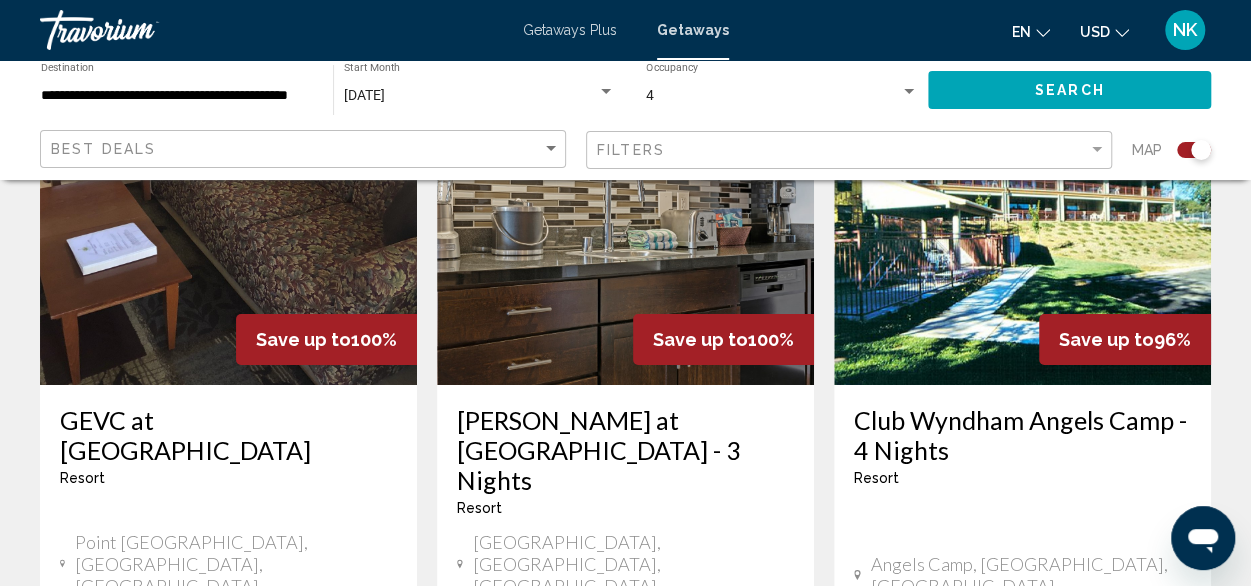 scroll, scrollTop: 3323, scrollLeft: 0, axis: vertical 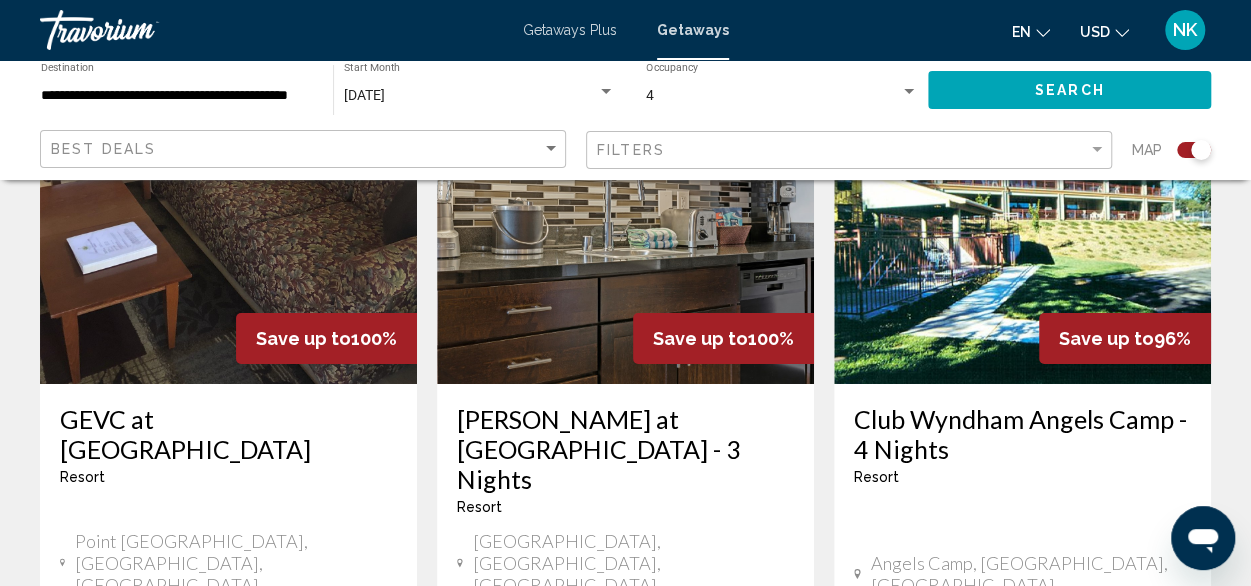 click on "View Resort" at bounding box center [242, 798] 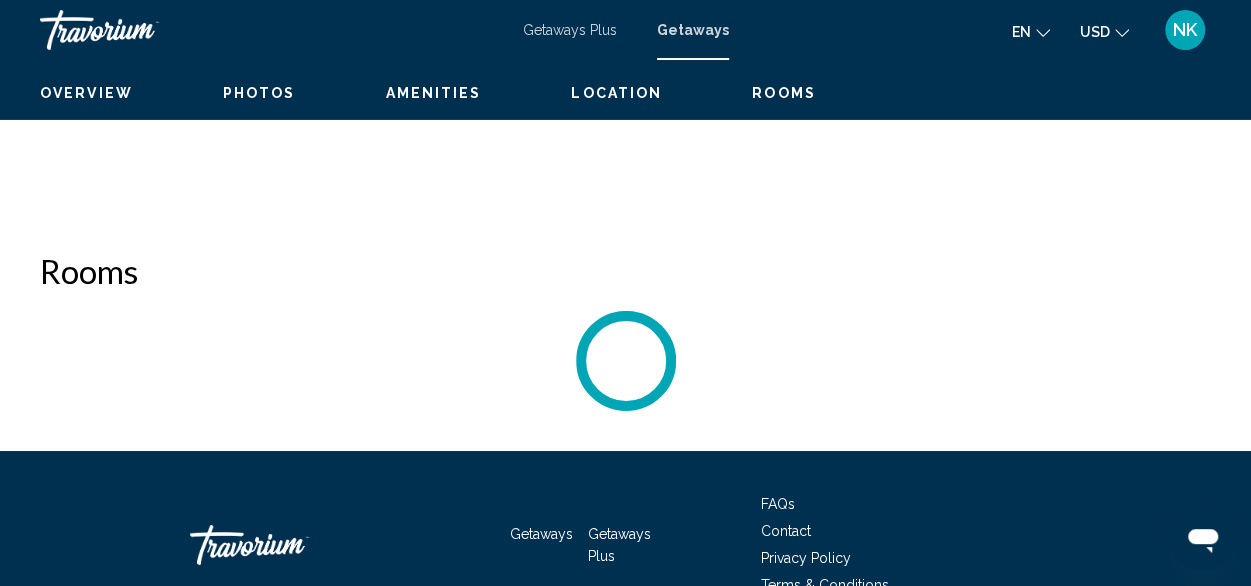 scroll, scrollTop: 242, scrollLeft: 0, axis: vertical 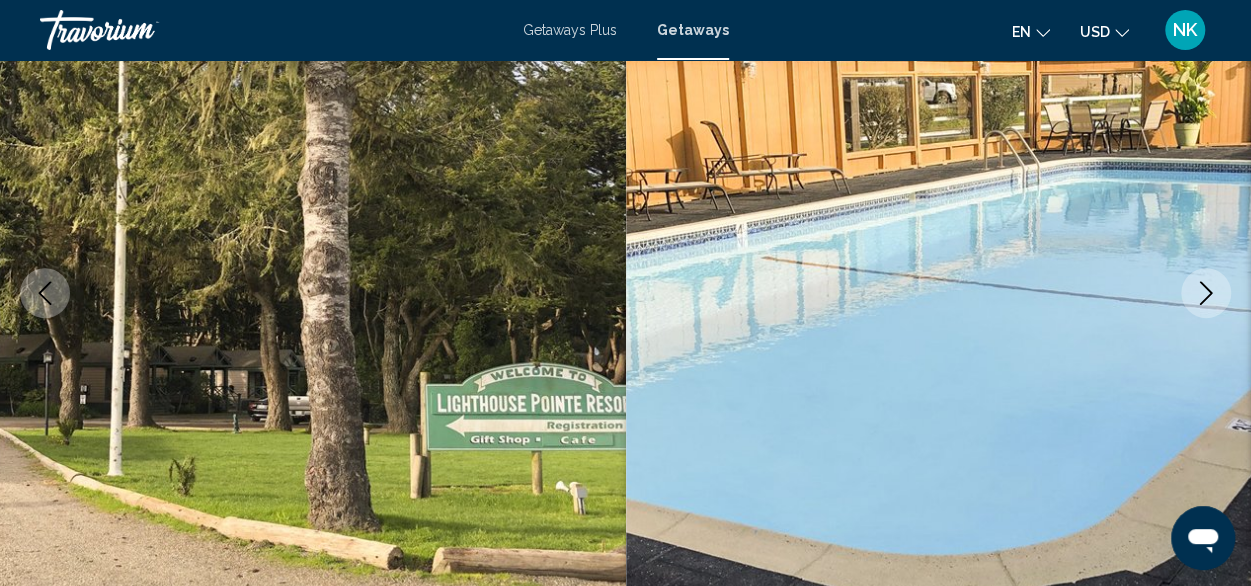 click 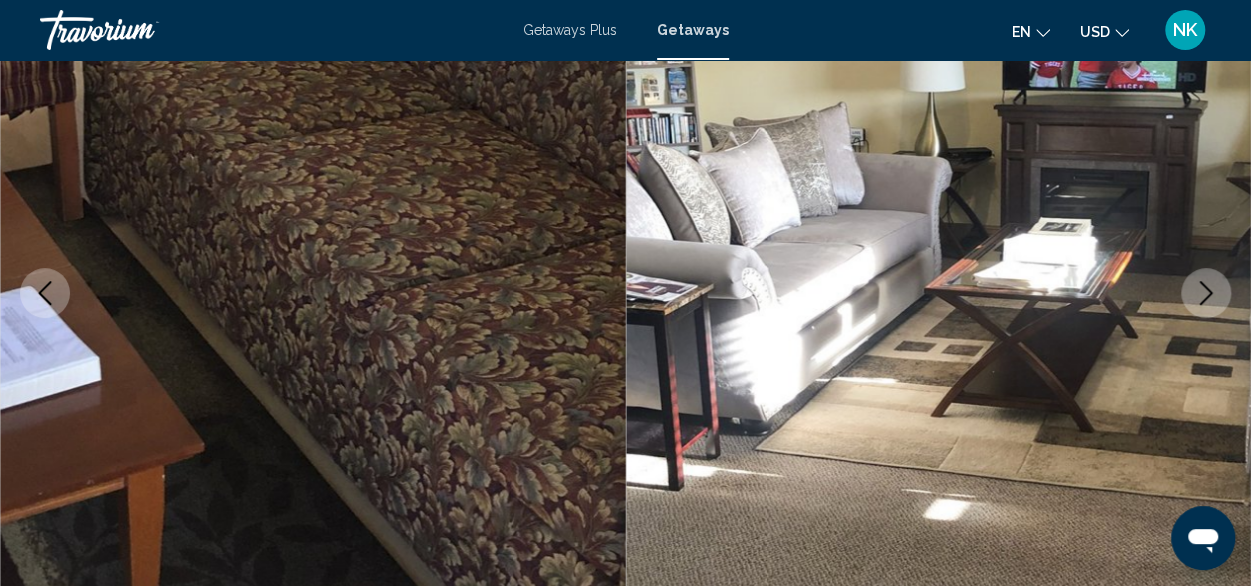 click 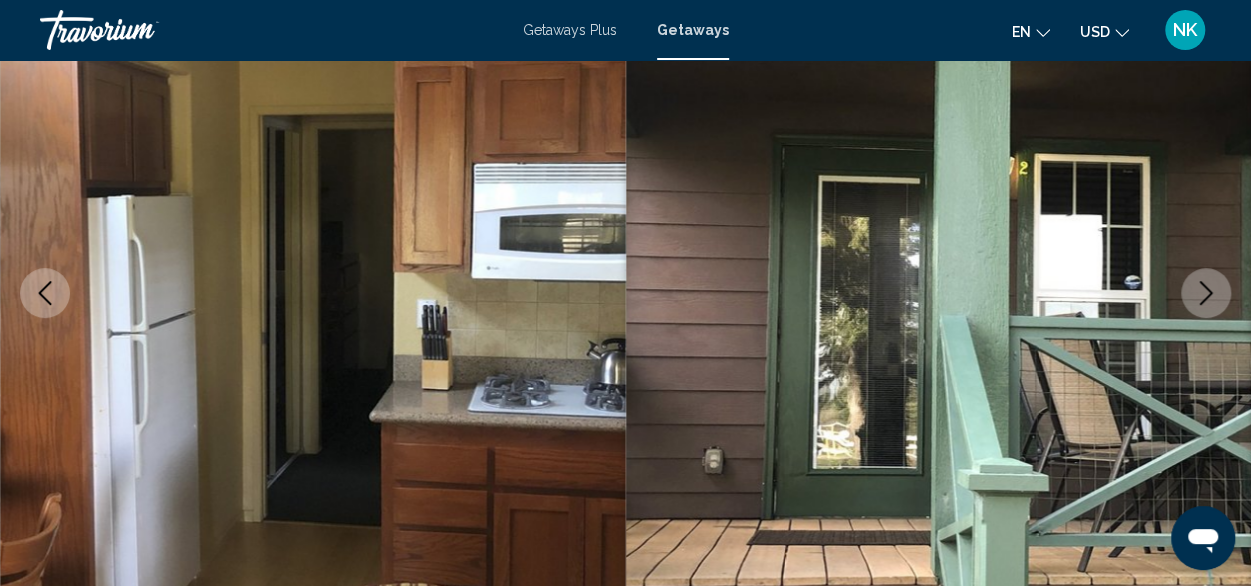 click 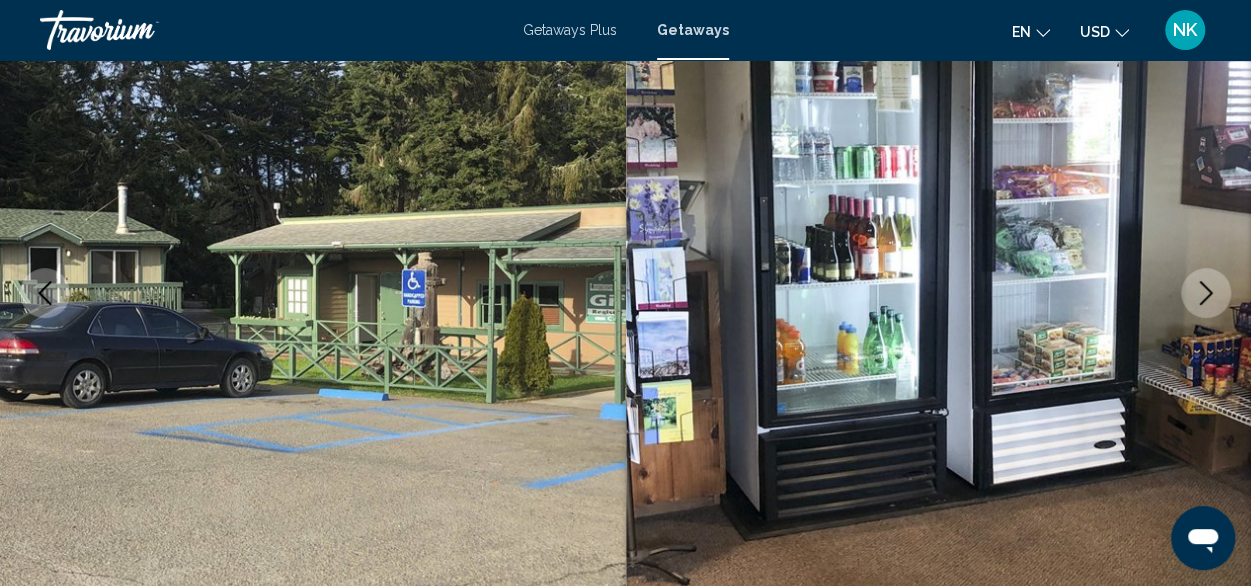 click 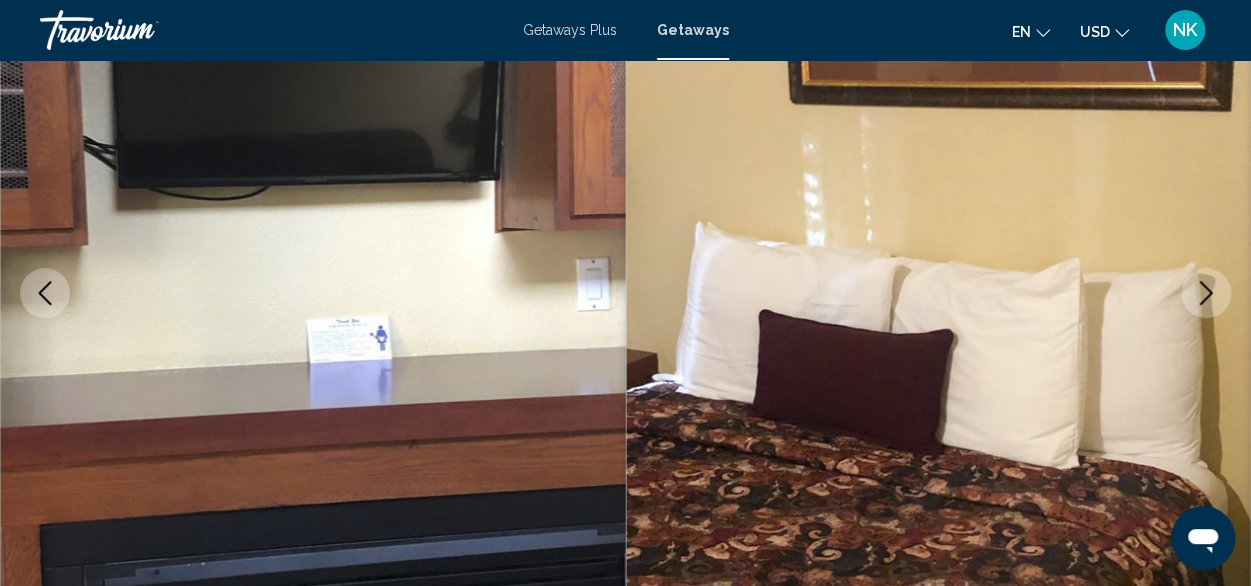 click 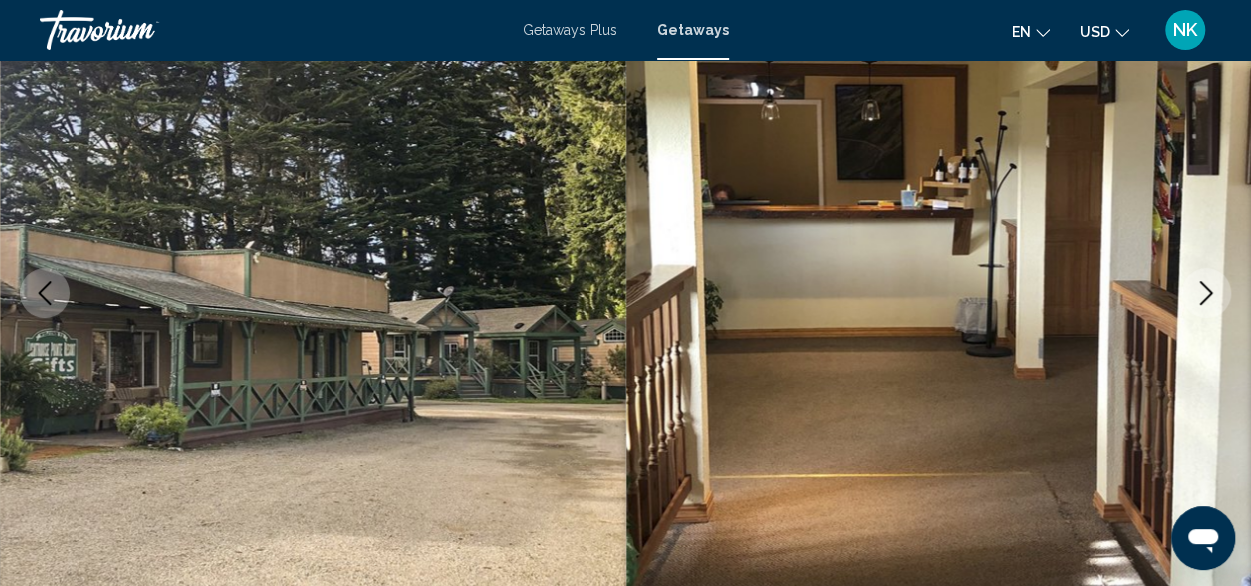 click 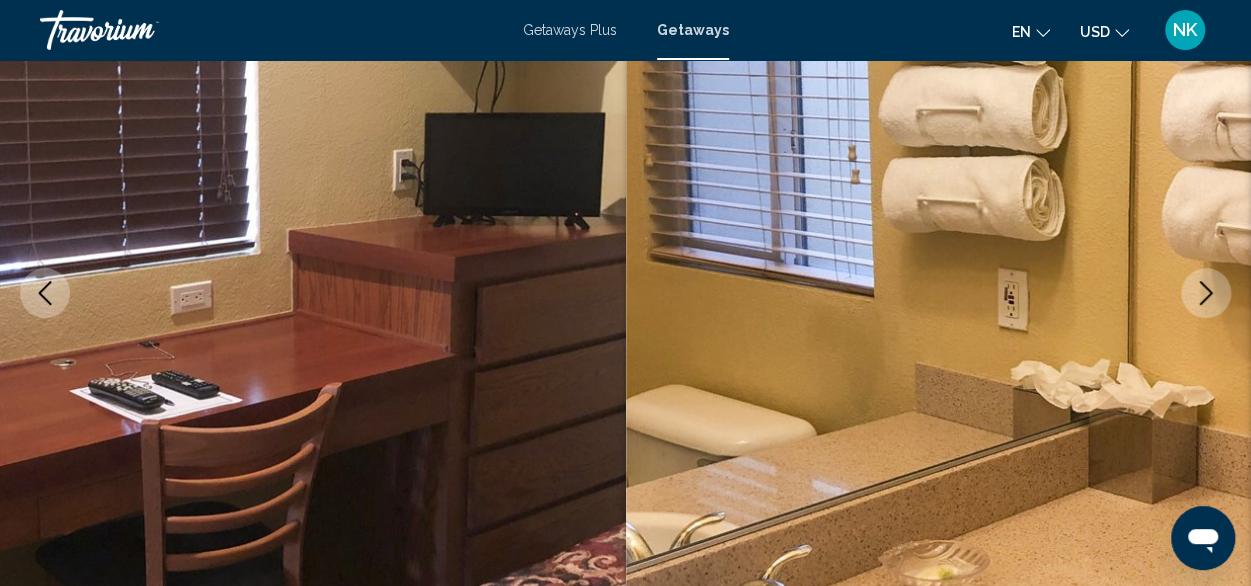 click 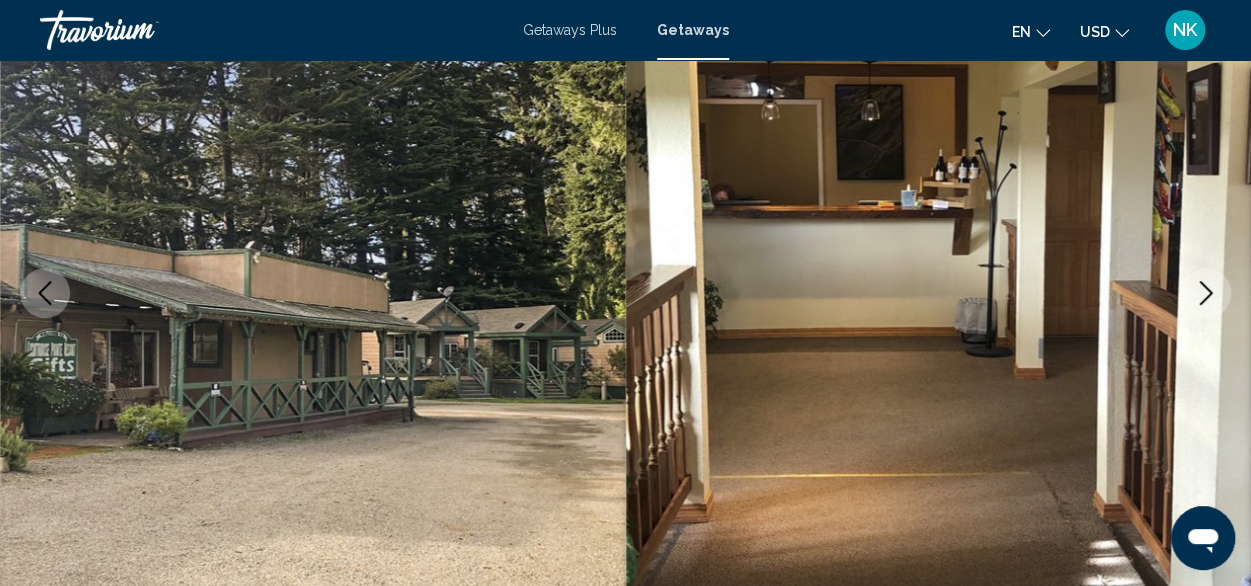 click 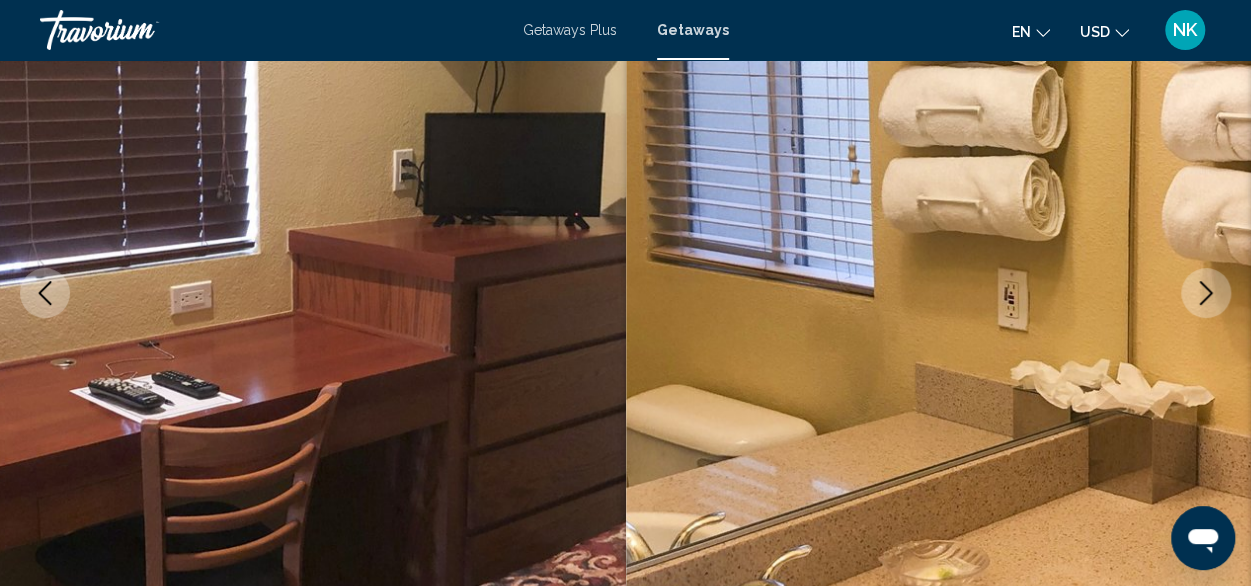 click 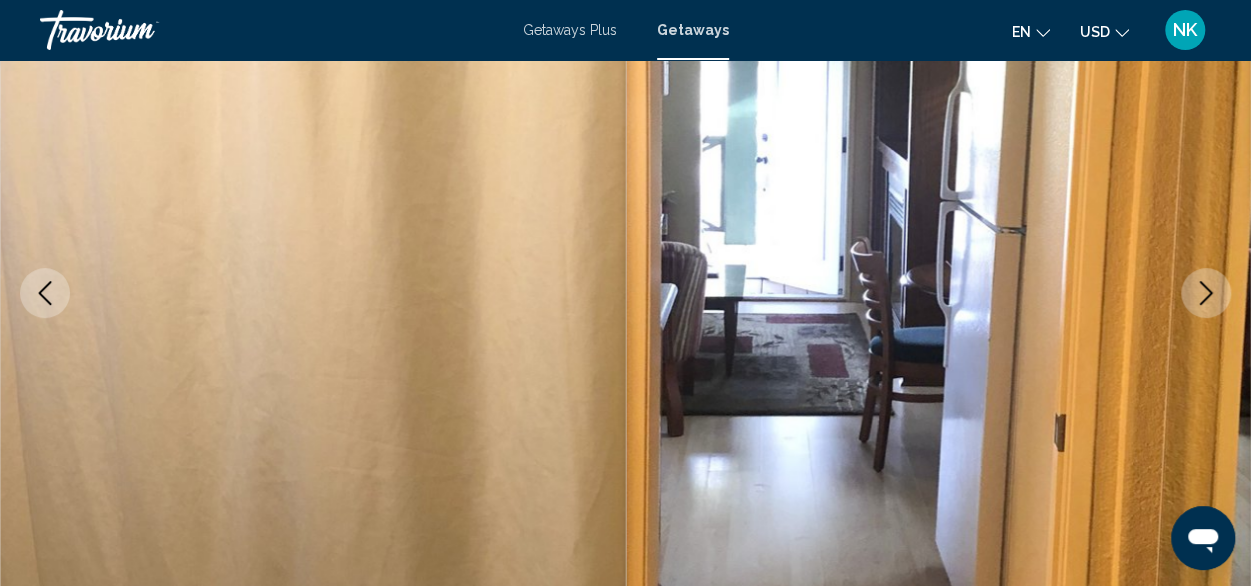 click 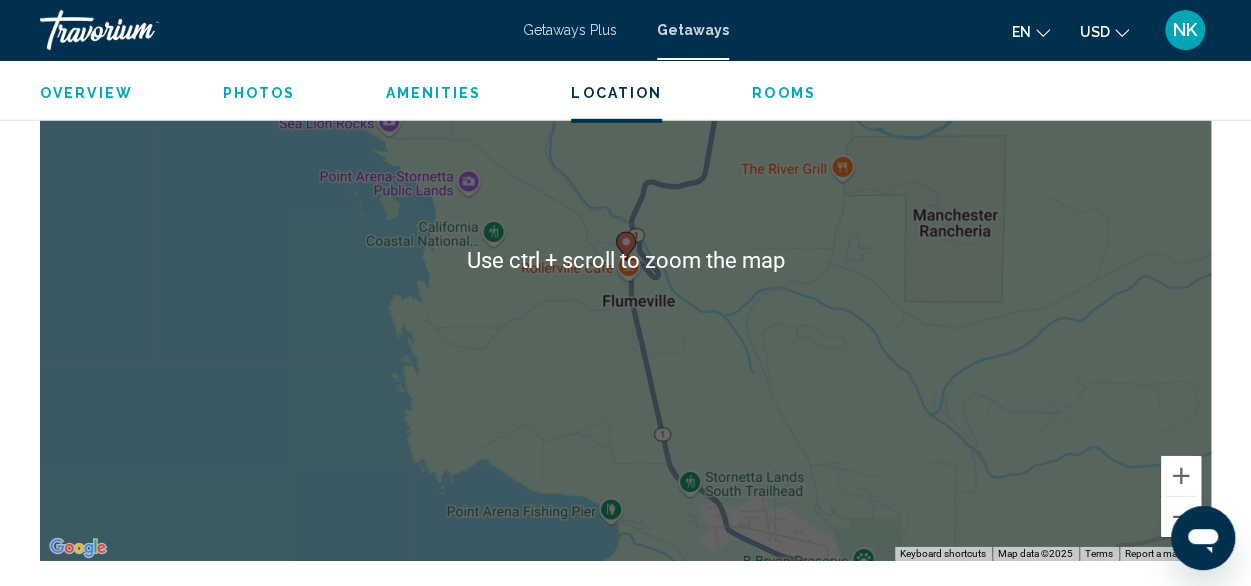 scroll, scrollTop: 2976, scrollLeft: 0, axis: vertical 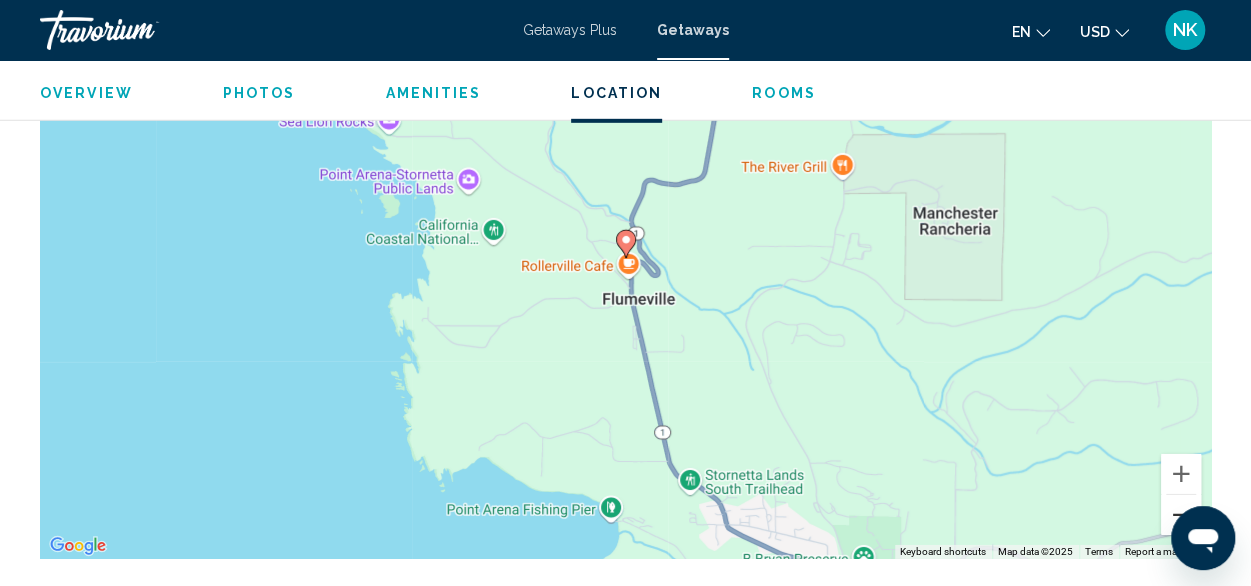 click at bounding box center (1181, 515) 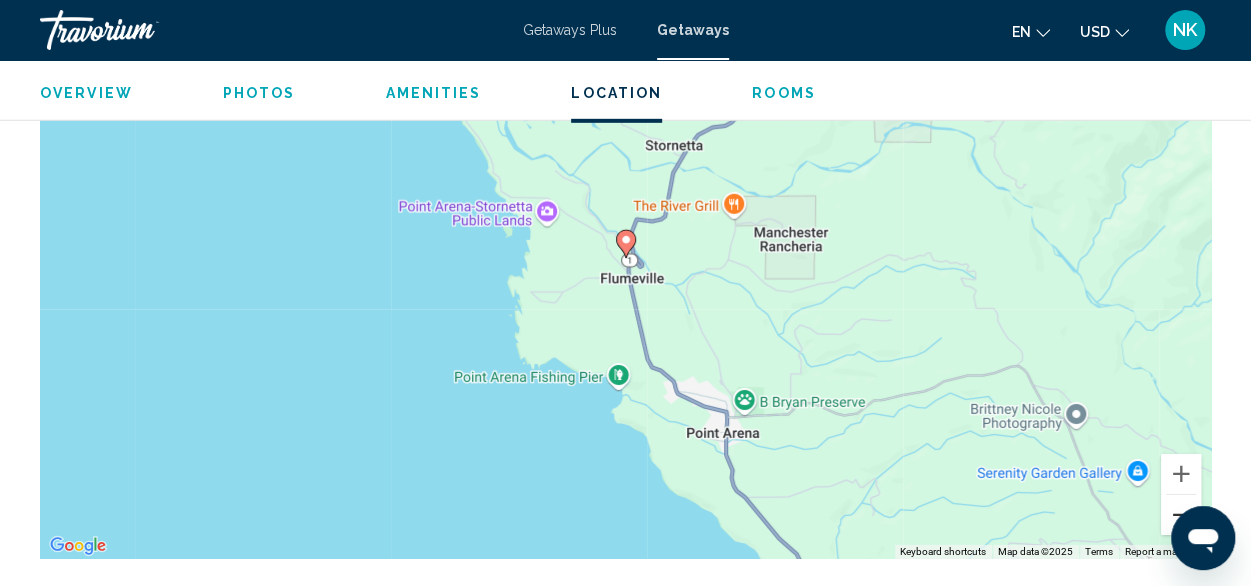 click at bounding box center [1181, 515] 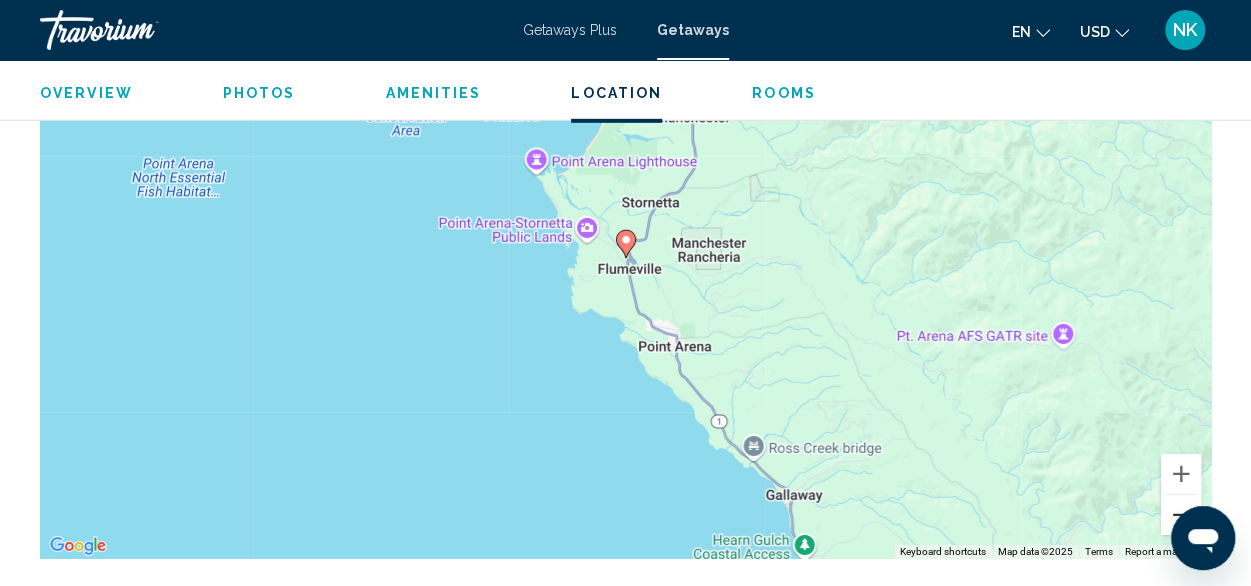 click at bounding box center (1181, 515) 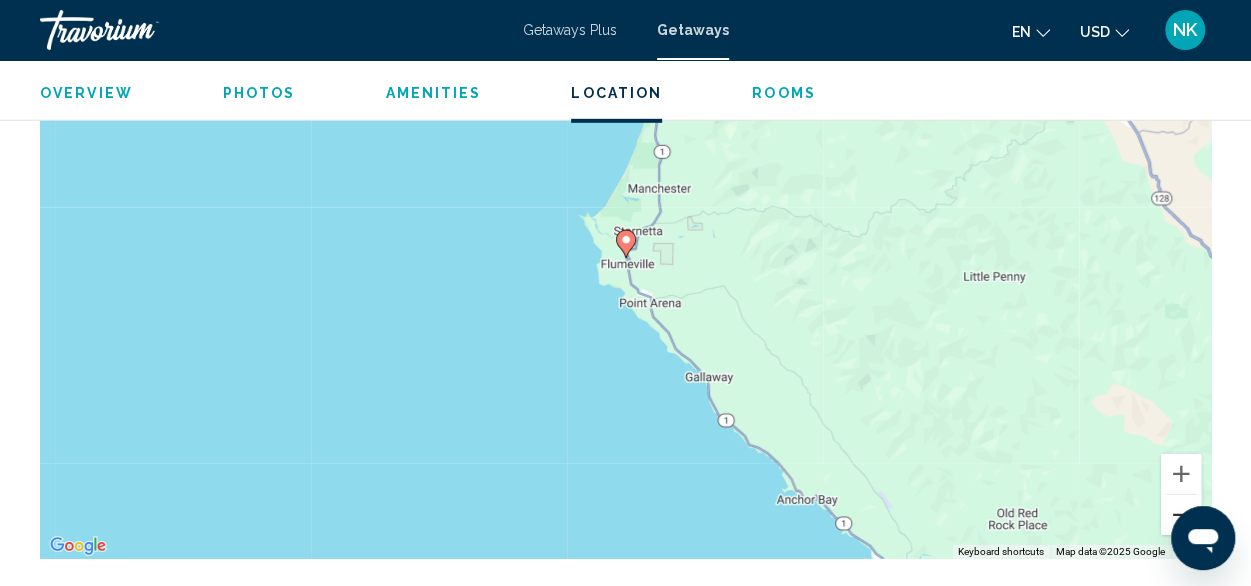 click at bounding box center (1181, 515) 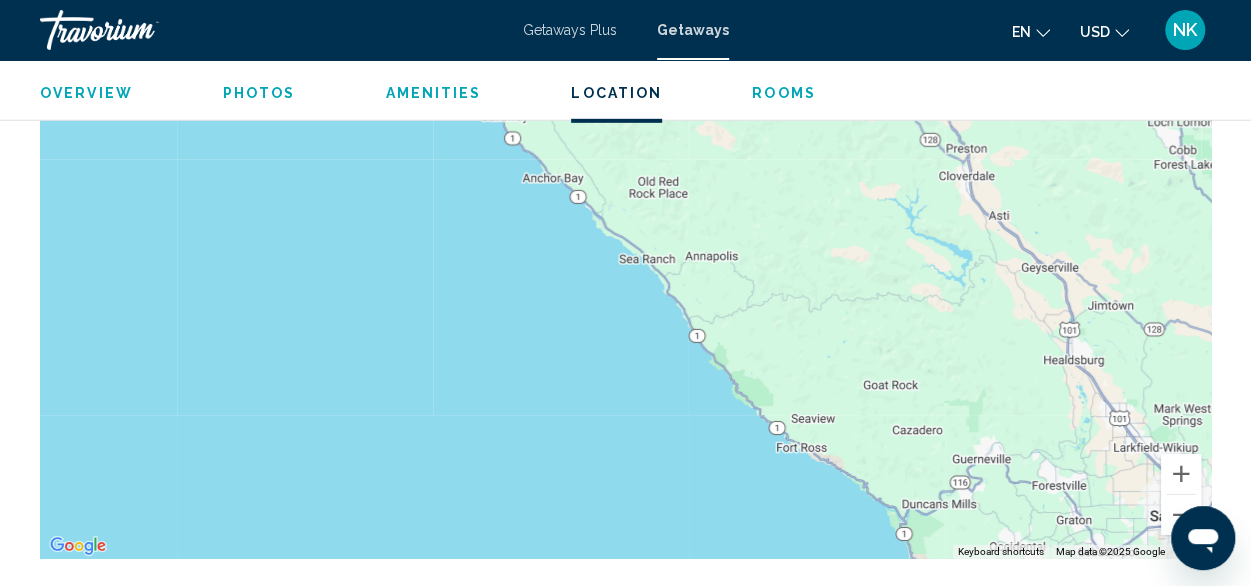 drag, startPoint x: 864, startPoint y: 337, endPoint x: 700, endPoint y: 138, distance: 257.87012 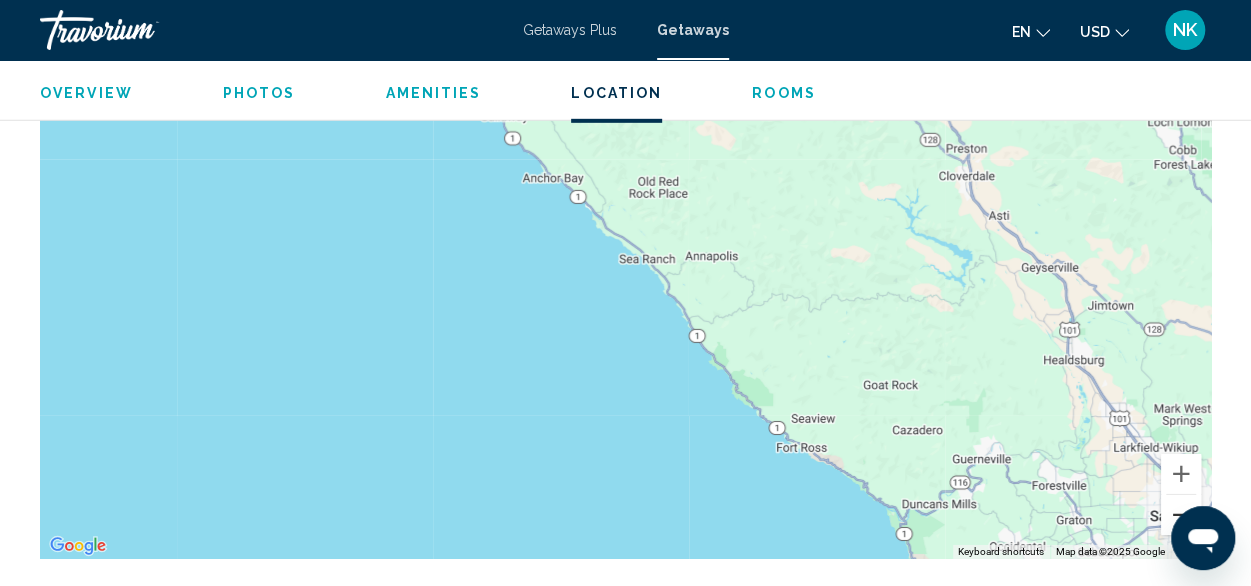 click at bounding box center (1181, 515) 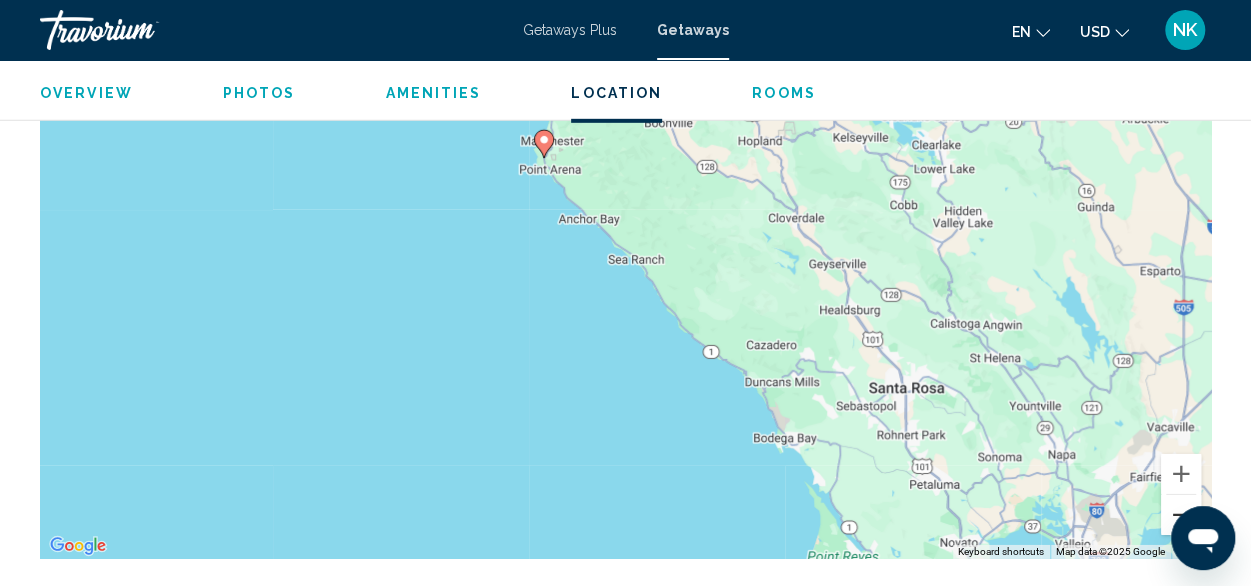 click at bounding box center (1181, 515) 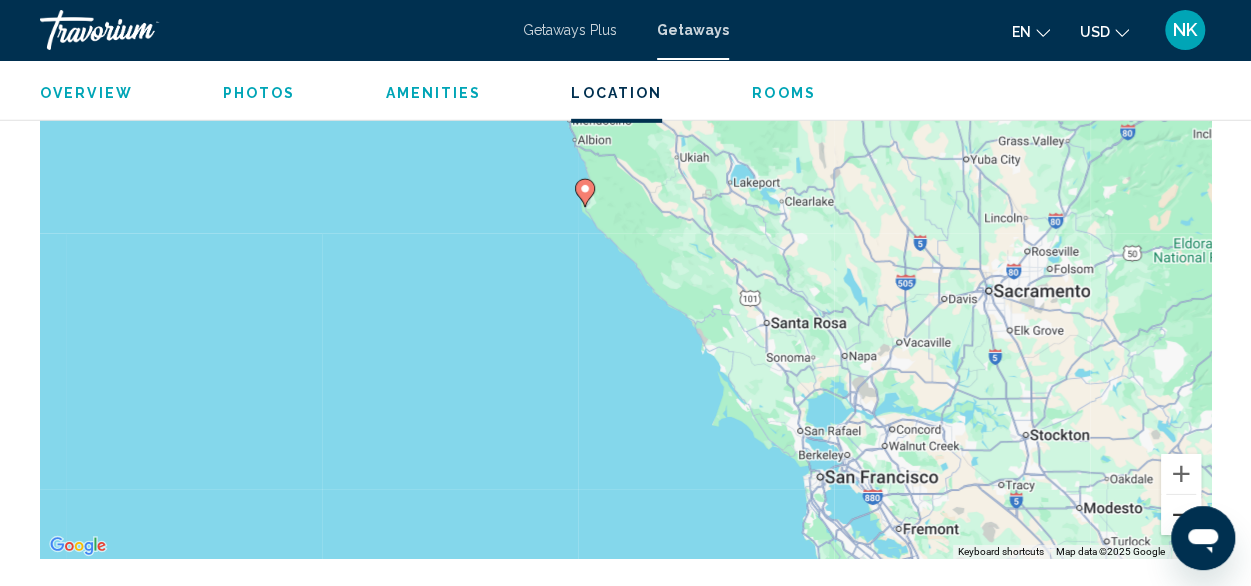 click at bounding box center [1181, 515] 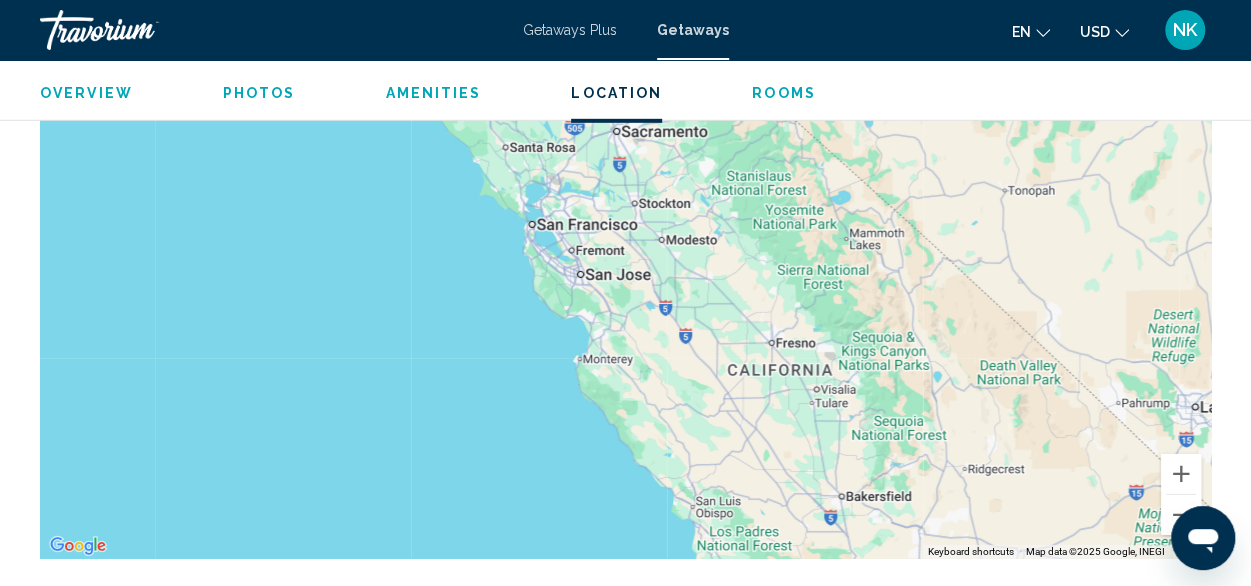 drag, startPoint x: 880, startPoint y: 399, endPoint x: 688, endPoint y: 254, distance: 240.60133 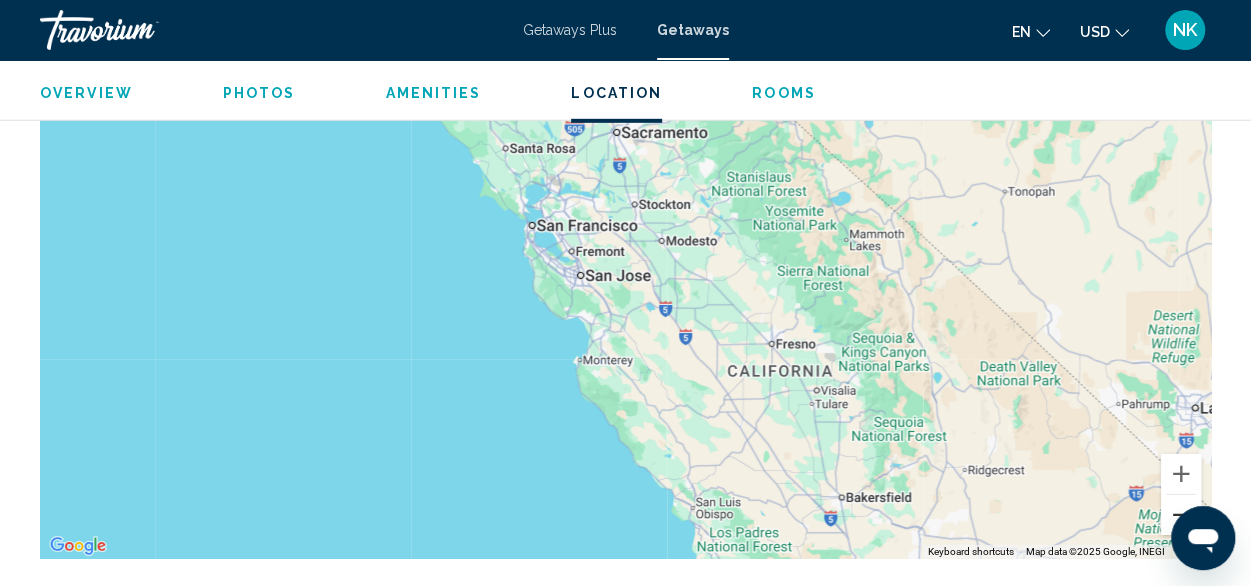 click at bounding box center [1181, 515] 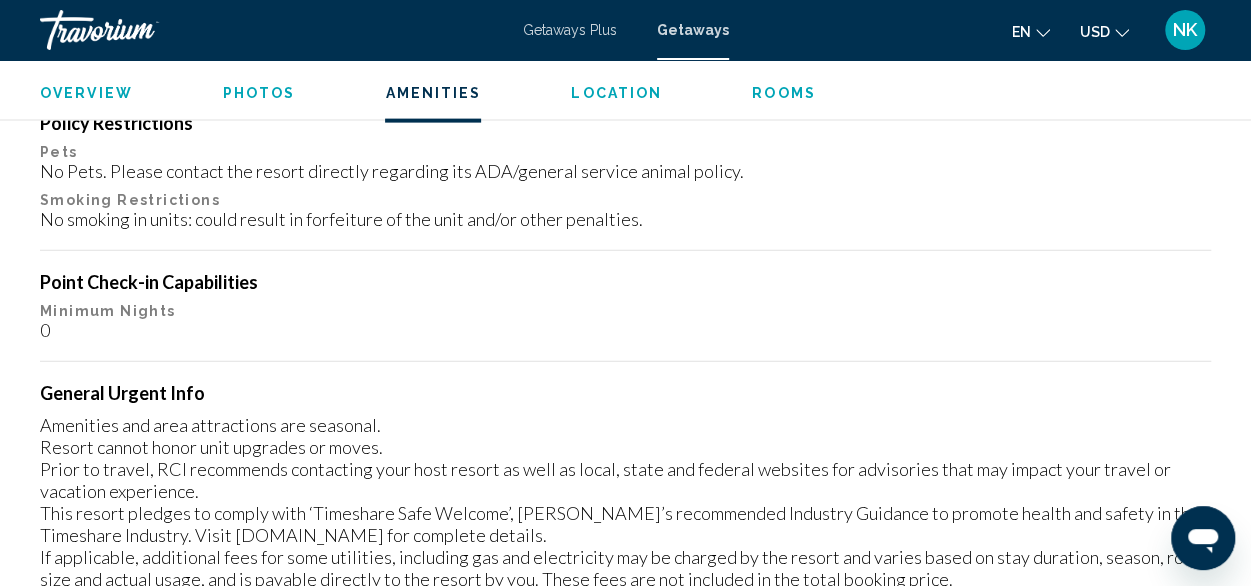 scroll, scrollTop: 2176, scrollLeft: 0, axis: vertical 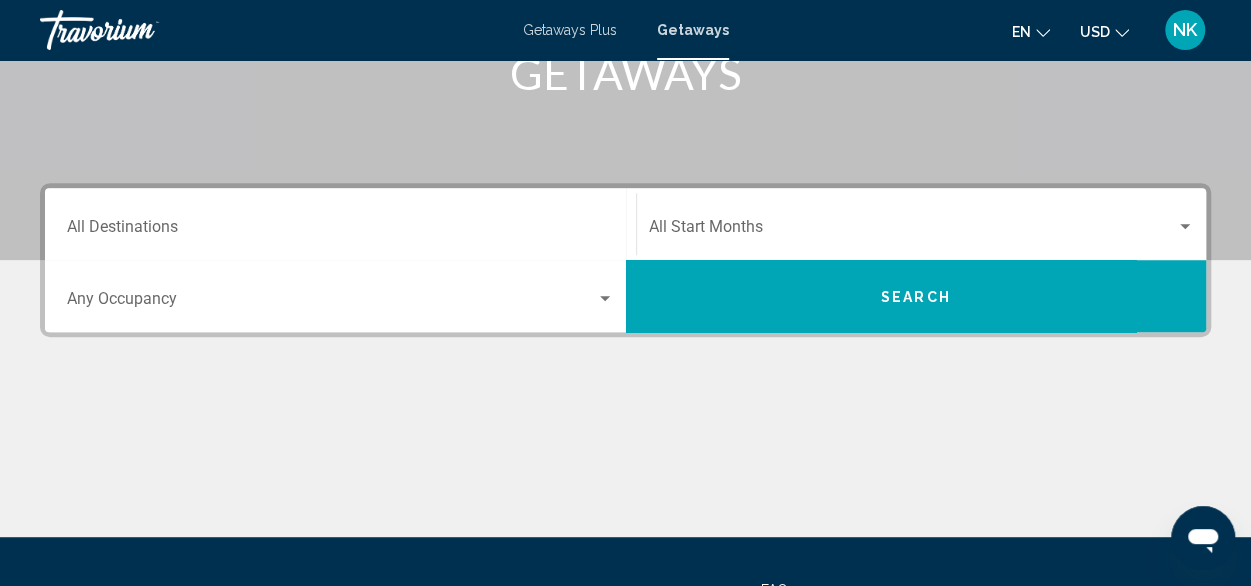 click on "Destination All Destinations" at bounding box center [340, 224] 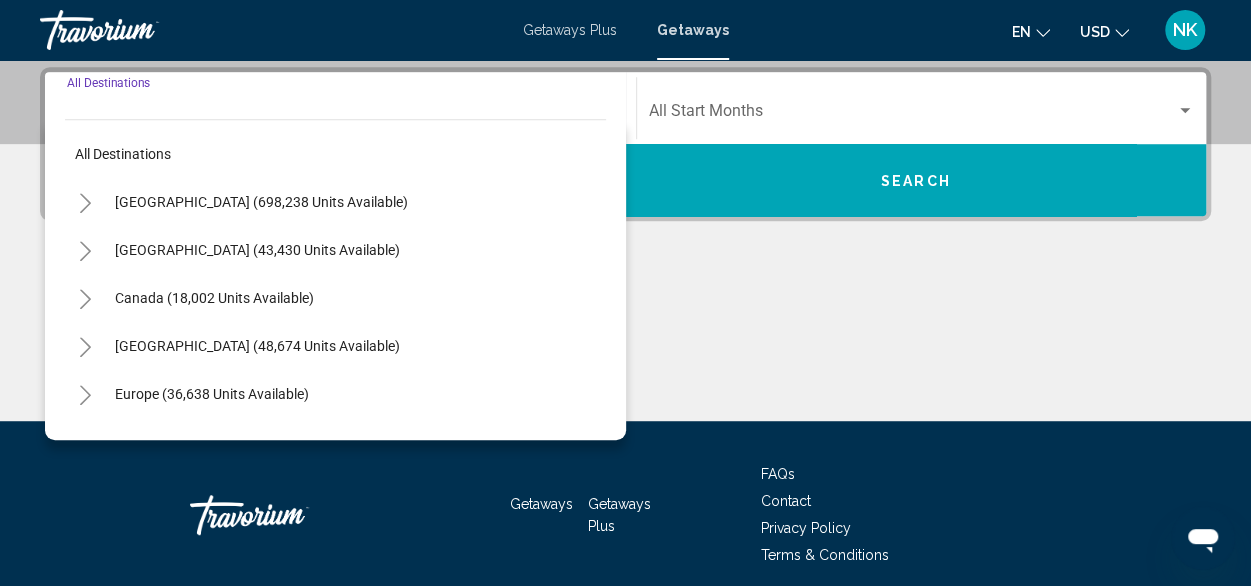 scroll, scrollTop: 458, scrollLeft: 0, axis: vertical 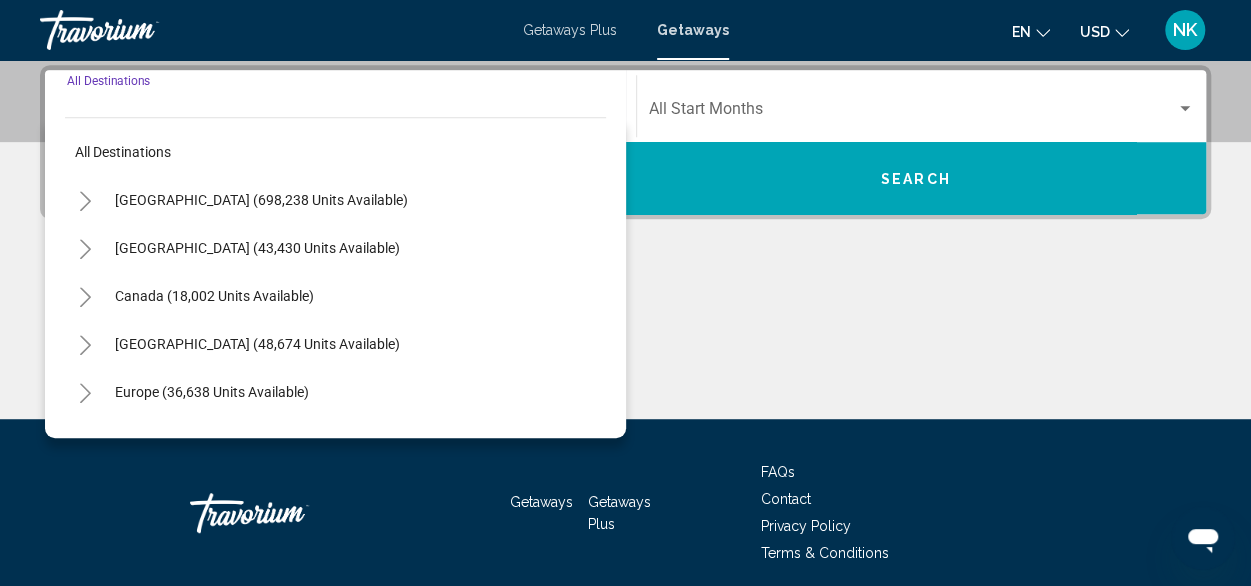 click 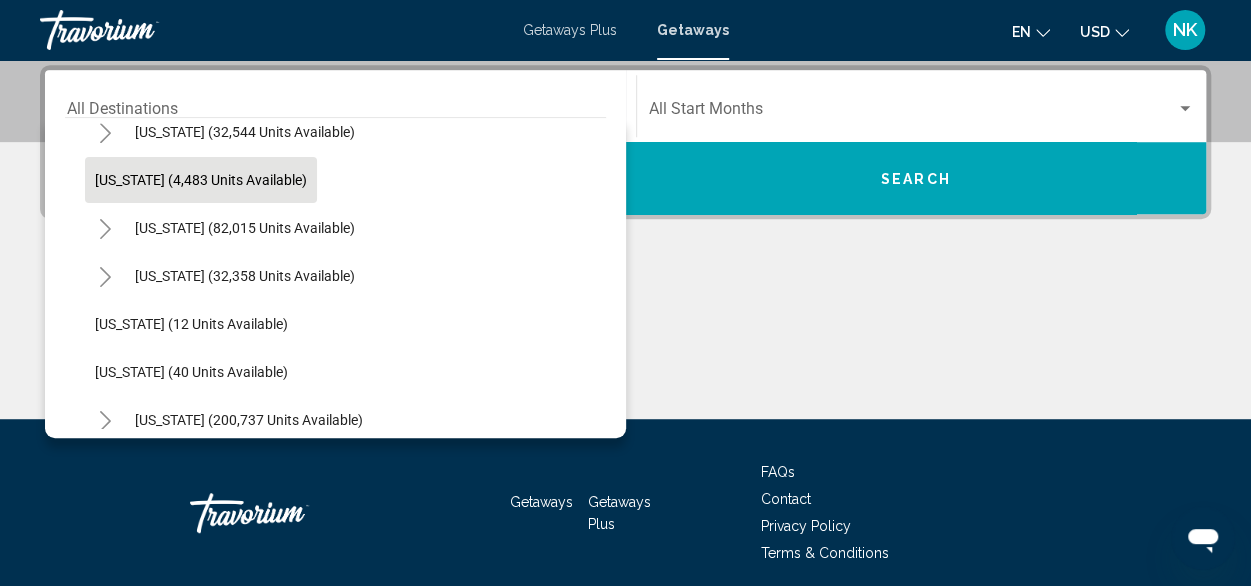 scroll, scrollTop: 118, scrollLeft: 0, axis: vertical 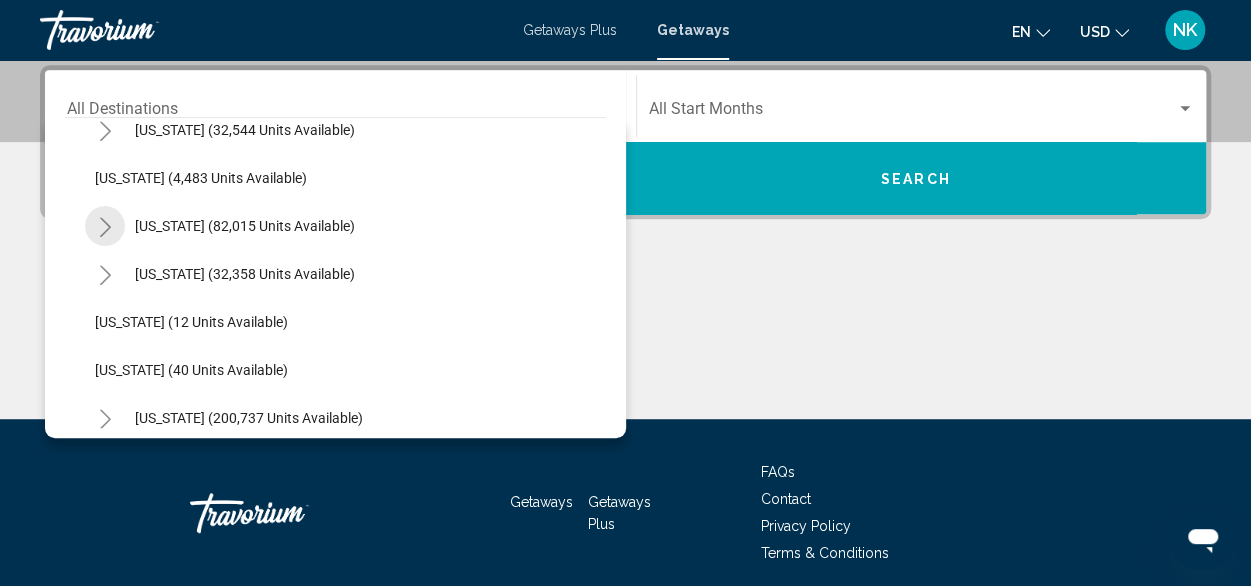 click 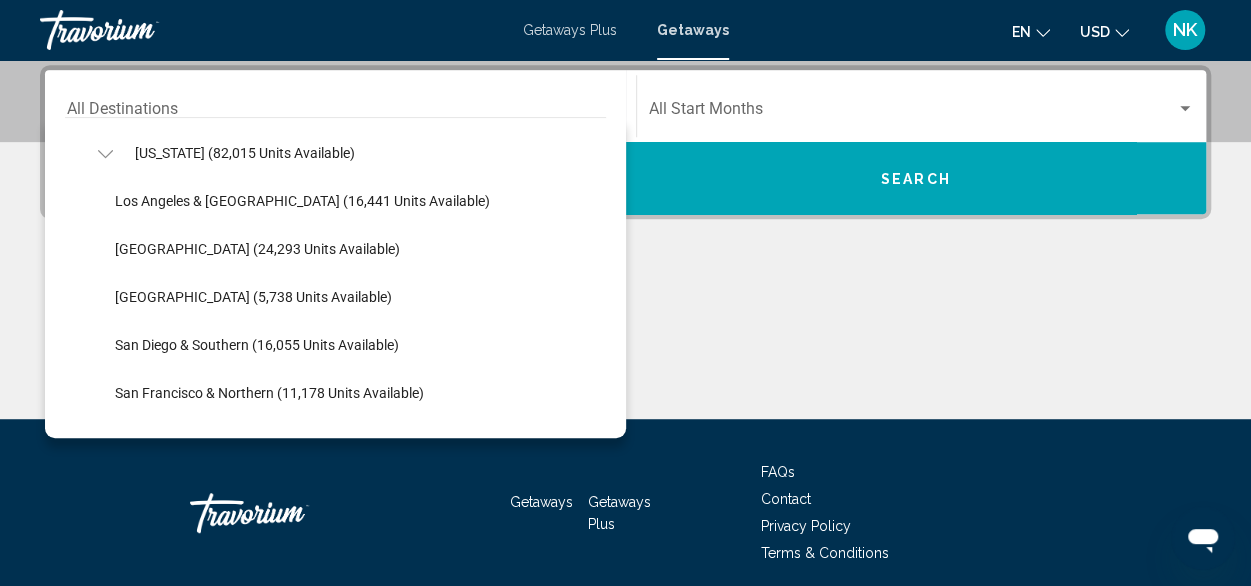 scroll, scrollTop: 178, scrollLeft: 0, axis: vertical 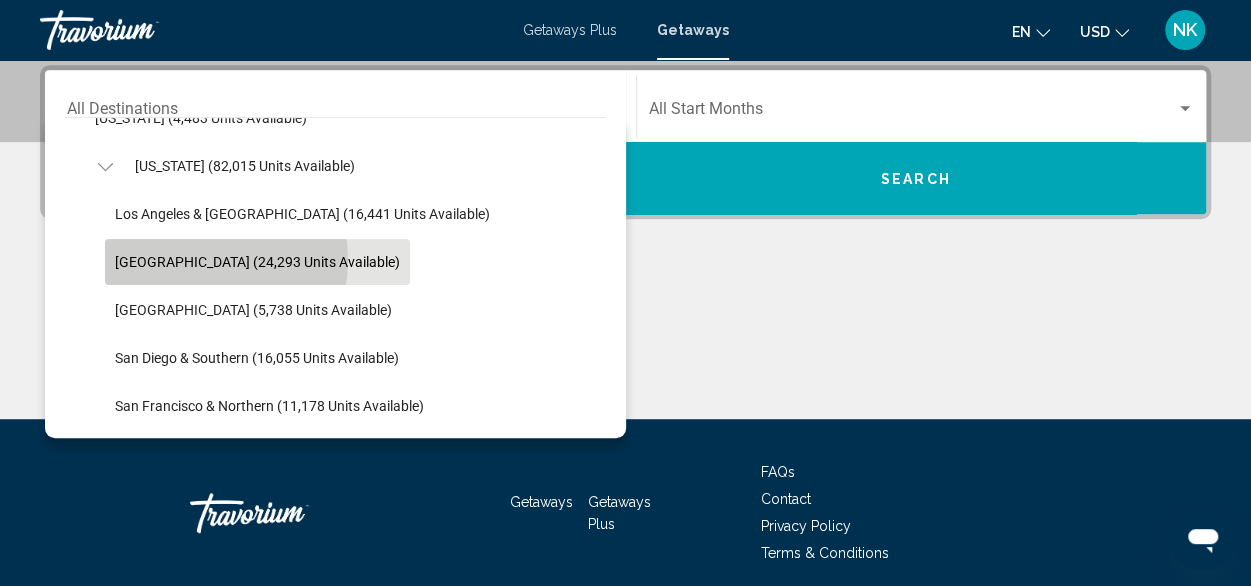 click on "[GEOGRAPHIC_DATA] (24,293 units available)" 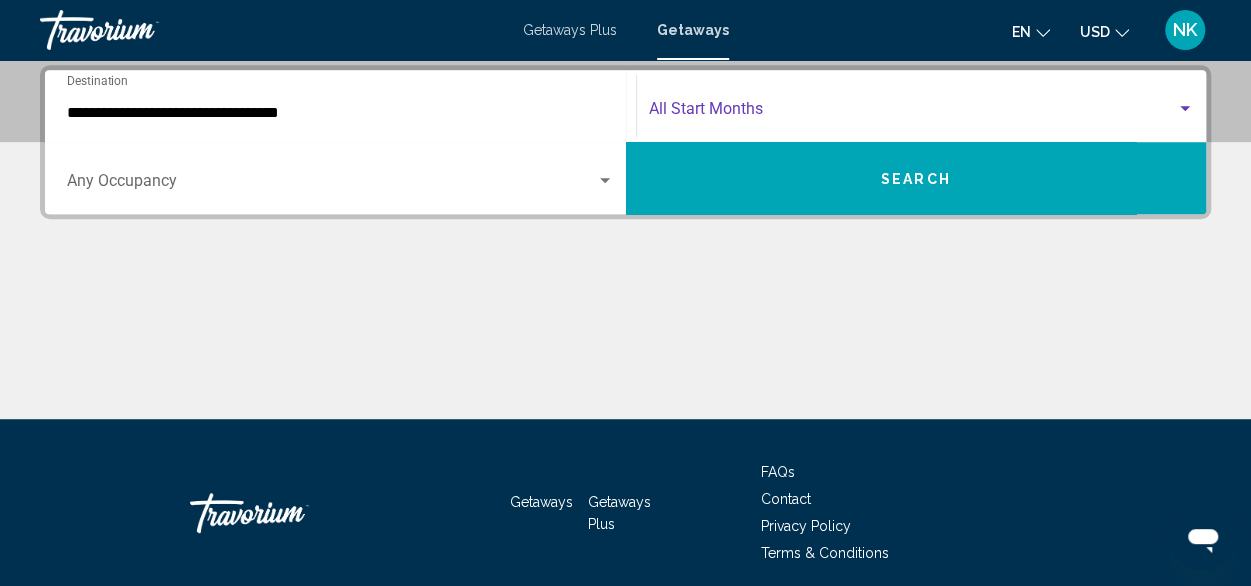 click at bounding box center [913, 113] 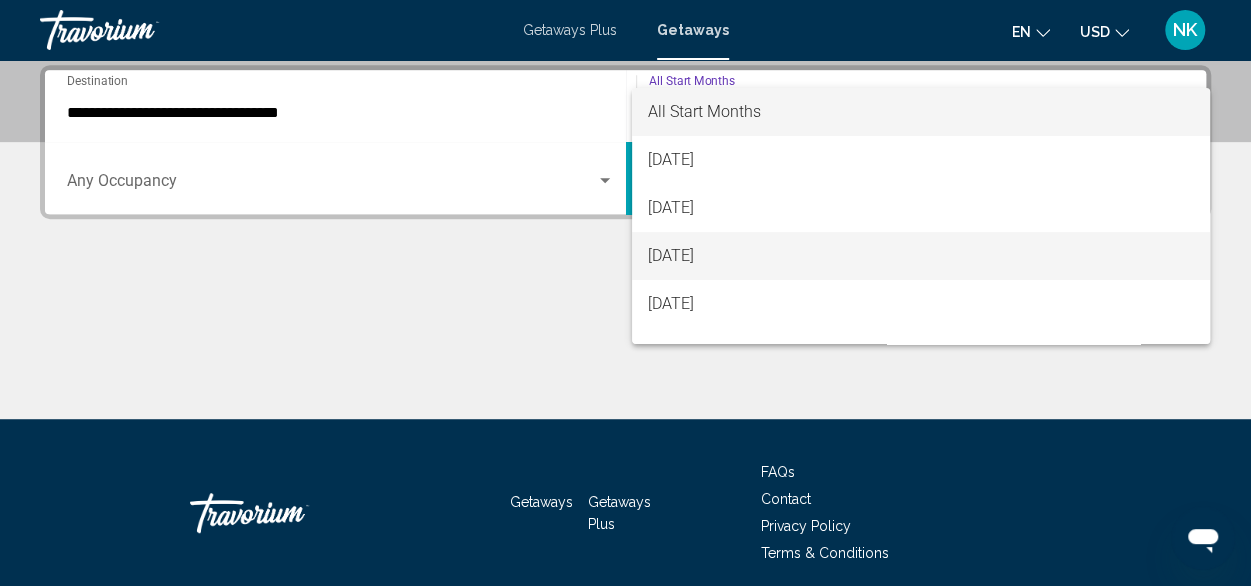 click on "[DATE]" at bounding box center (921, 256) 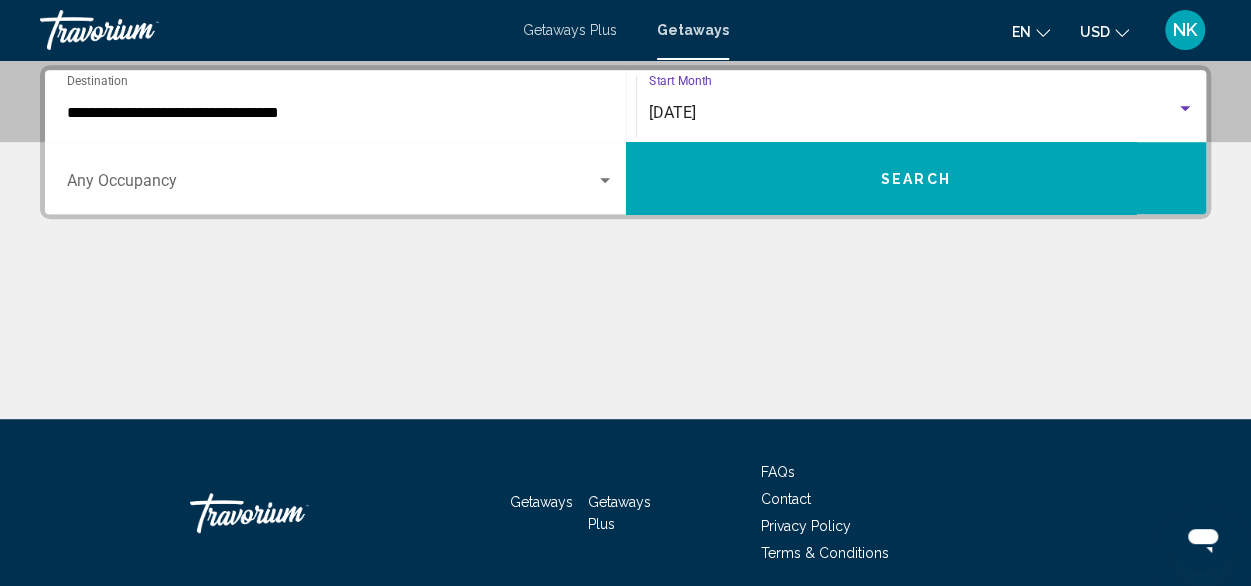 click at bounding box center [331, 185] 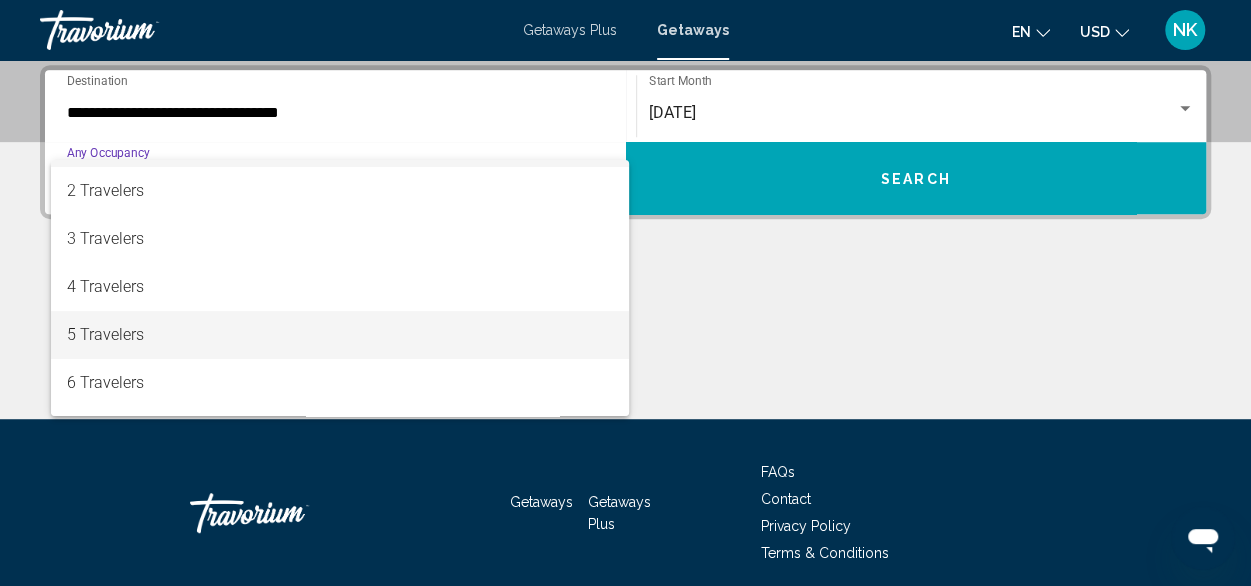 scroll, scrollTop: 44, scrollLeft: 0, axis: vertical 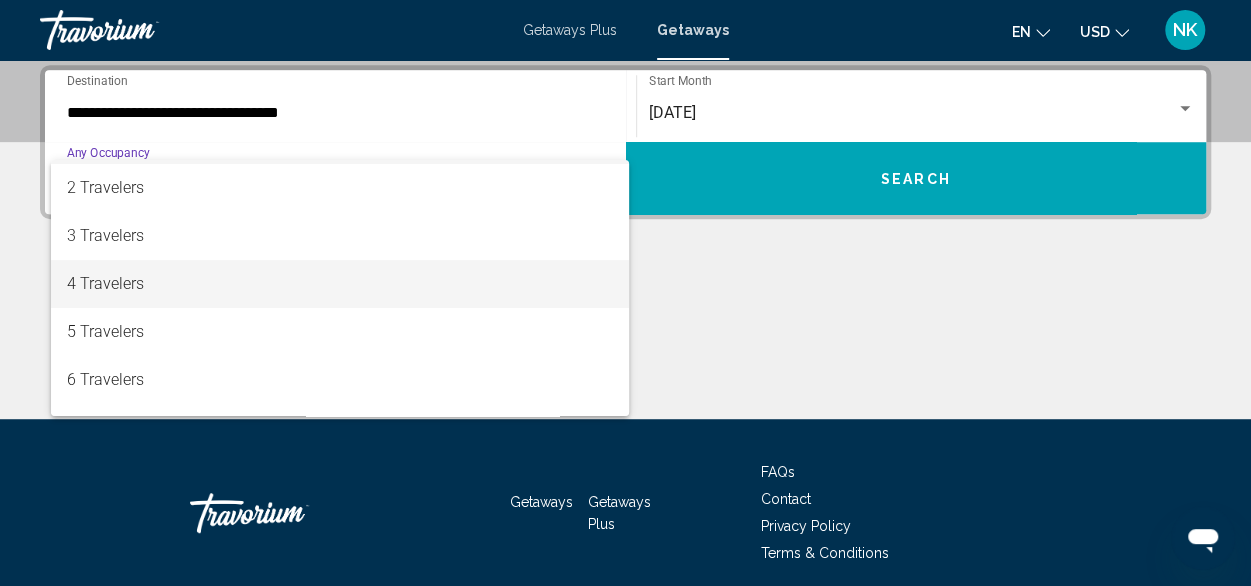 click on "4 Travelers" at bounding box center (340, 284) 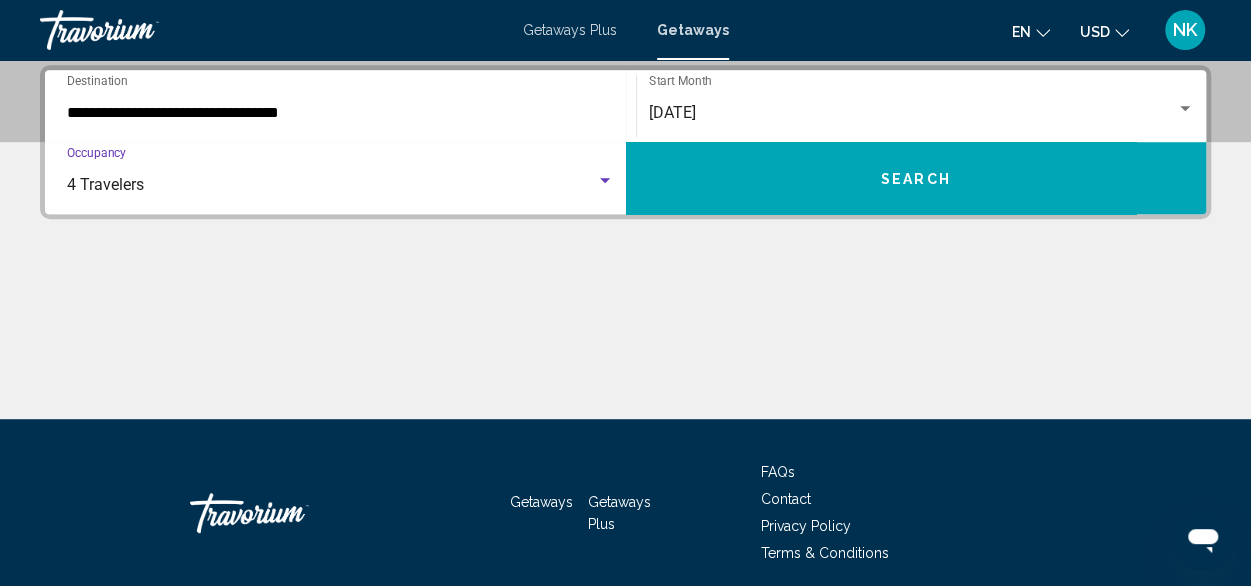 click on "Search" at bounding box center (916, 178) 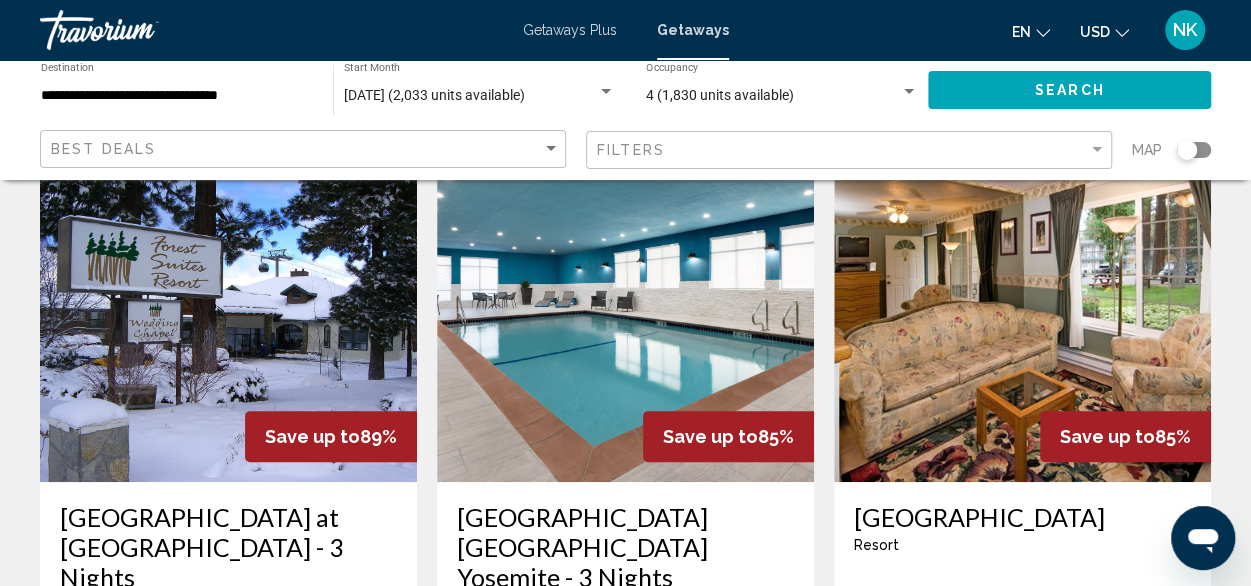 scroll, scrollTop: 113, scrollLeft: 0, axis: vertical 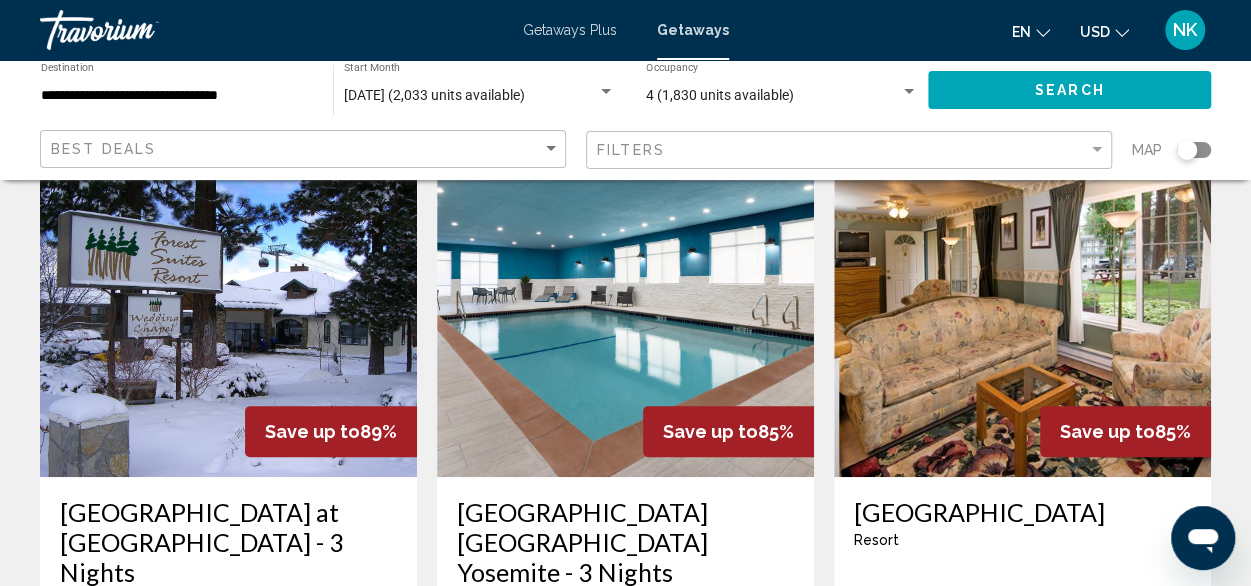 click 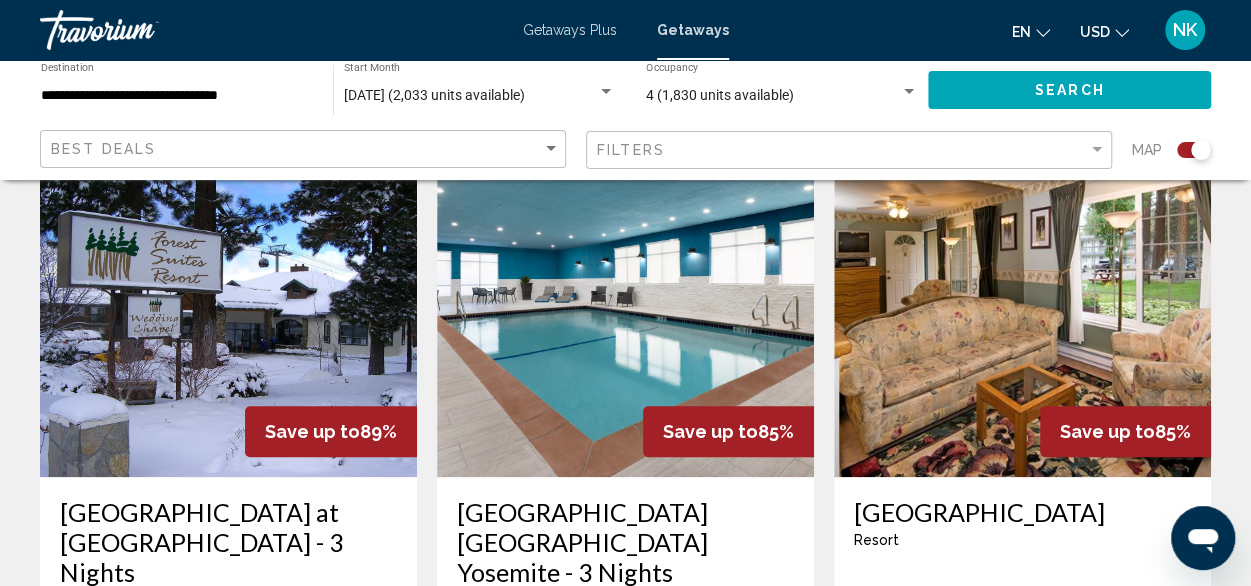 click 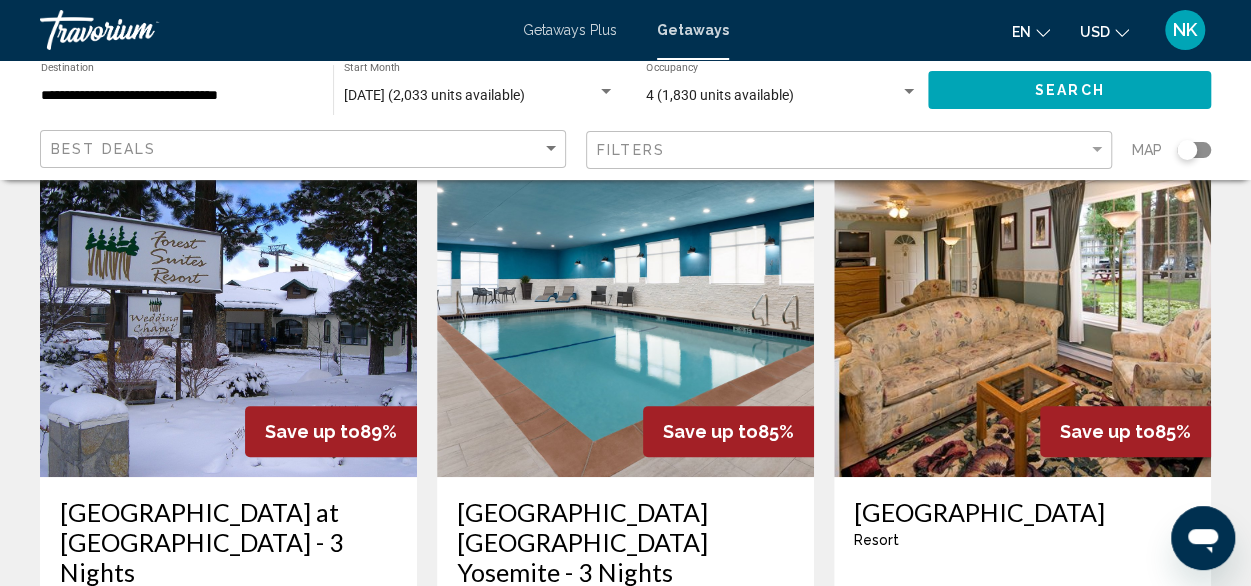 click 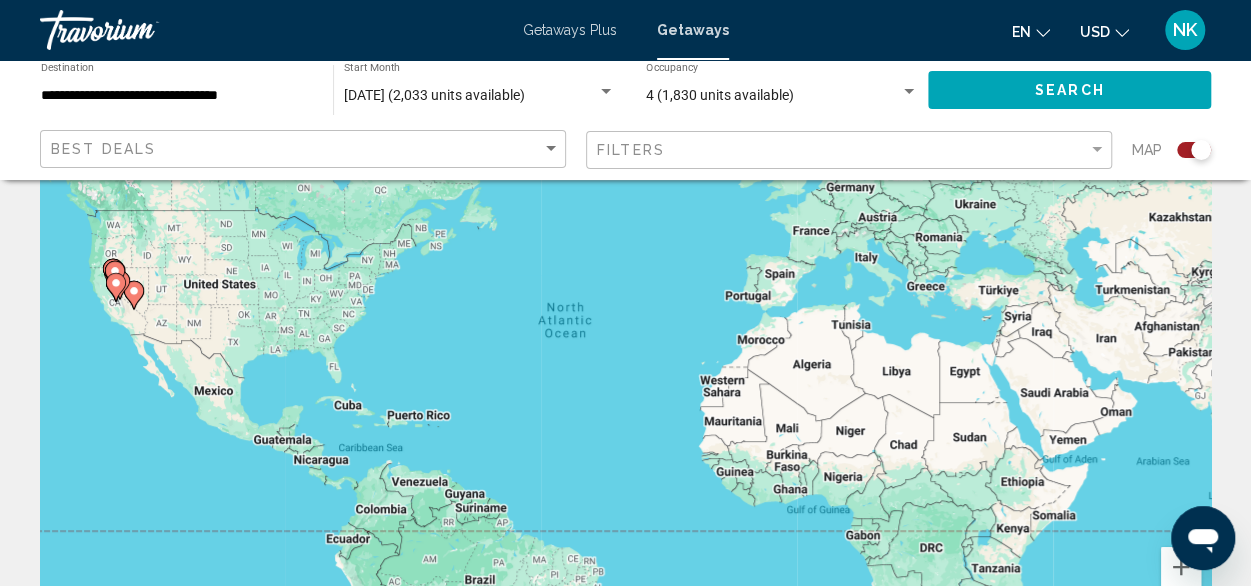 scroll, scrollTop: 147, scrollLeft: 0, axis: vertical 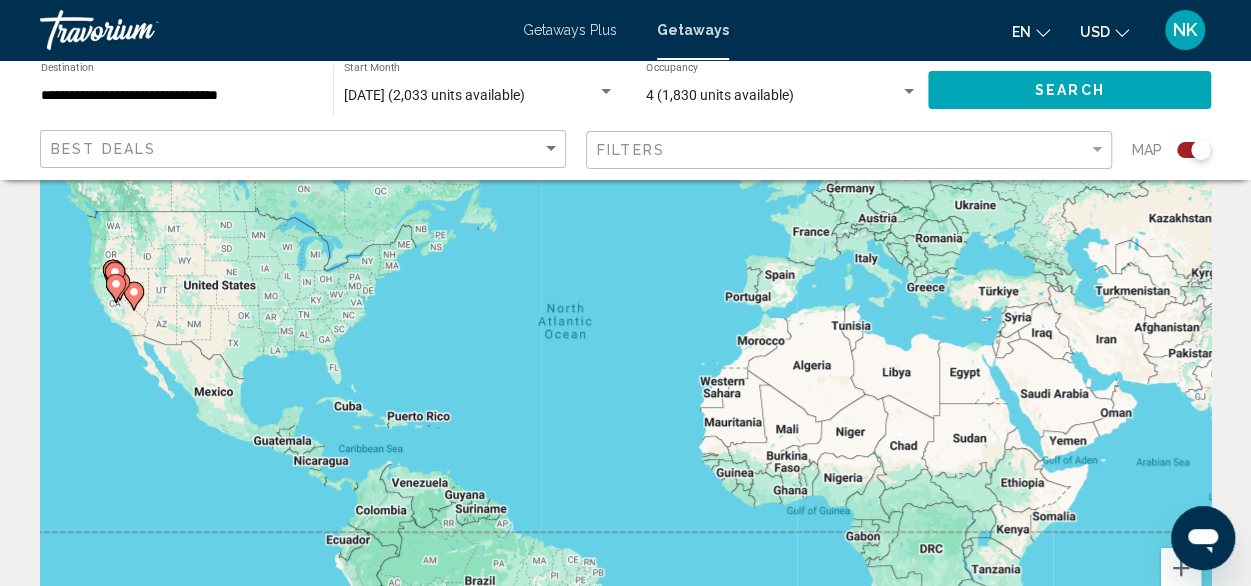 click 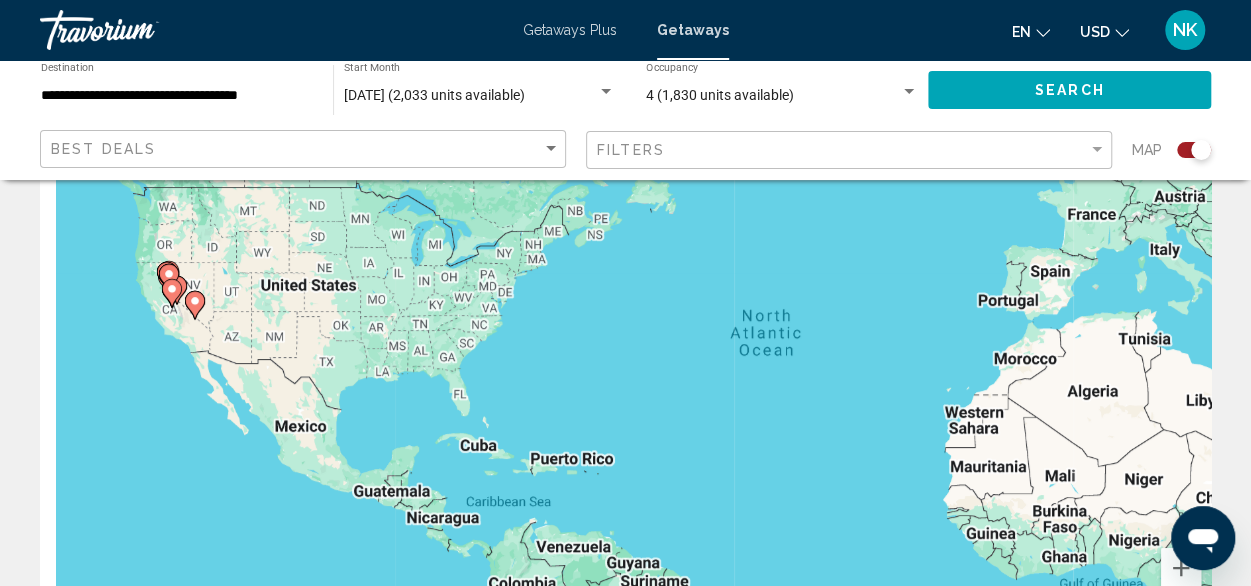 click on "To navigate, press the arrow keys. To activate drag with keyboard, press Alt + Enter. Once in keyboard drag state, use the arrow keys to move the marker. To complete the drag, press the Enter key. To cancel, press Escape." at bounding box center (625, 353) 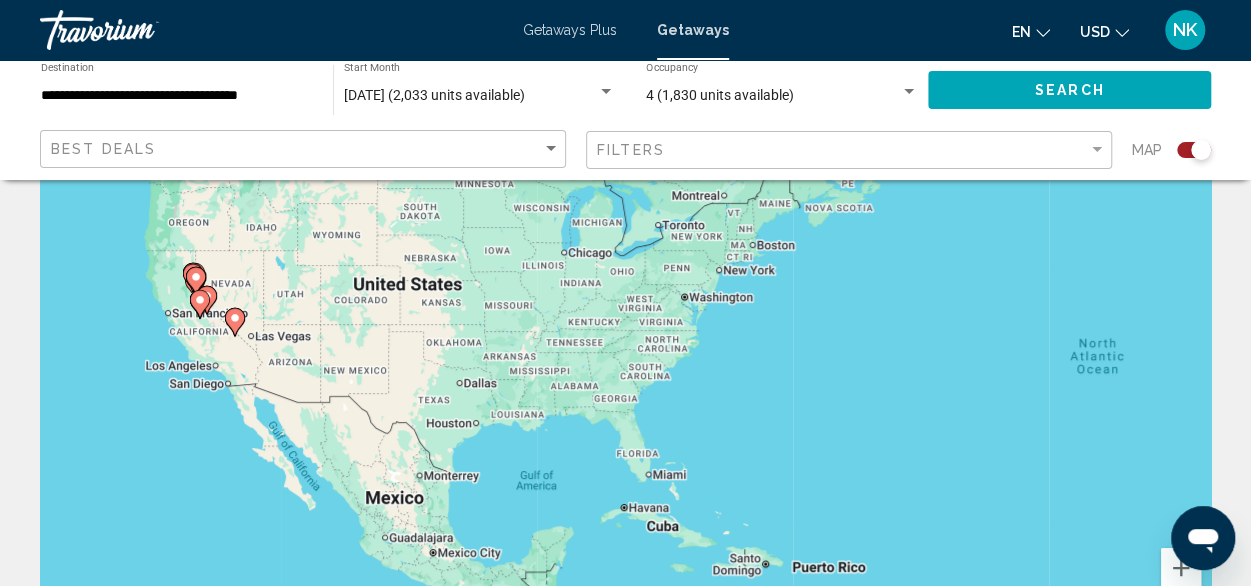 click 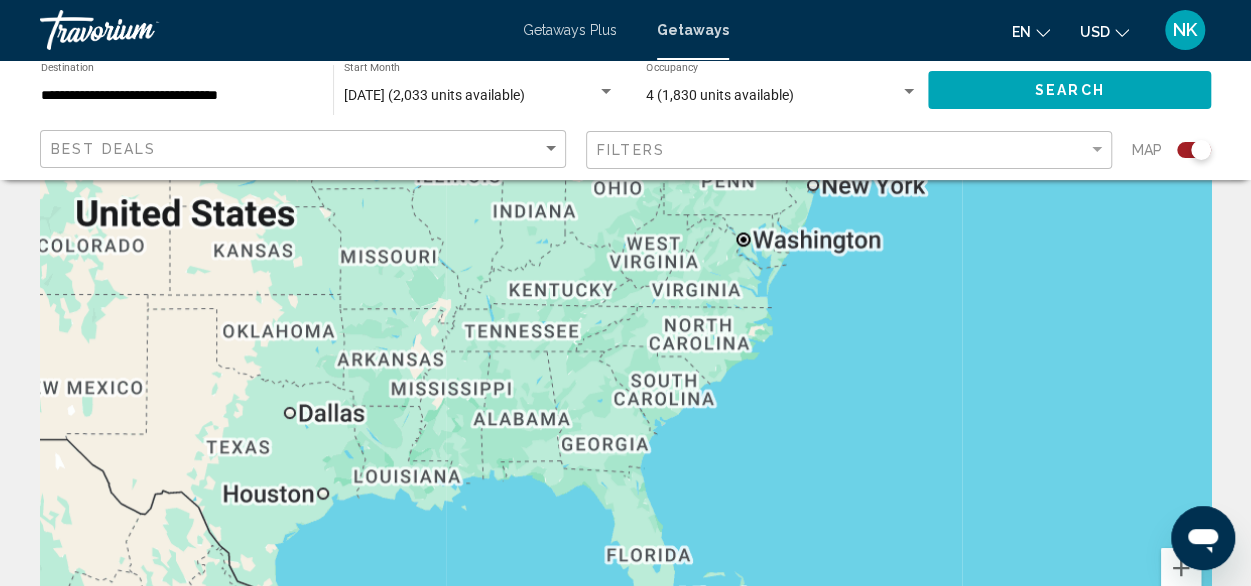 click on "To navigate, press the arrow keys. To activate drag with keyboard, press Alt + Enter. Once in keyboard drag state, use the arrow keys to move the marker. To complete the drag, press the Enter key. To cancel, press Escape." at bounding box center [625, 353] 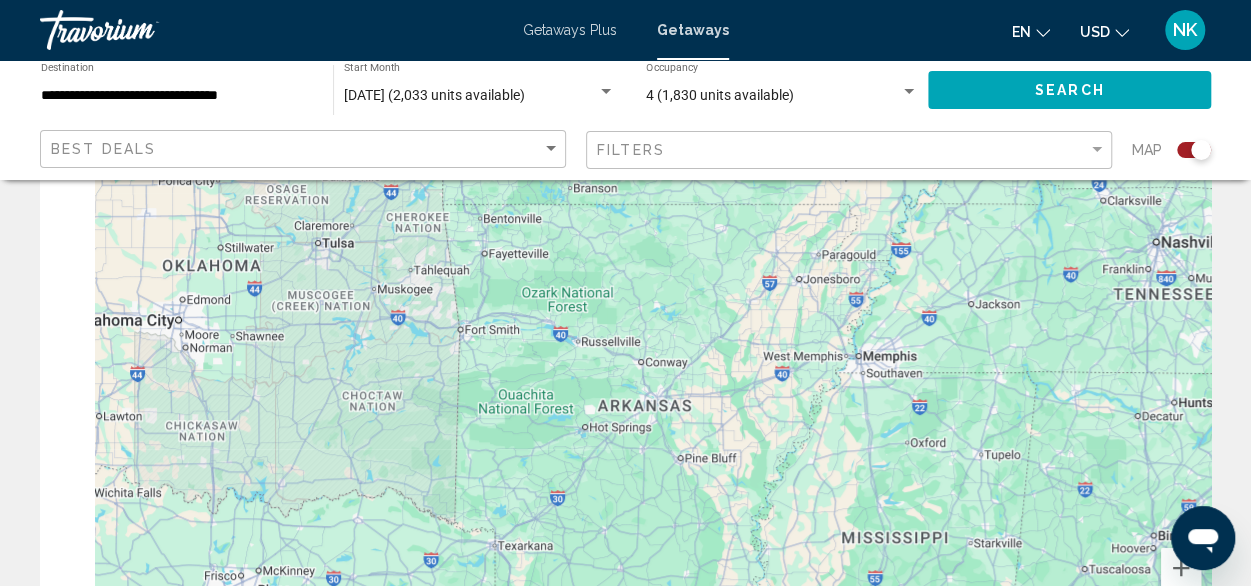 drag, startPoint x: 300, startPoint y: 388, endPoint x: 1266, endPoint y: 413, distance: 966.3234 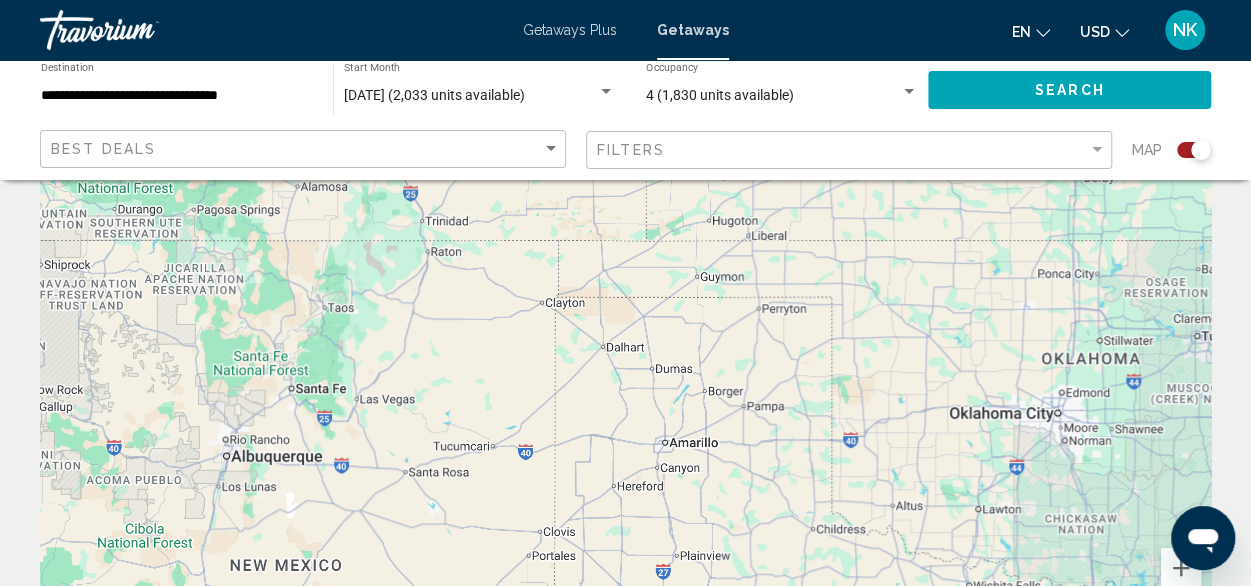 drag, startPoint x: 376, startPoint y: 403, endPoint x: 1270, endPoint y: 500, distance: 899.2469 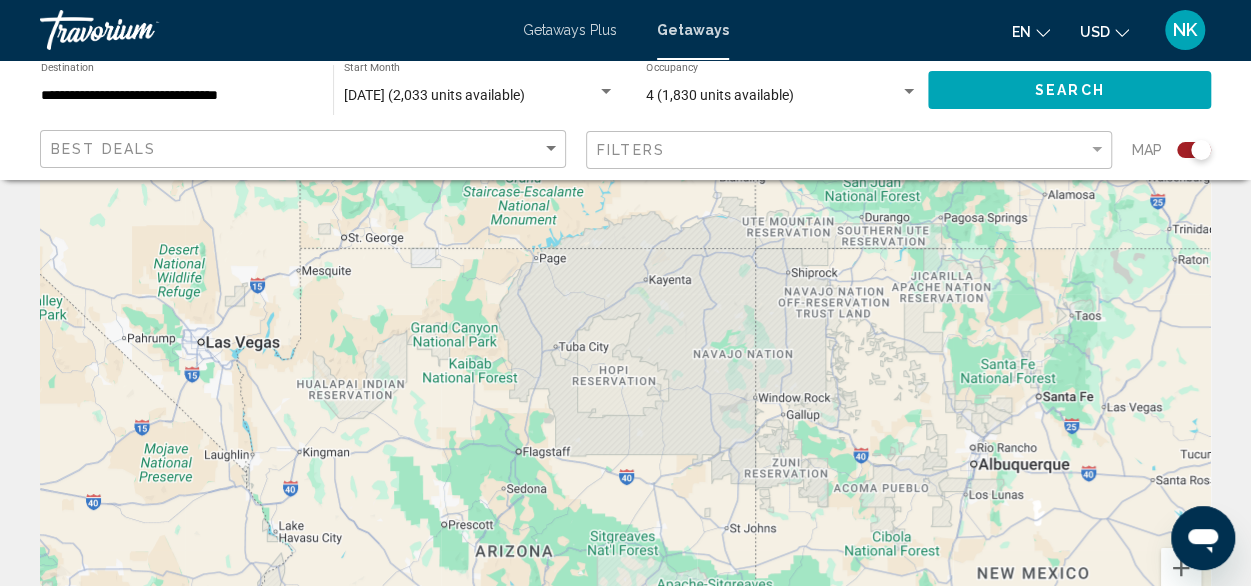 drag, startPoint x: 365, startPoint y: 441, endPoint x: 1182, endPoint y: 449, distance: 817.0392 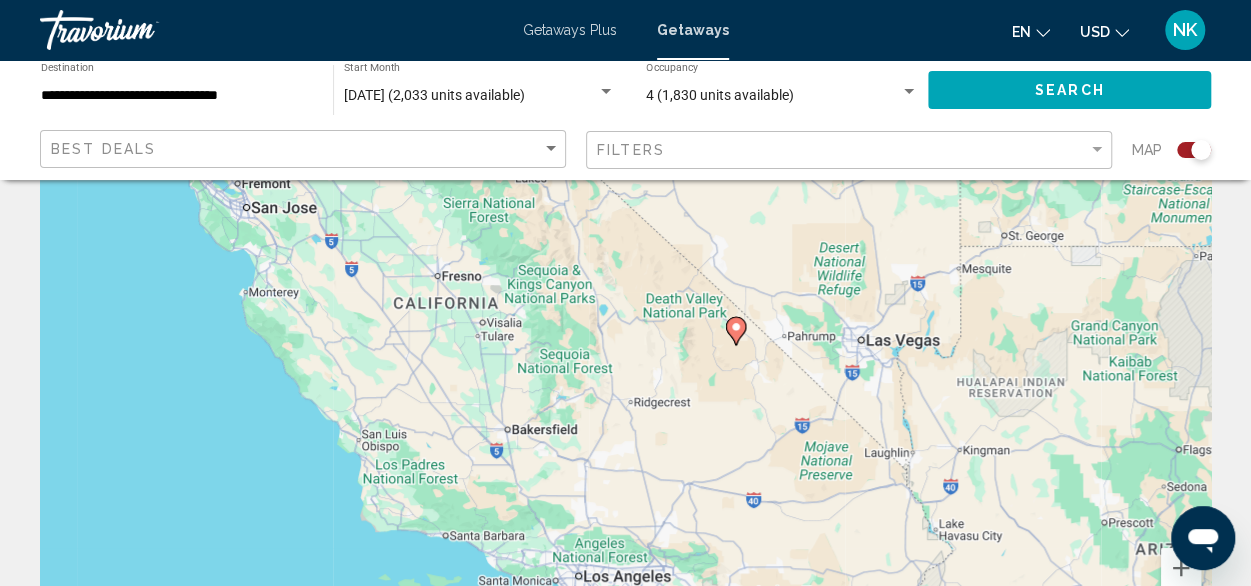 drag, startPoint x: 318, startPoint y: 372, endPoint x: 992, endPoint y: 371, distance: 674.00073 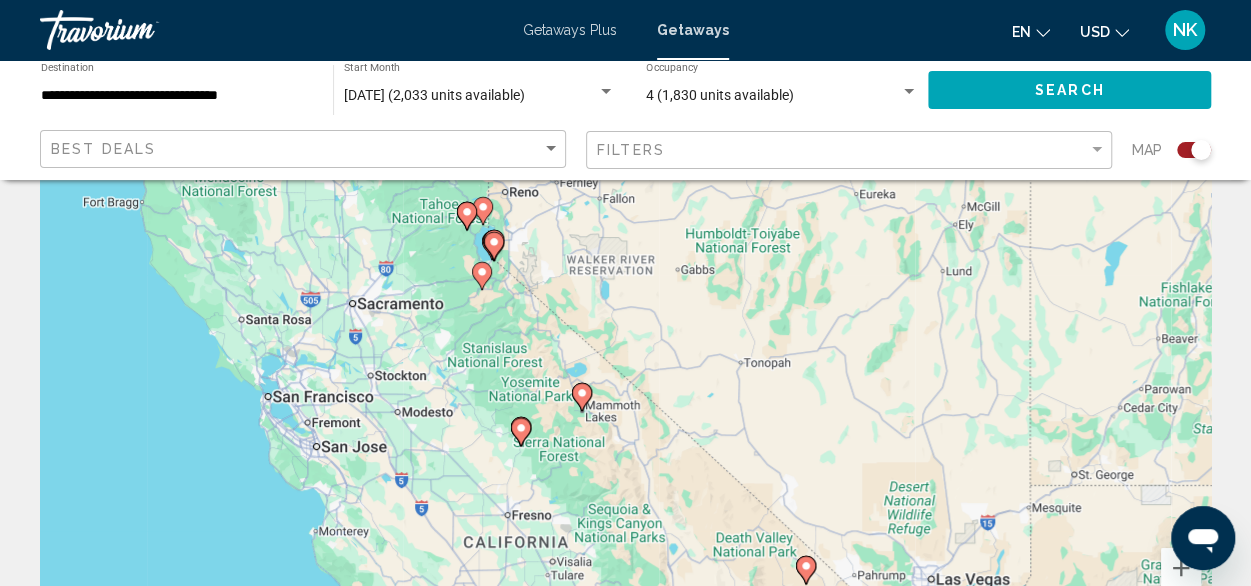 drag, startPoint x: 434, startPoint y: 245, endPoint x: 504, endPoint y: 512, distance: 276.02356 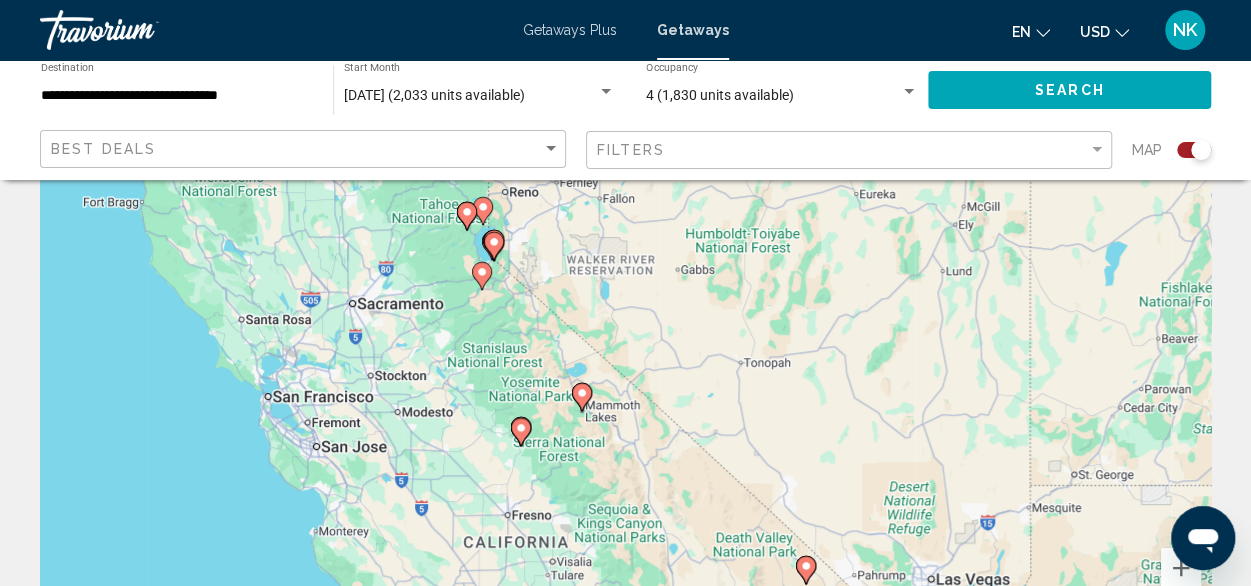 click on "To navigate, press the arrow keys. To activate drag with keyboard, press Alt + Enter. Once in keyboard drag state, use the arrow keys to move the marker. To complete the drag, press the Enter key. To cancel, press Escape." at bounding box center [625, 353] 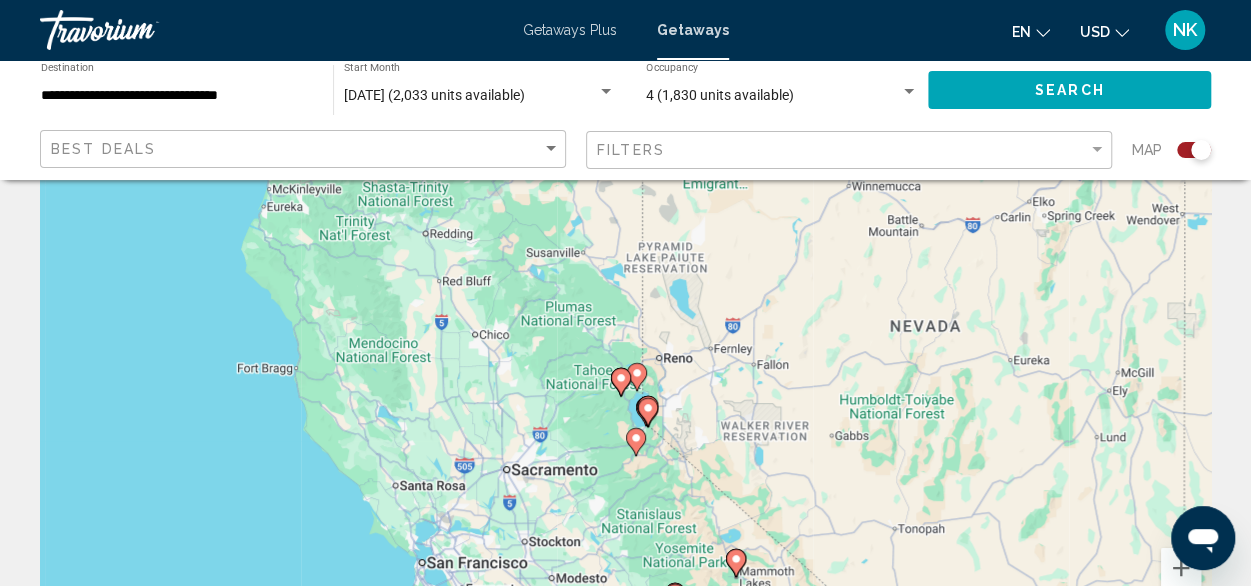 drag, startPoint x: 501, startPoint y: 262, endPoint x: 655, endPoint y: 430, distance: 227.90349 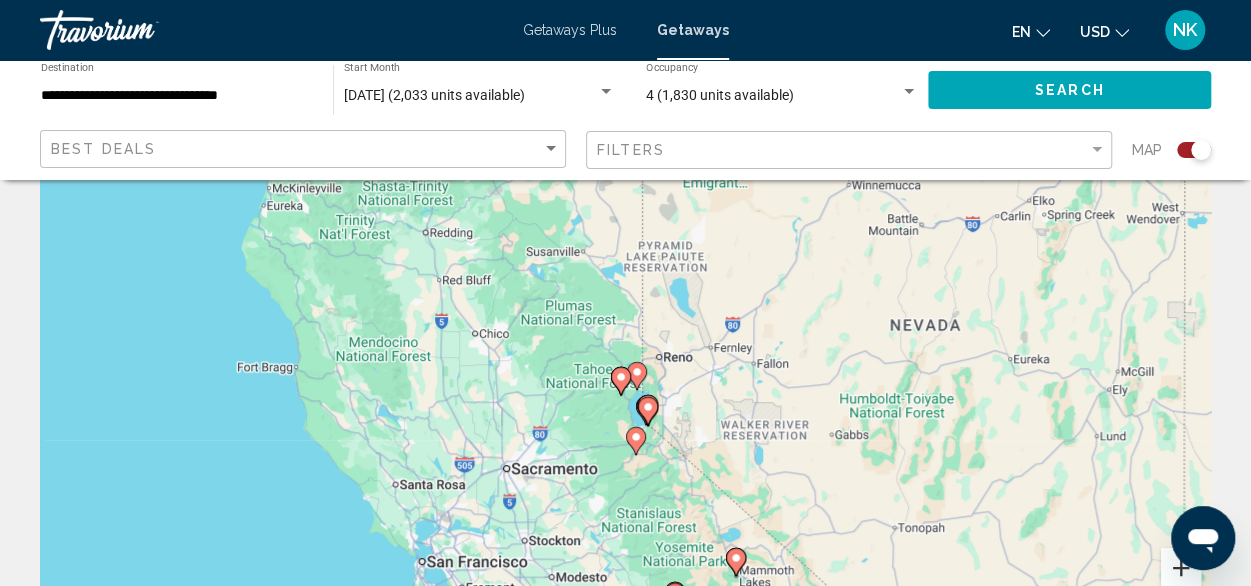 click at bounding box center [1181, 568] 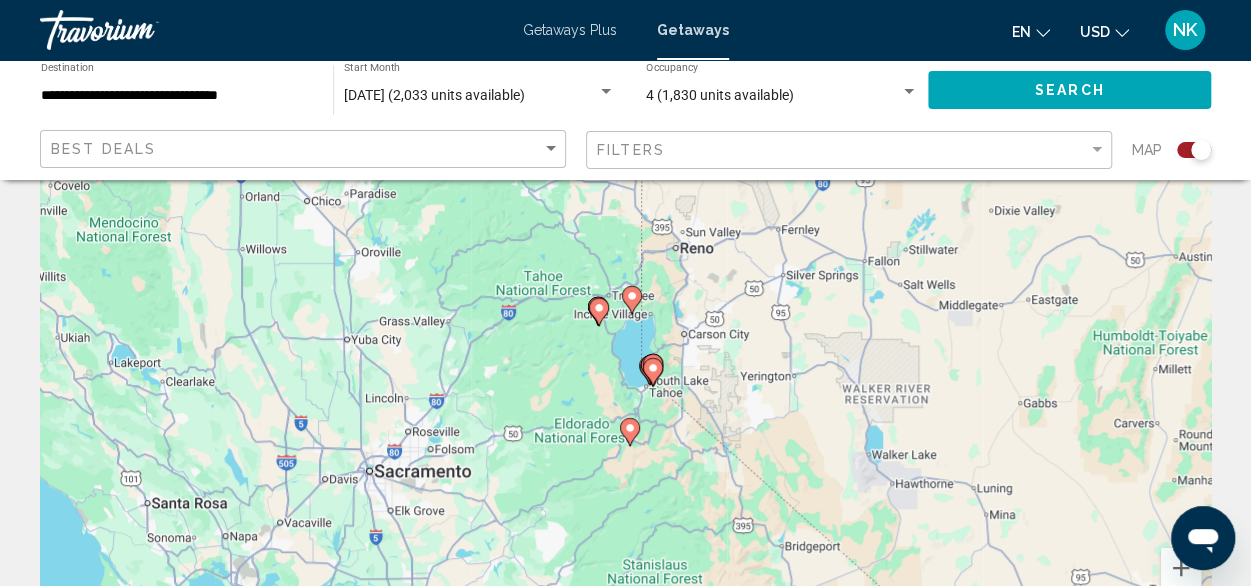 drag, startPoint x: 853, startPoint y: 475, endPoint x: 831, endPoint y: 351, distance: 125.93649 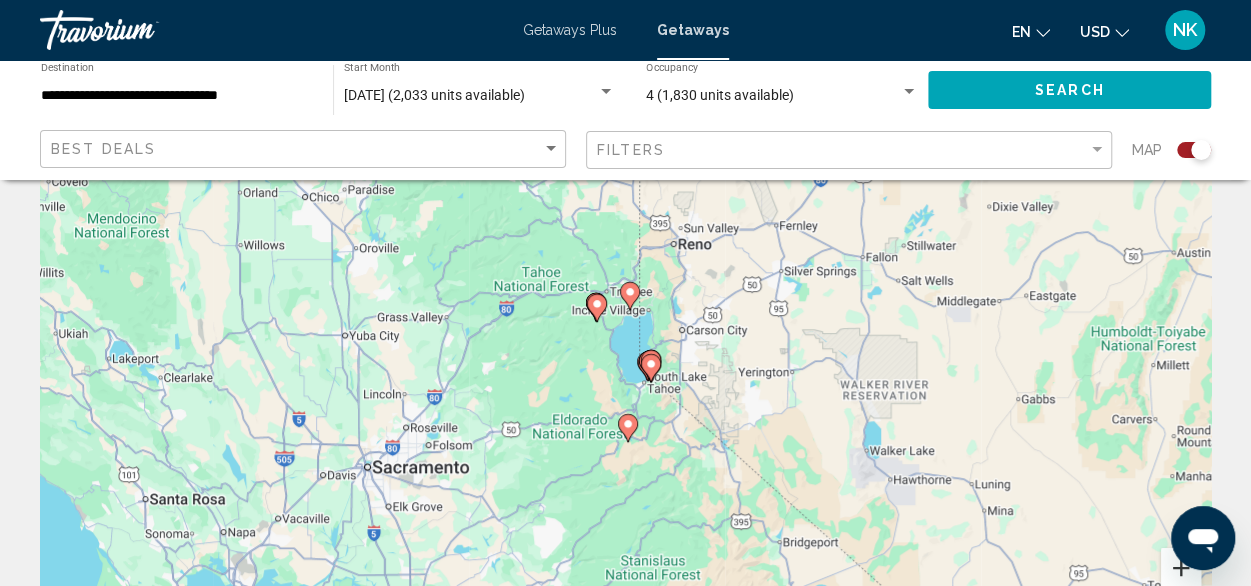 click at bounding box center (1181, 568) 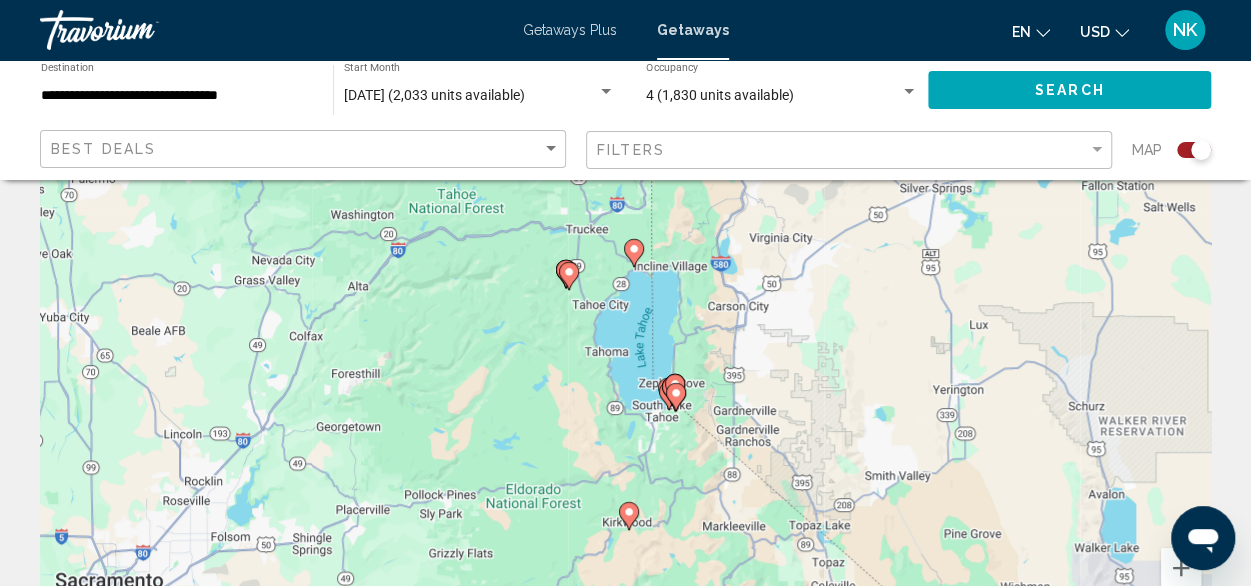 click 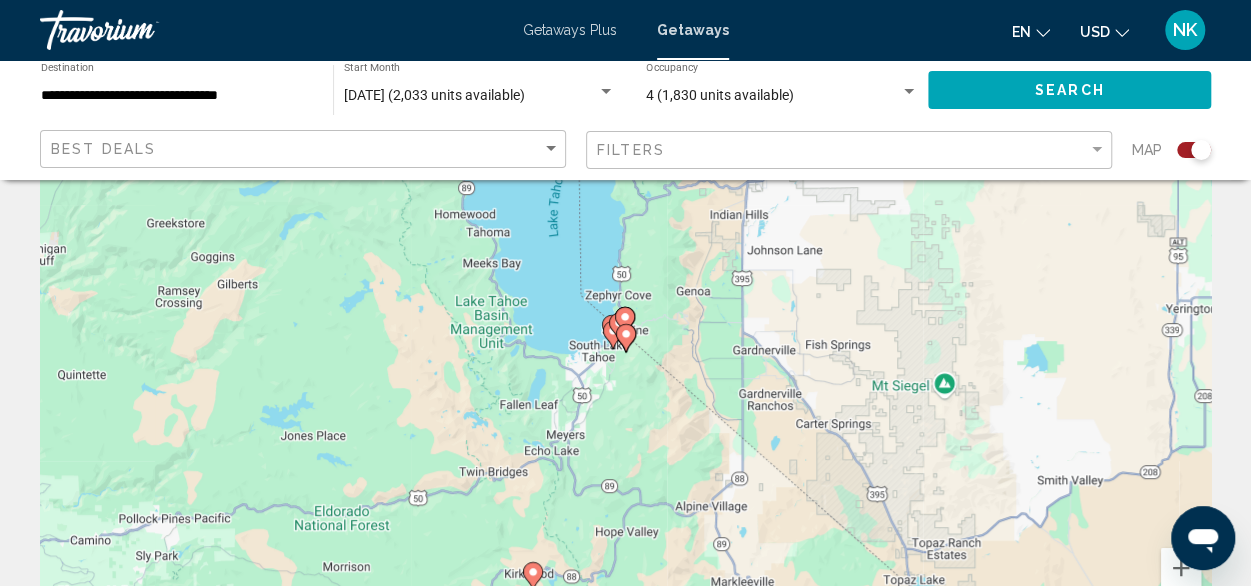 click 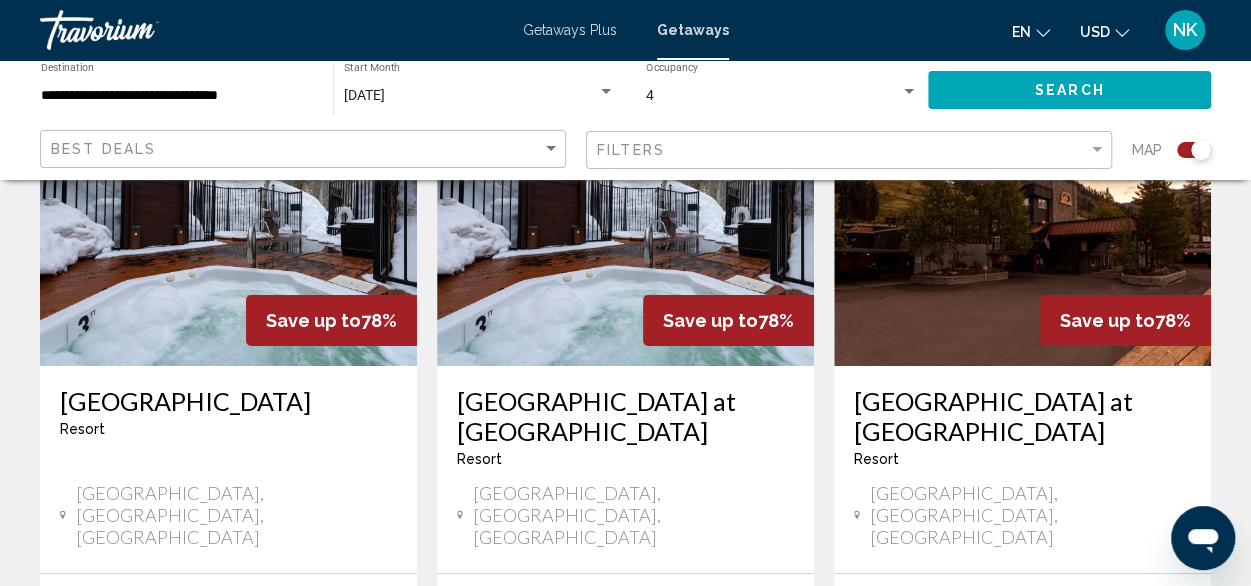 scroll, scrollTop: 3342, scrollLeft: 0, axis: vertical 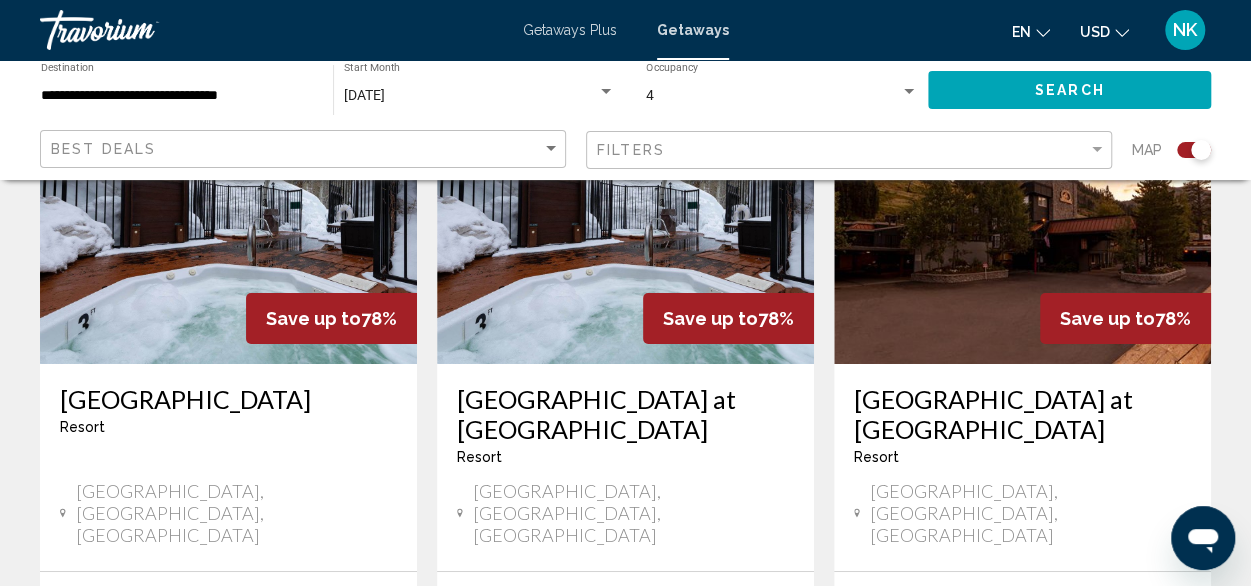 click on "page  2" at bounding box center [625, 846] 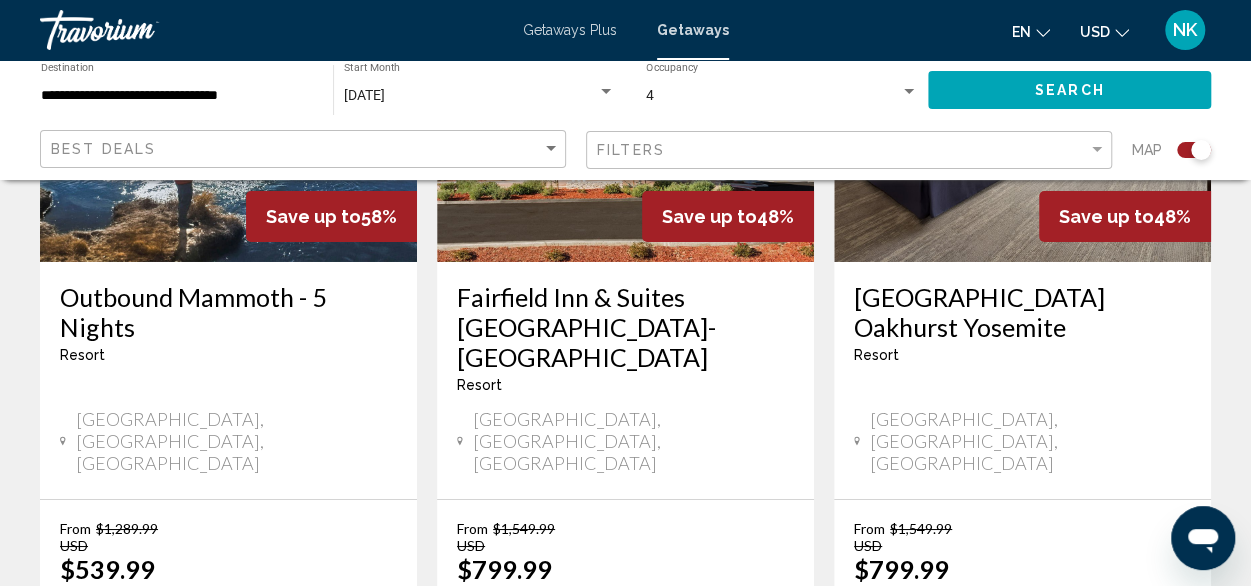 scroll, scrollTop: 3385, scrollLeft: 0, axis: vertical 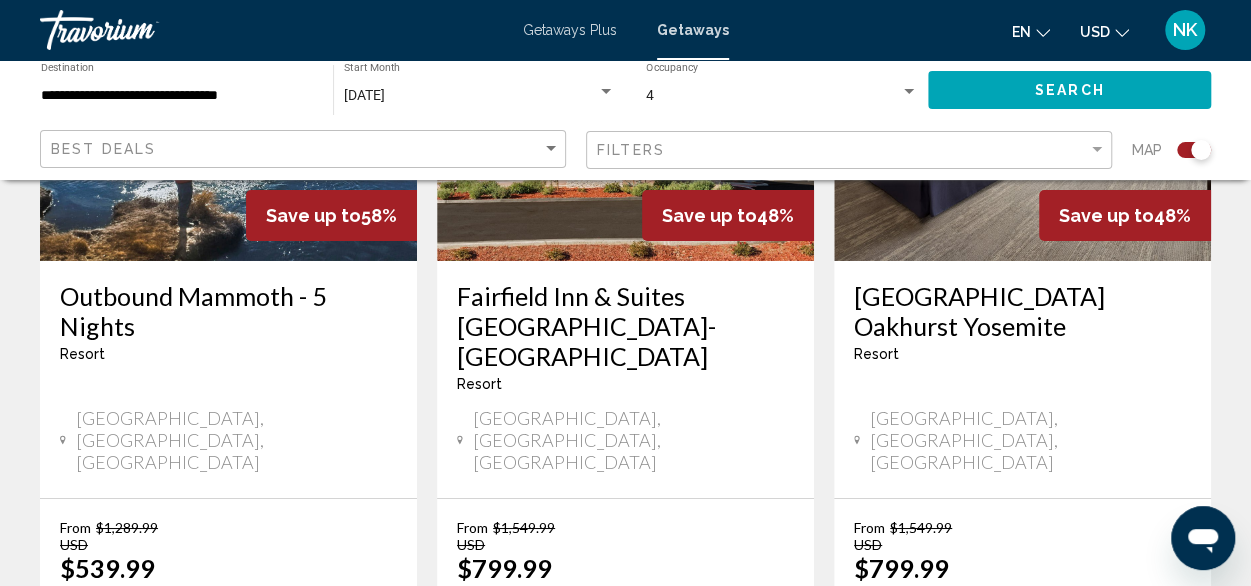 click on "1" at bounding box center [556, 773] 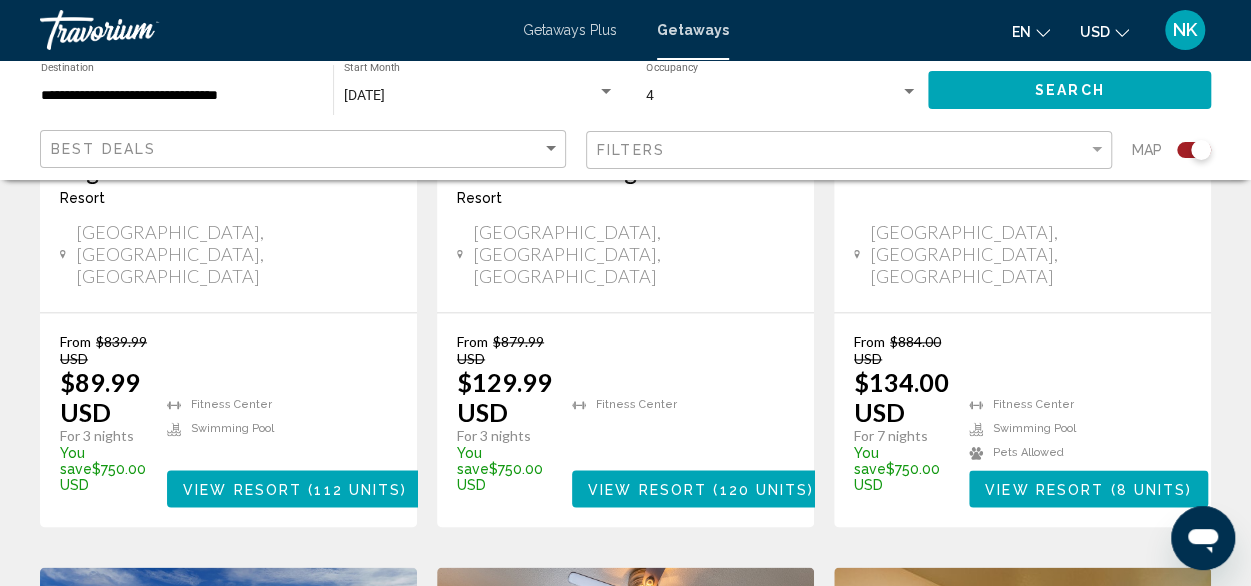 scroll, scrollTop: 1135, scrollLeft: 0, axis: vertical 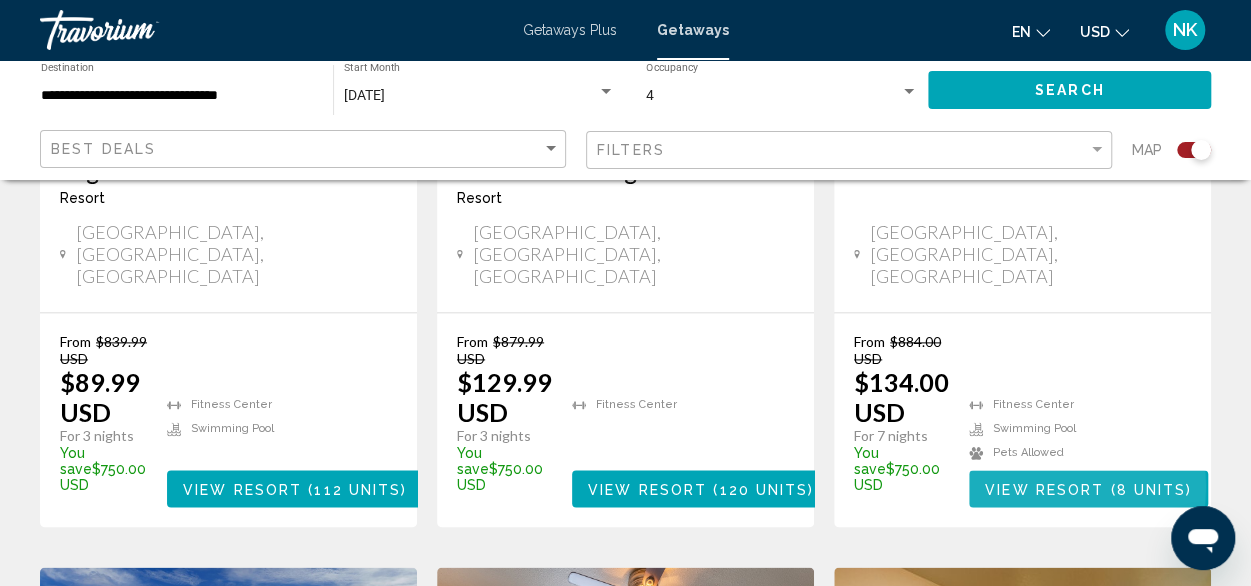 click on "View Resort" at bounding box center [1044, 489] 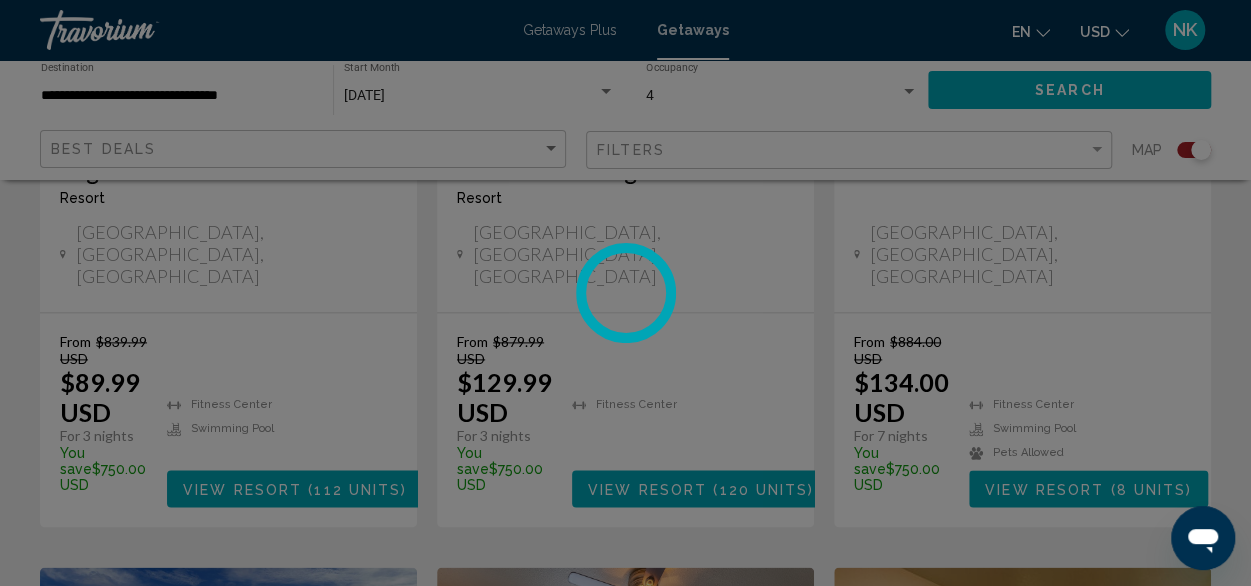 scroll, scrollTop: 242, scrollLeft: 0, axis: vertical 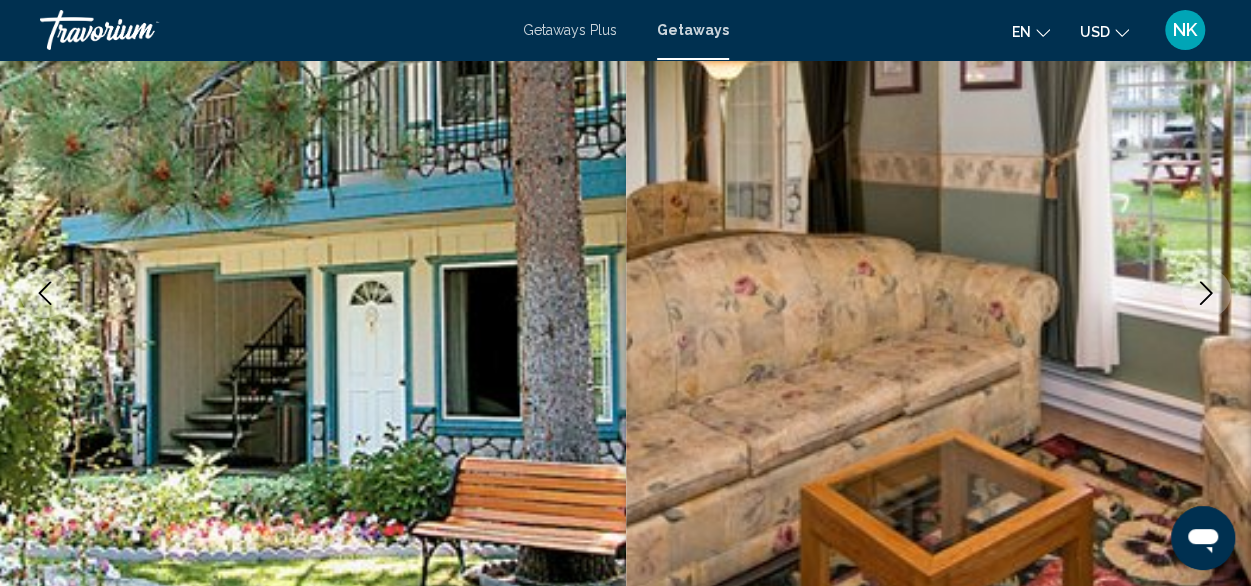 click 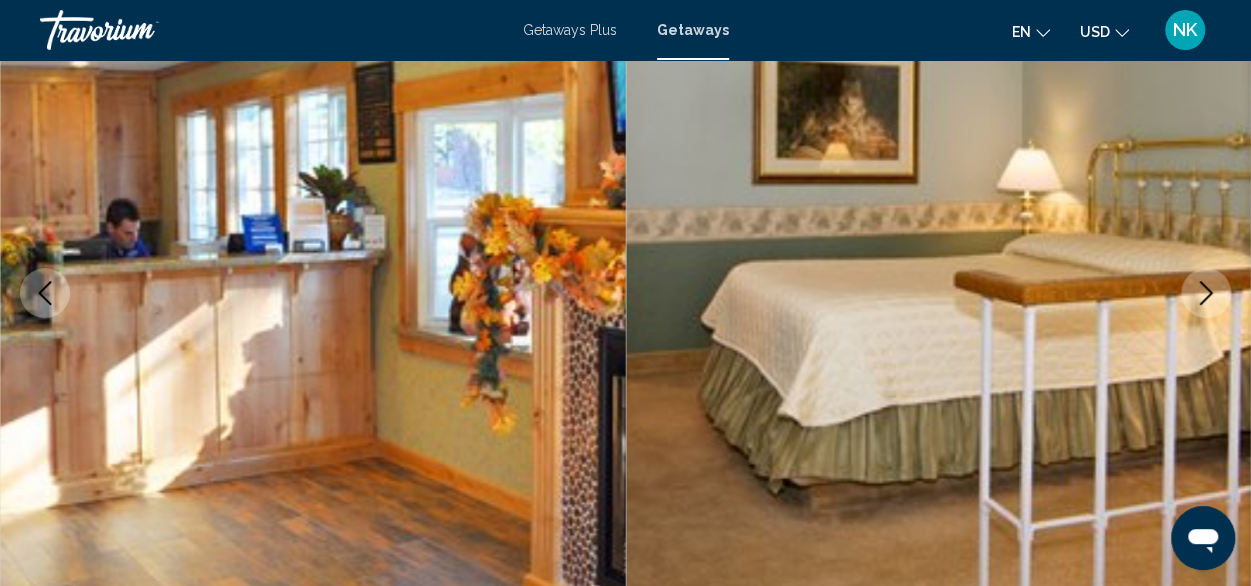 click 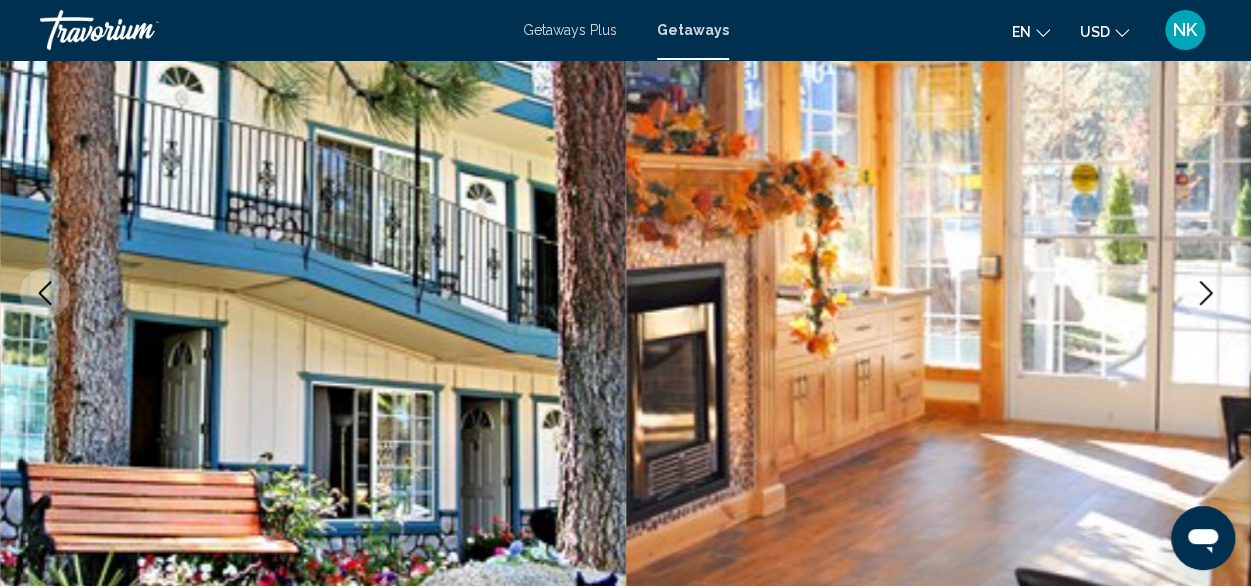 click 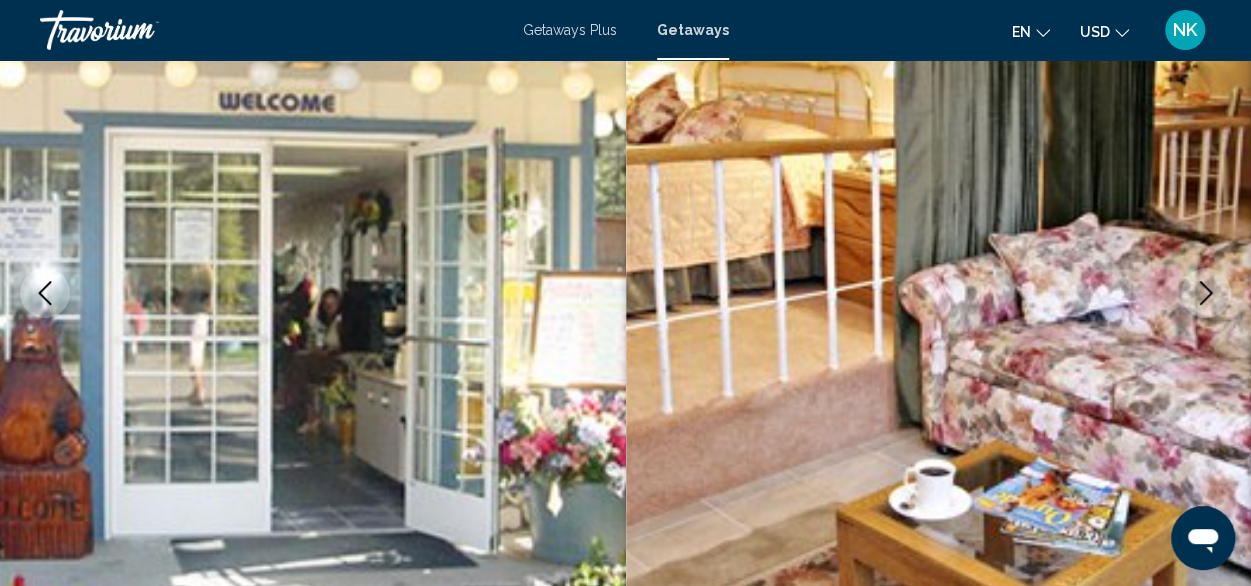 click 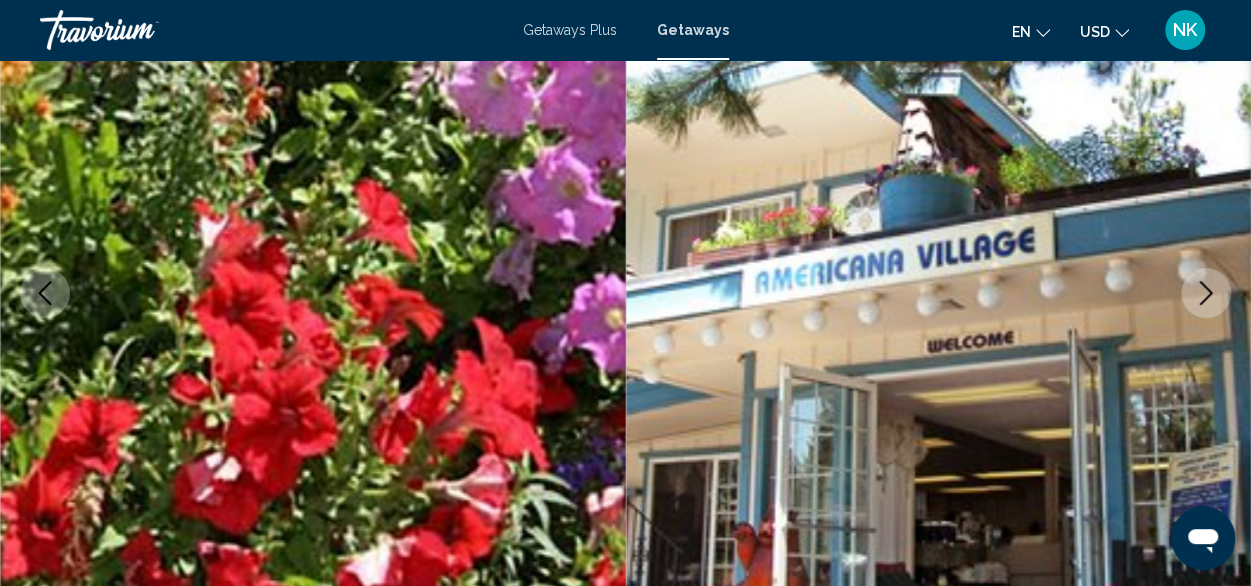 click 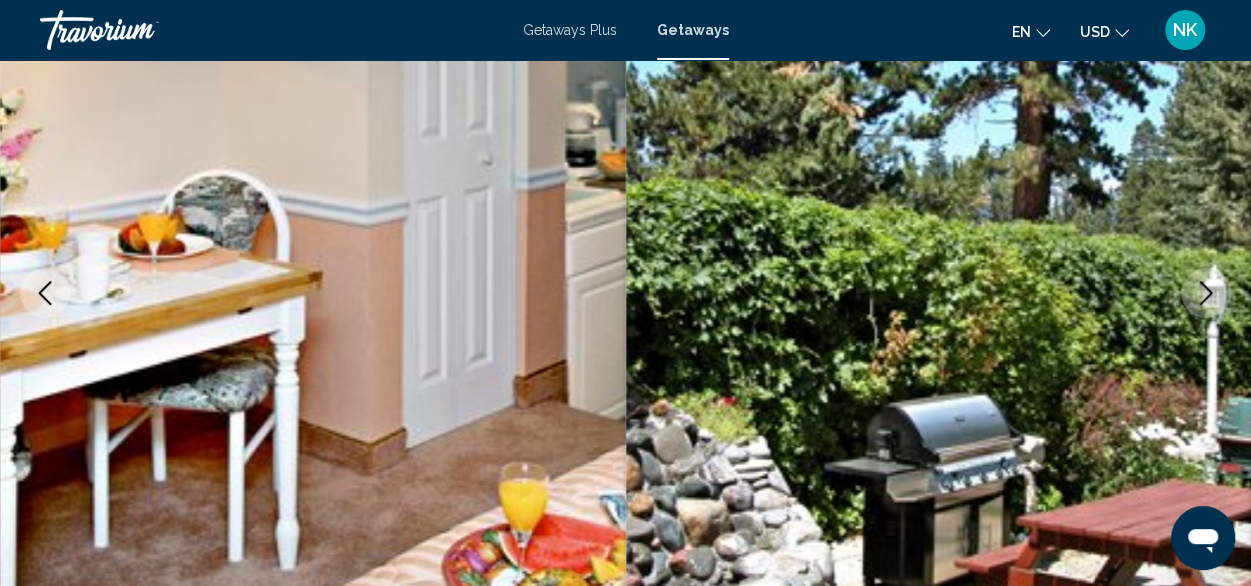click 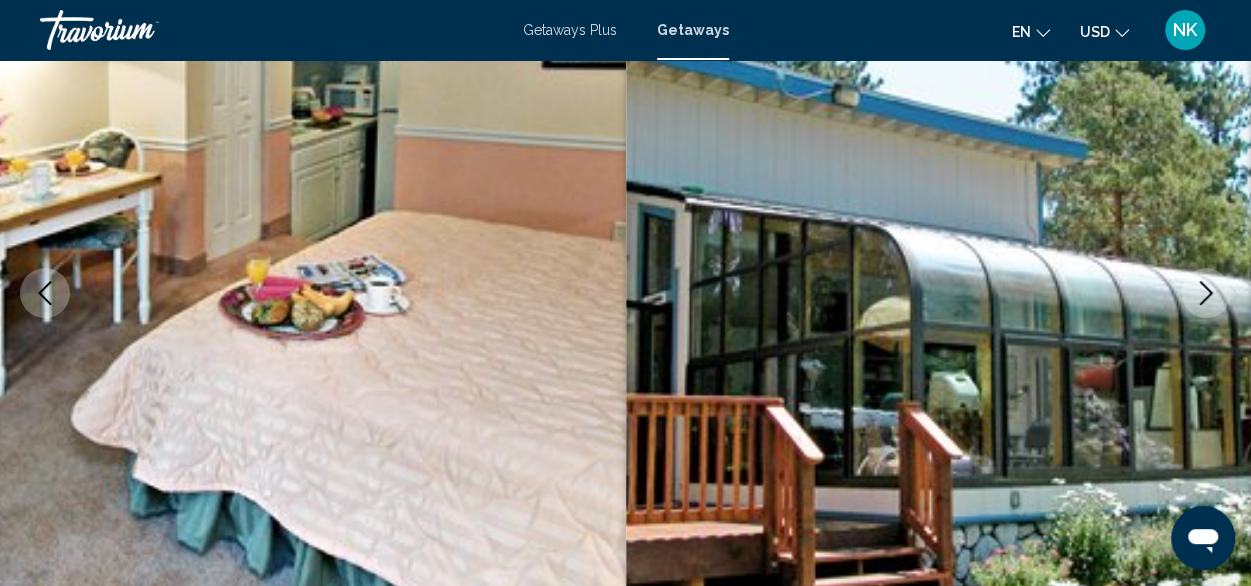 click 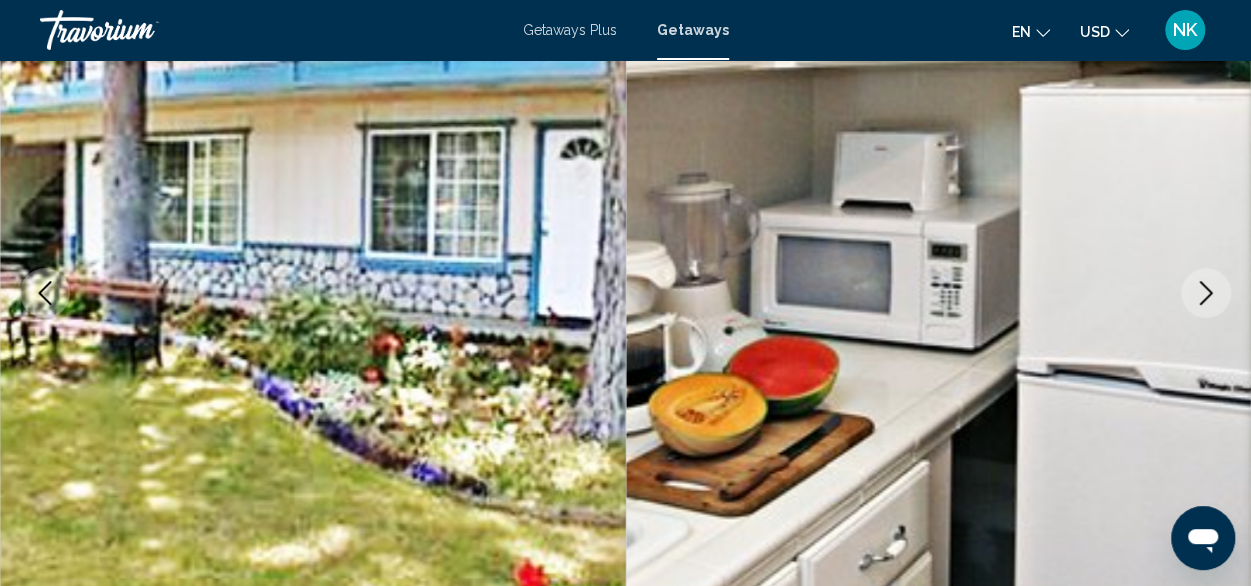 click 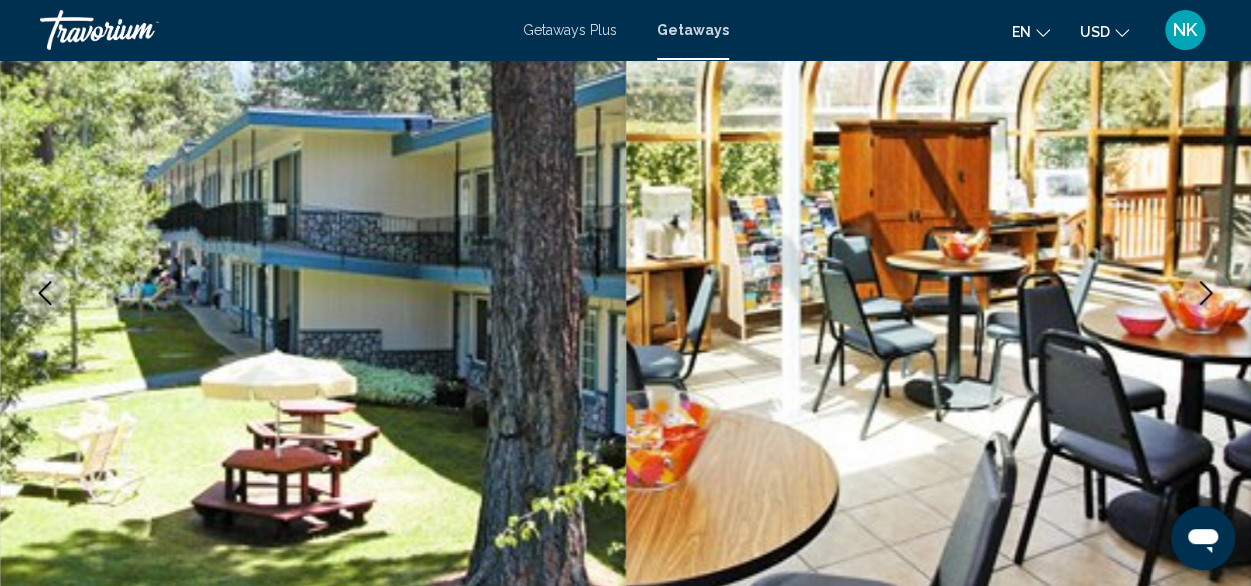click 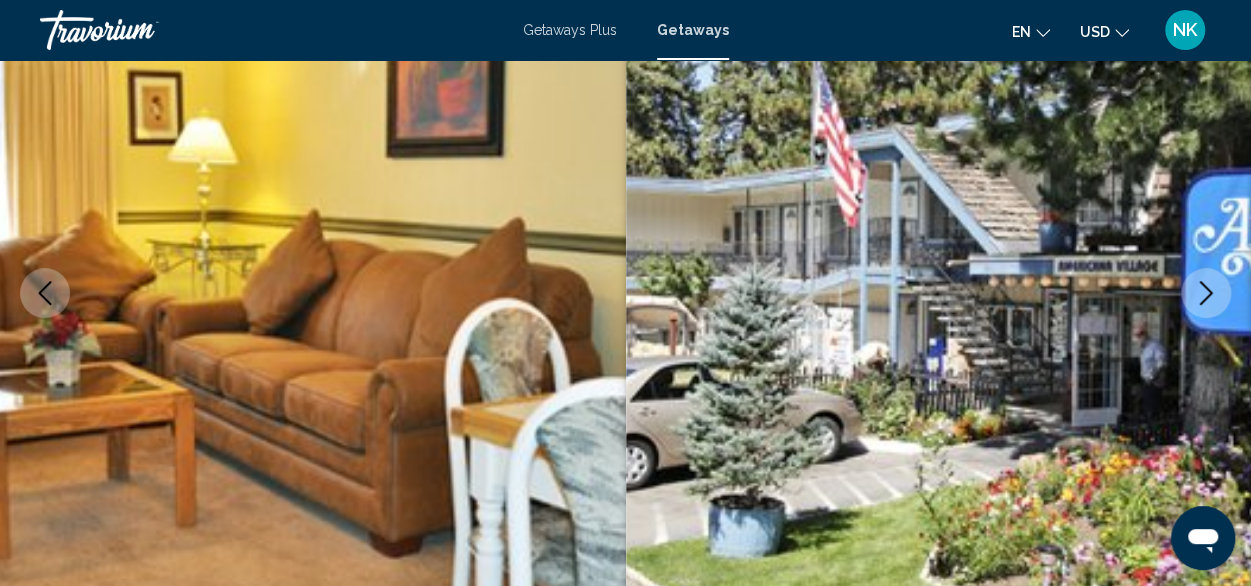 click 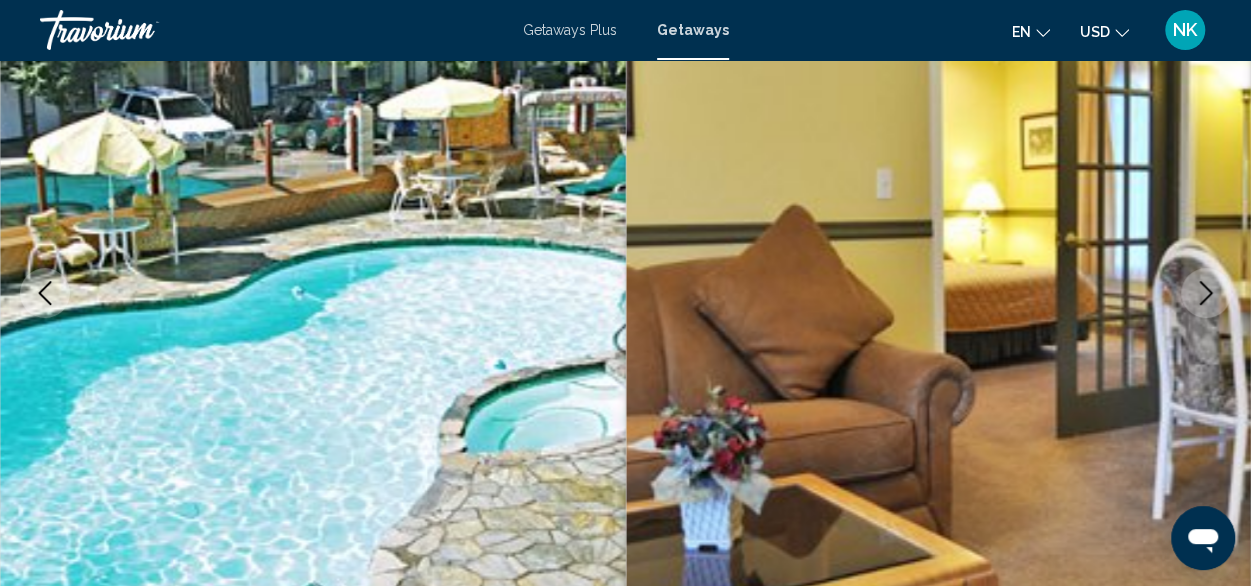 click 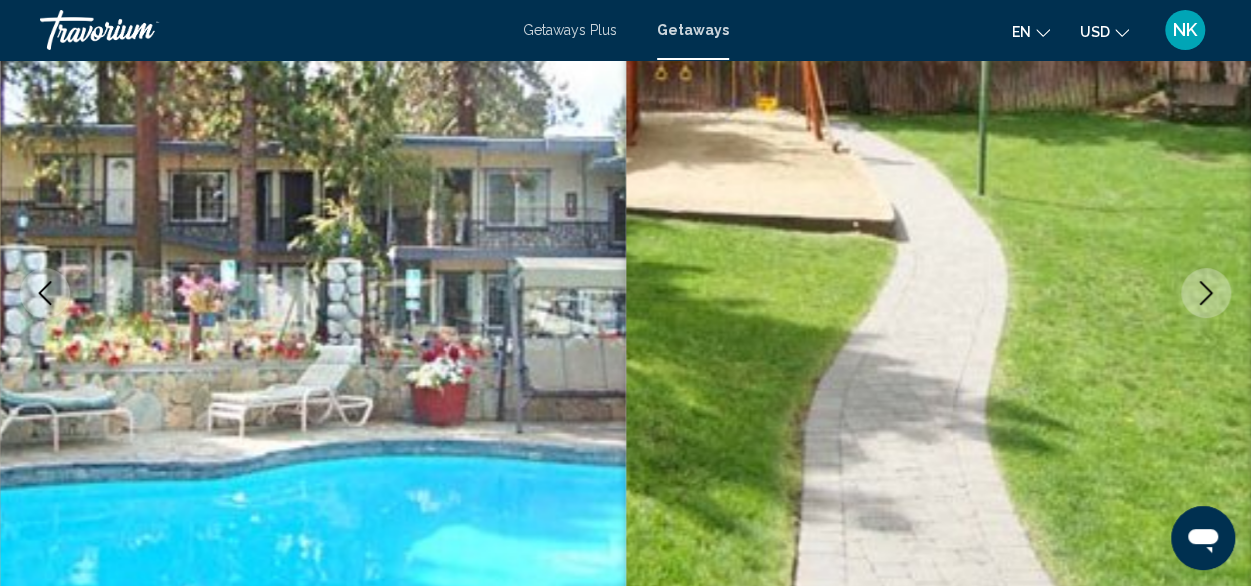 click 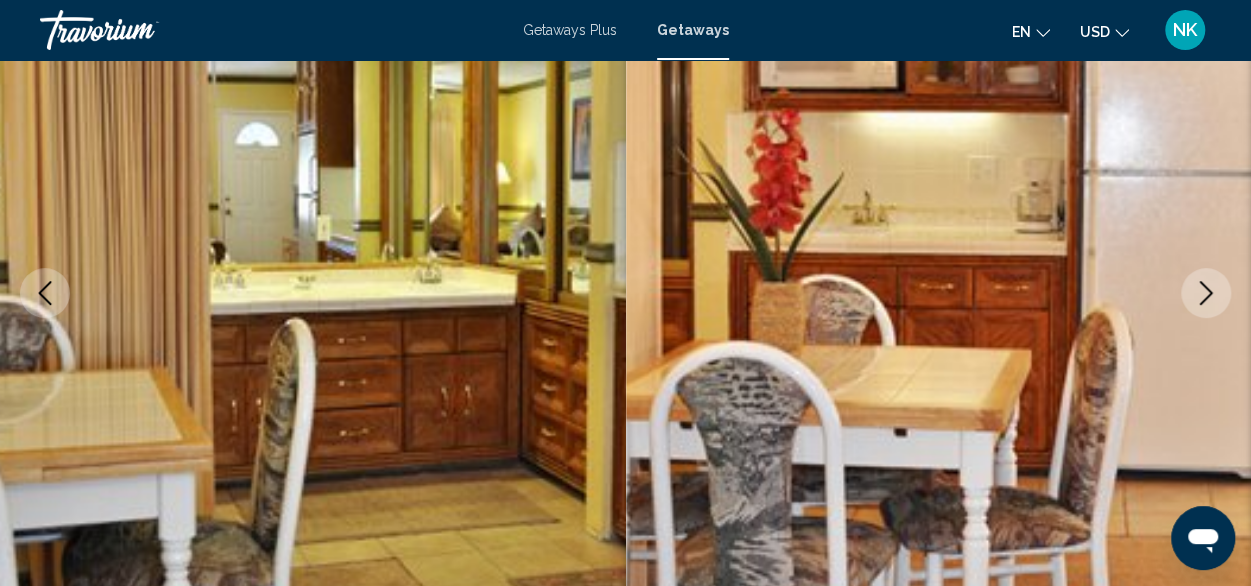 click 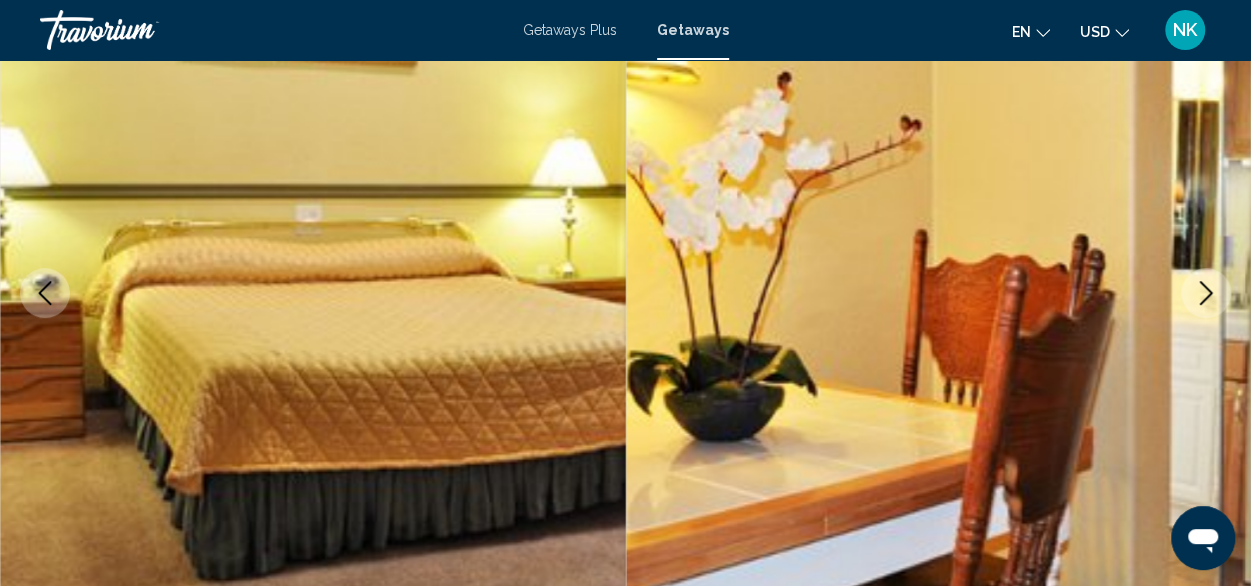 click 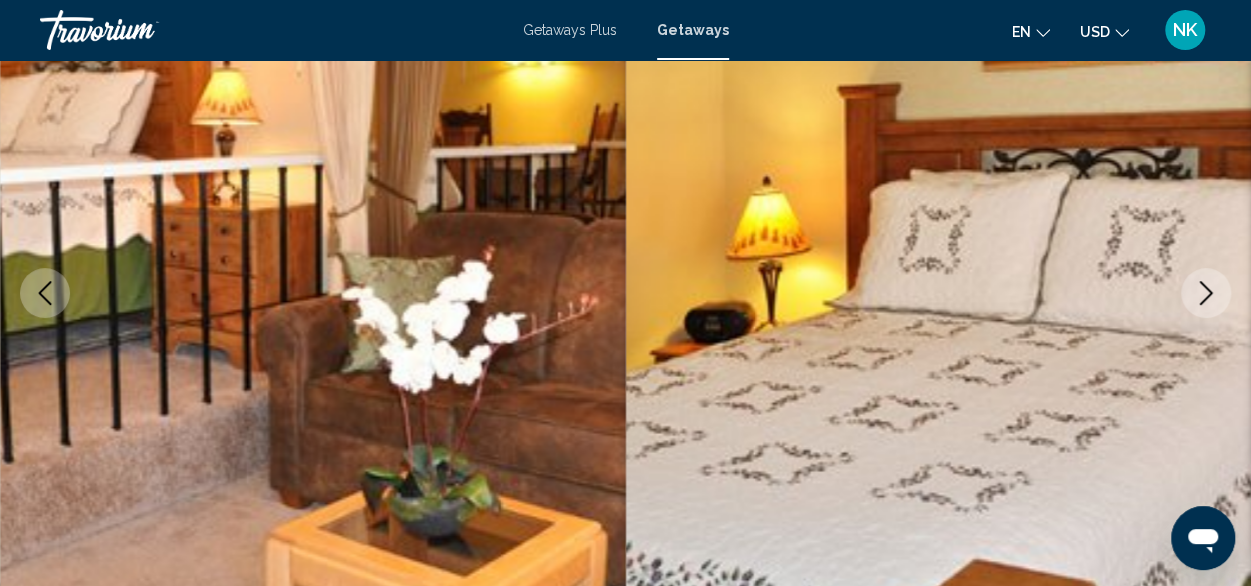 click 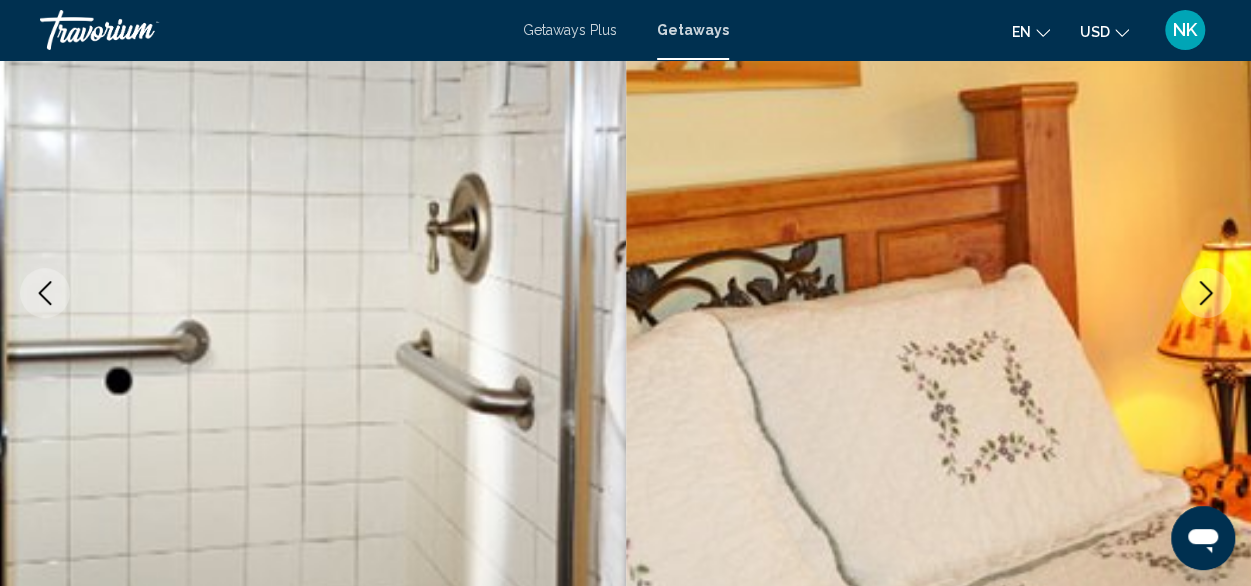click 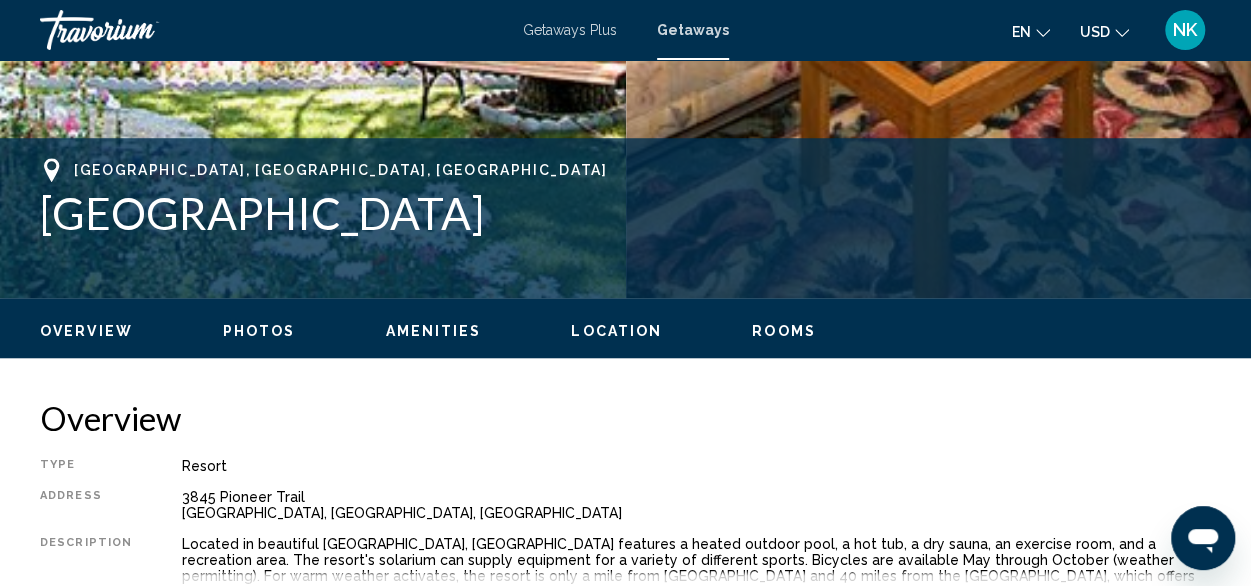 scroll, scrollTop: 710, scrollLeft: 0, axis: vertical 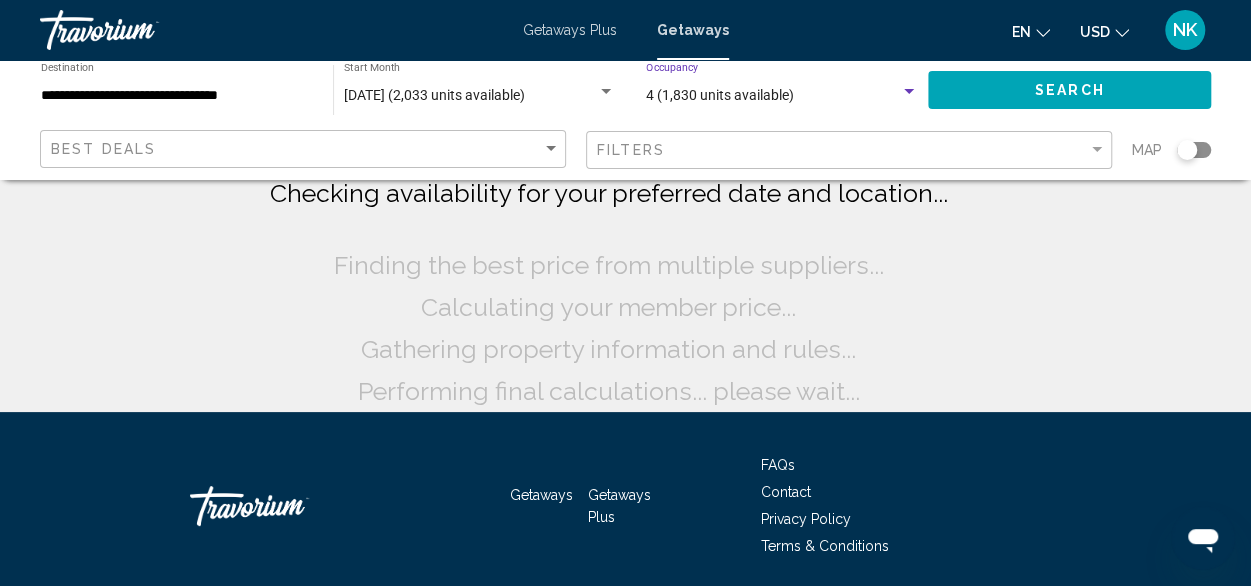 click on "4 (1,830 units available)" at bounding box center (720, 95) 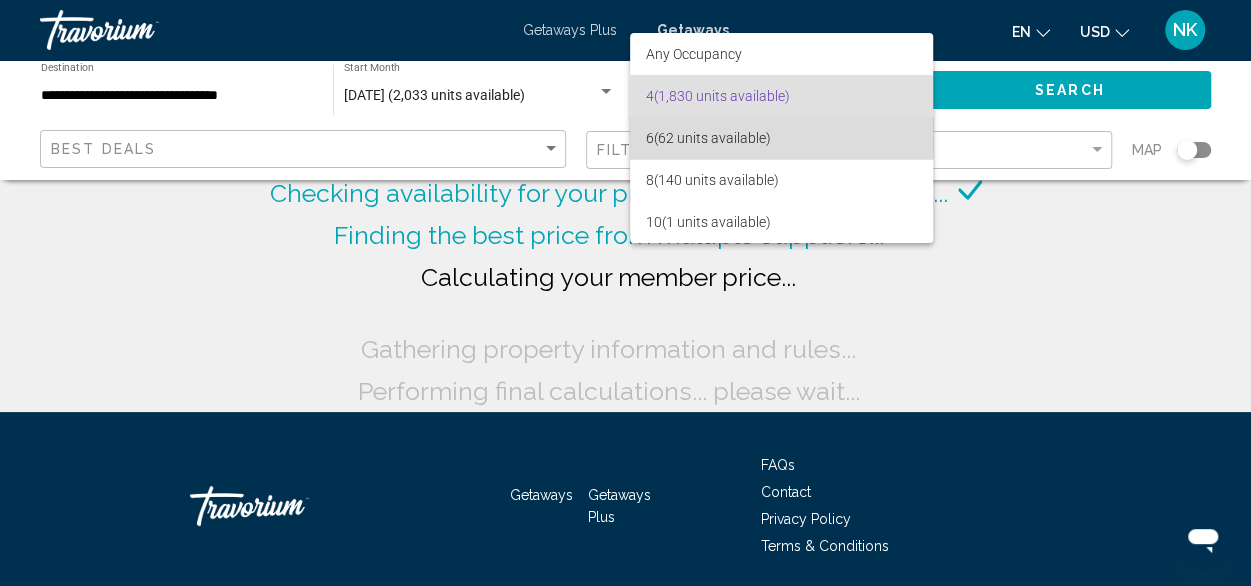 click on "6  (62 units available)" at bounding box center (782, 138) 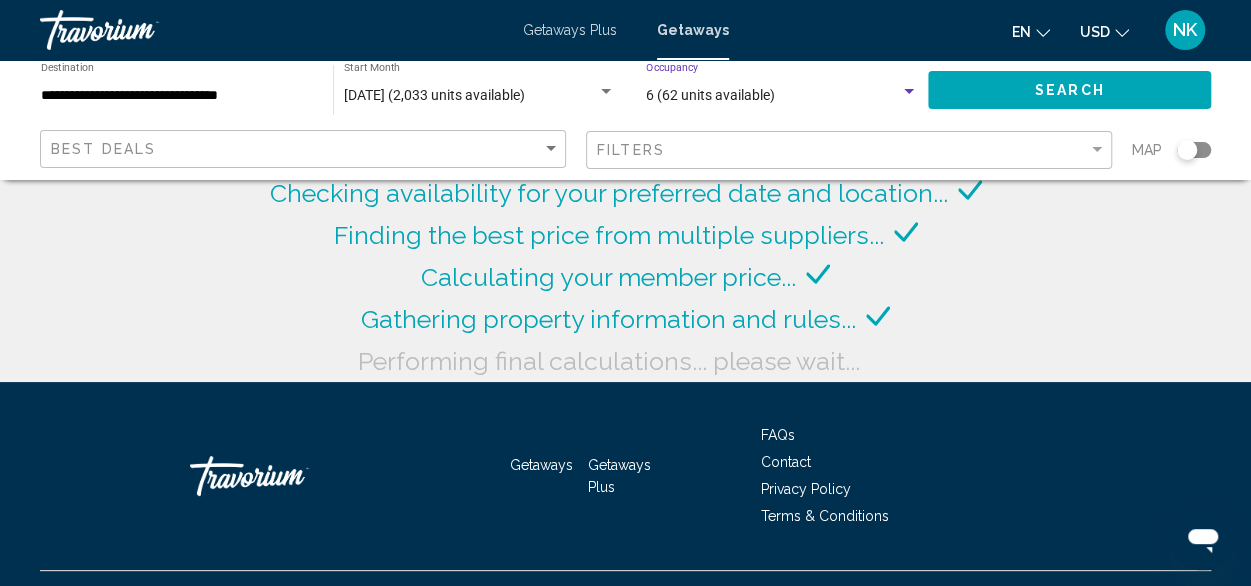 click on "Search" 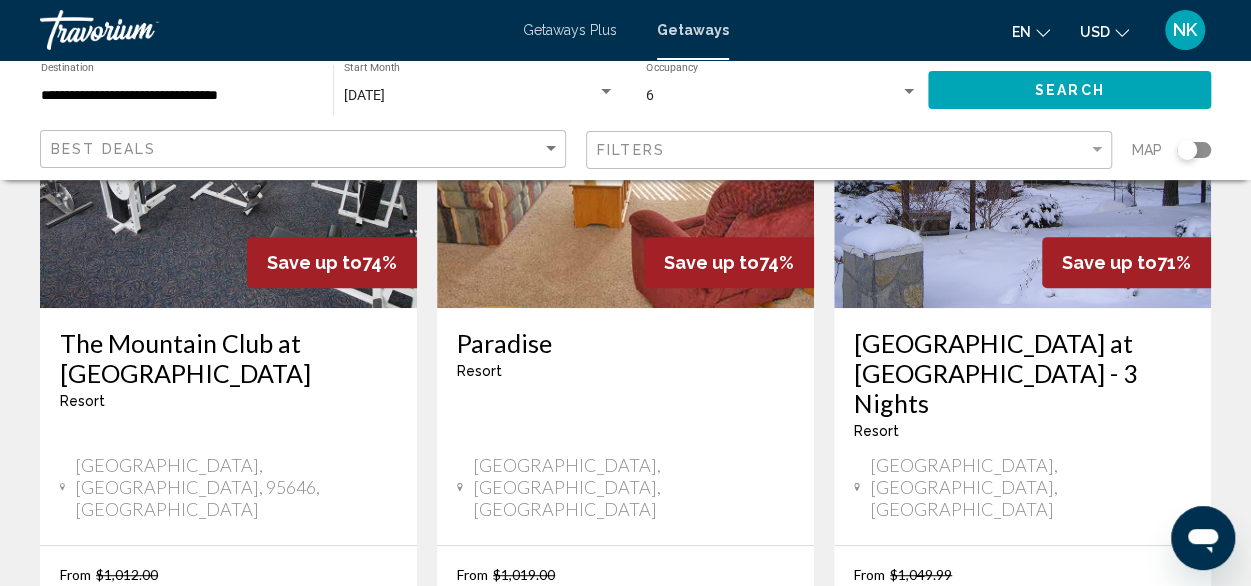 scroll, scrollTop: 283, scrollLeft: 0, axis: vertical 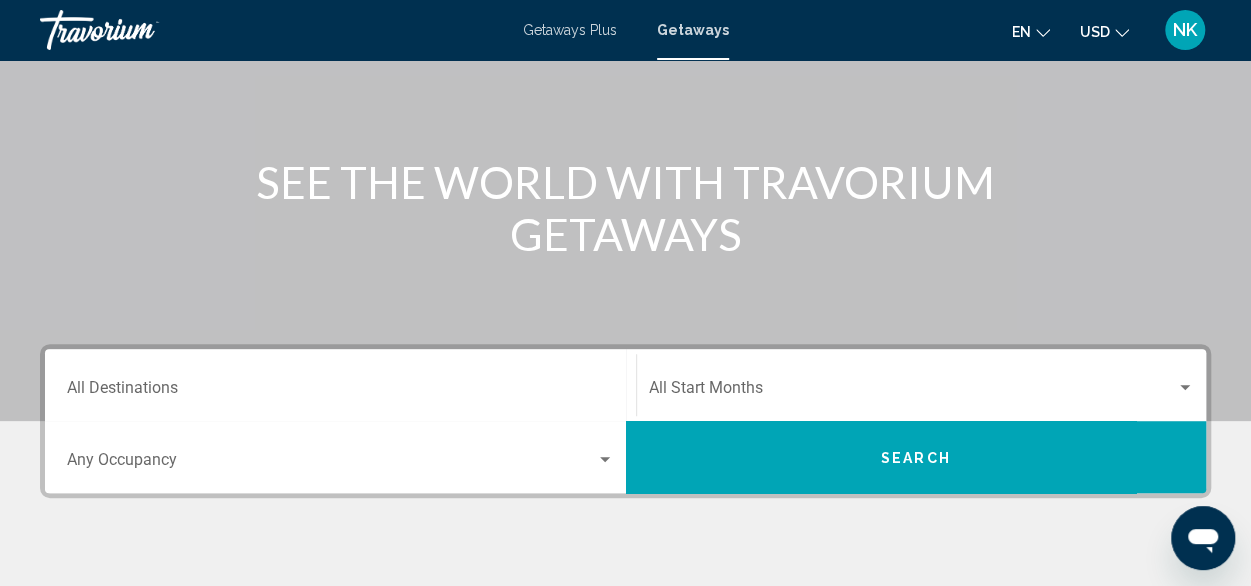click on "Destination All Destinations" at bounding box center (340, 385) 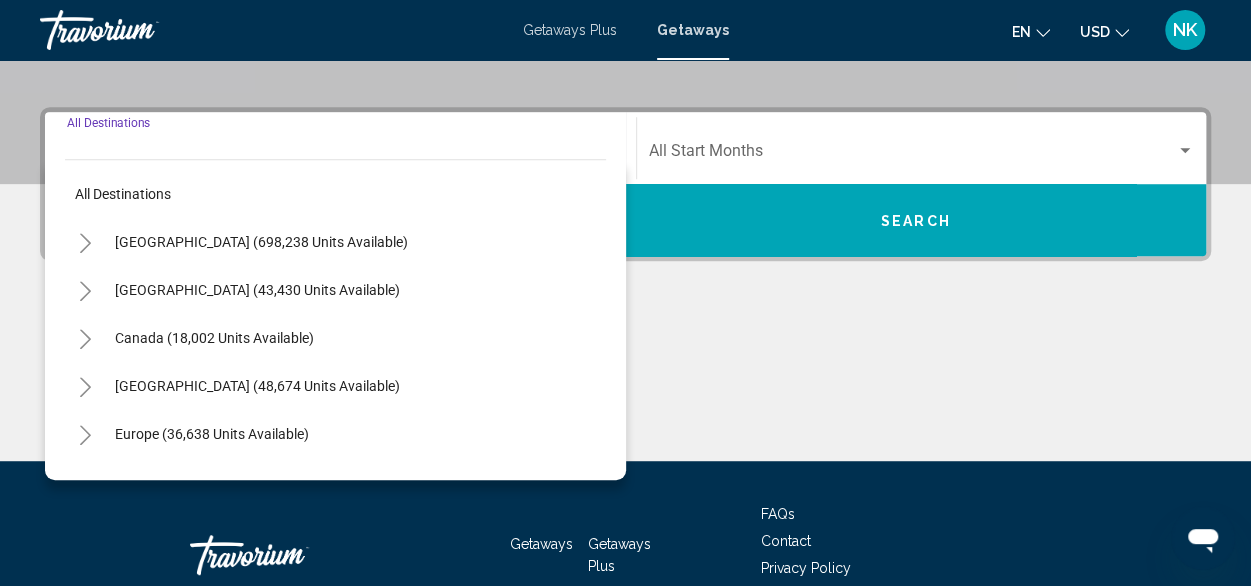 scroll, scrollTop: 458, scrollLeft: 0, axis: vertical 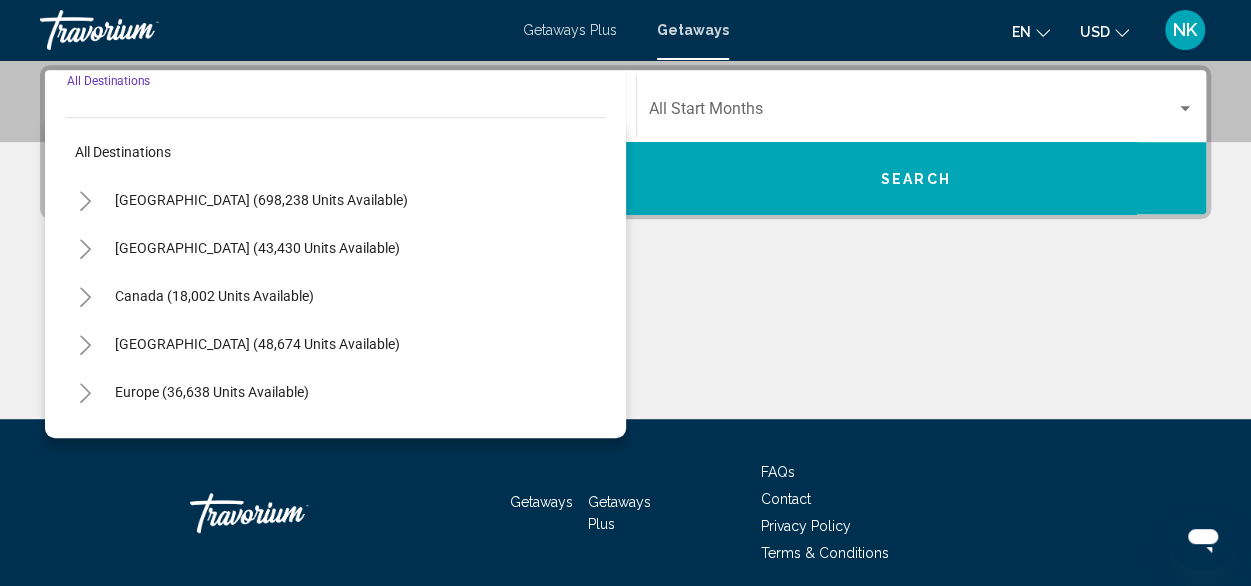 click 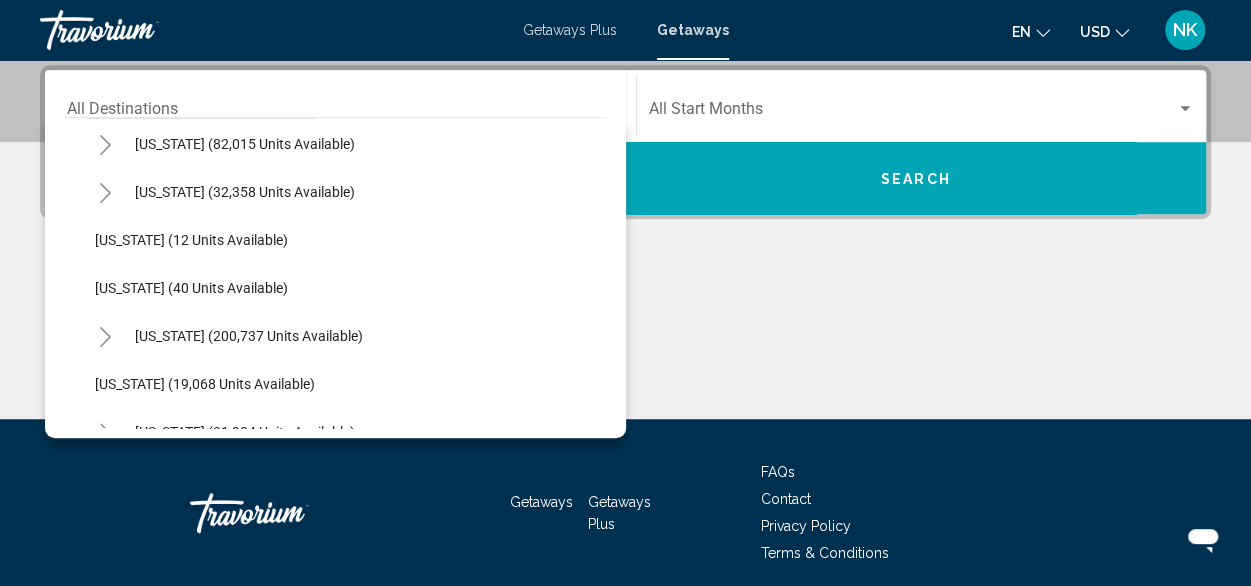 scroll, scrollTop: 208, scrollLeft: 0, axis: vertical 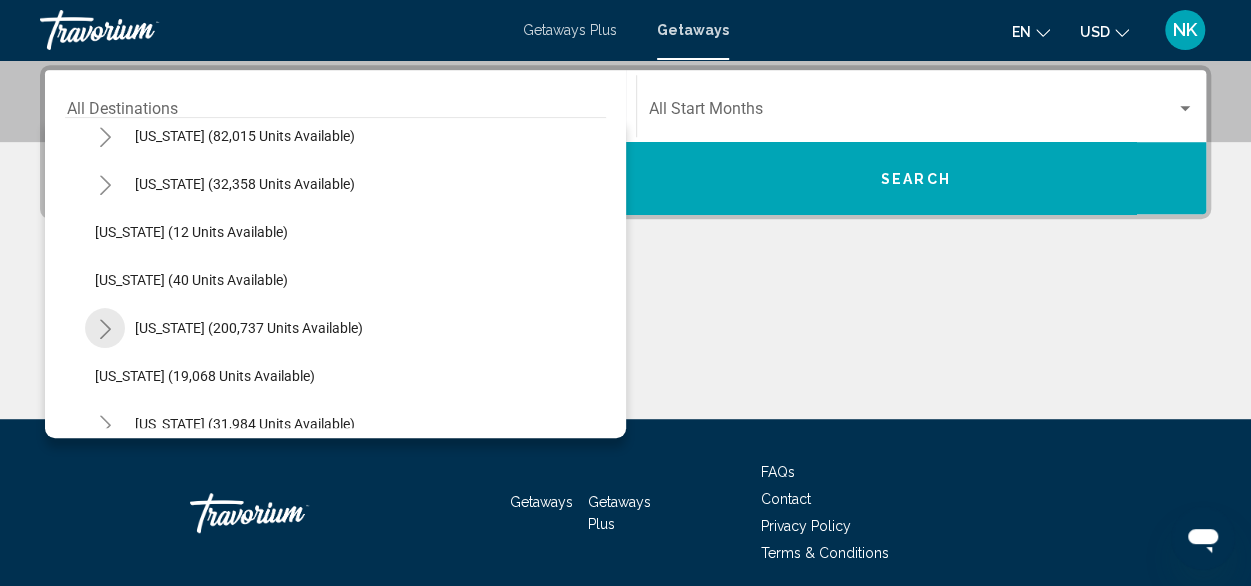 click 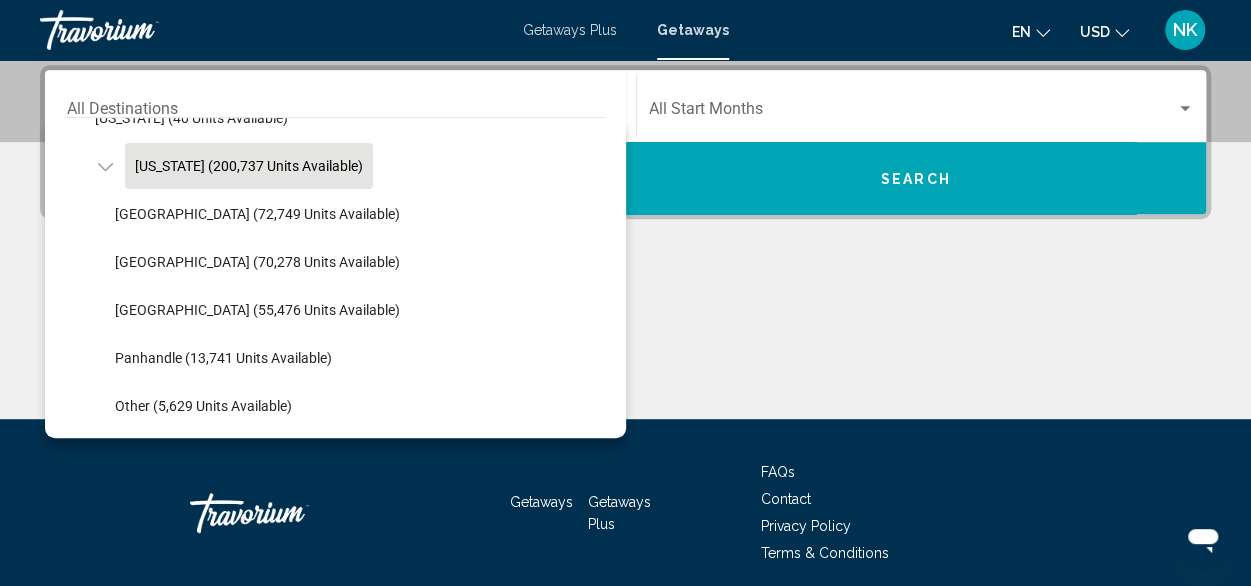 scroll, scrollTop: 373, scrollLeft: 0, axis: vertical 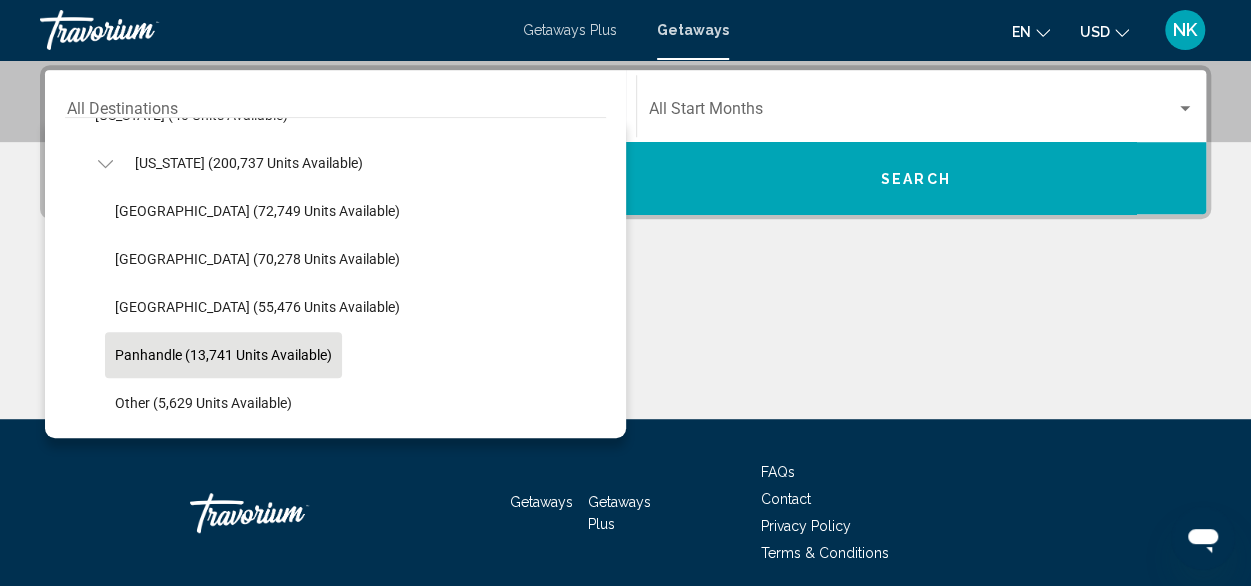 click on "Panhandle (13,741 units available)" 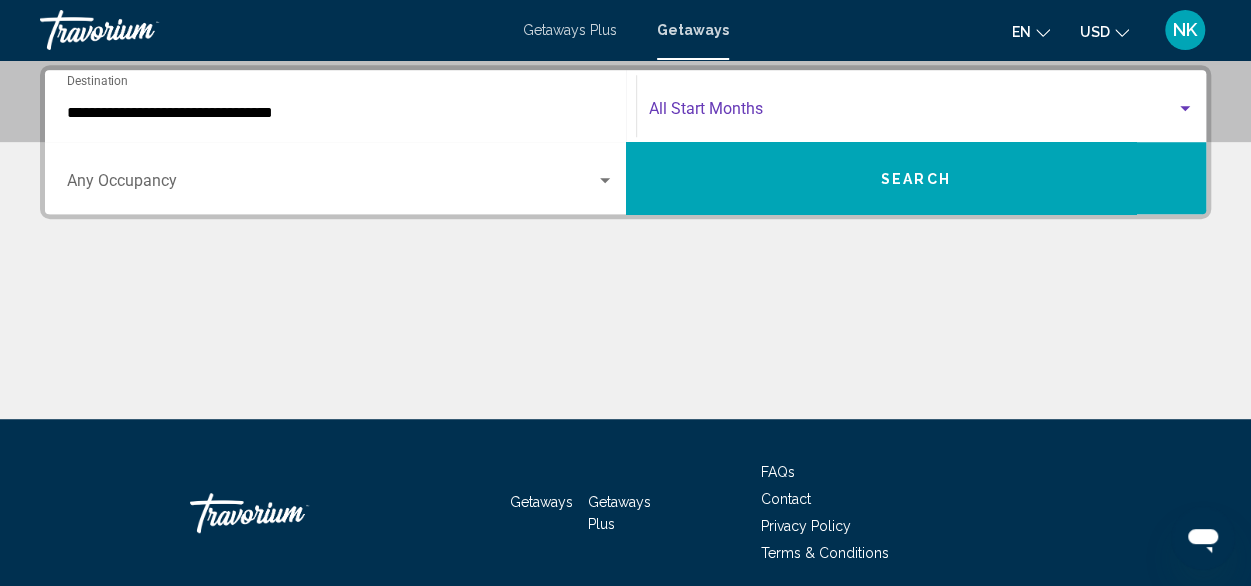 click at bounding box center [913, 113] 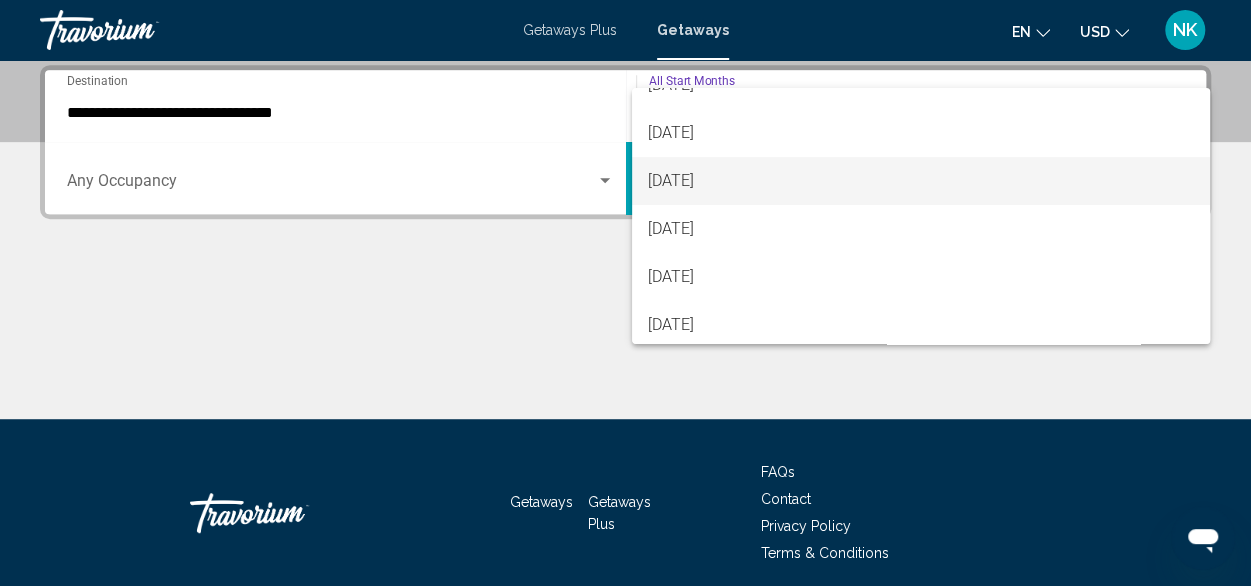 scroll, scrollTop: 76, scrollLeft: 0, axis: vertical 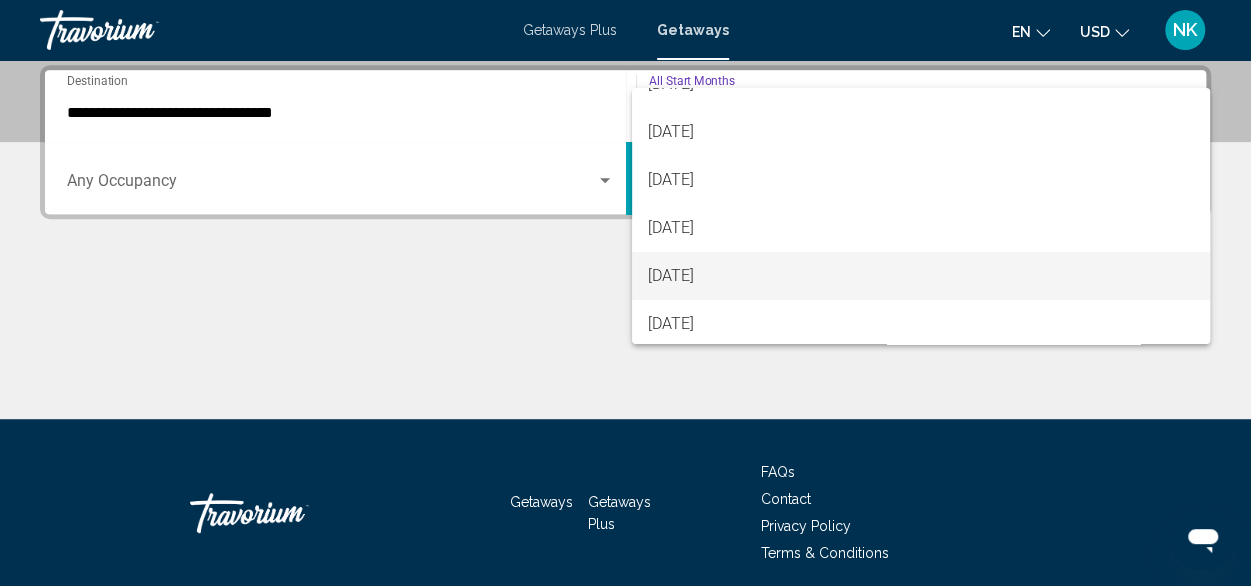 click on "[DATE]" at bounding box center (921, 276) 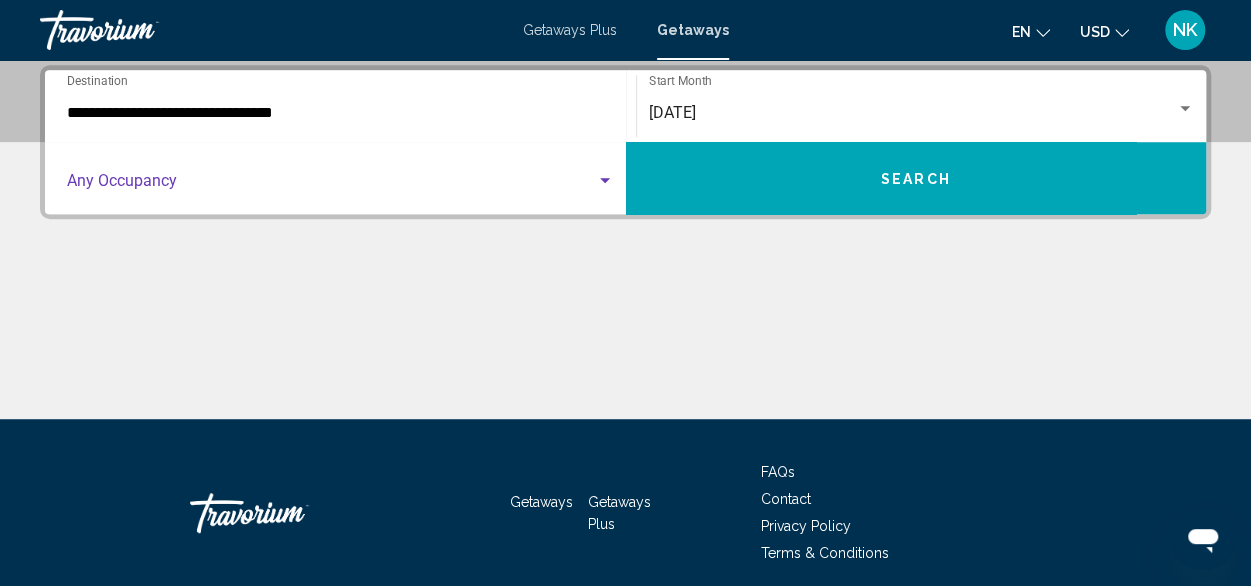 click at bounding box center (331, 185) 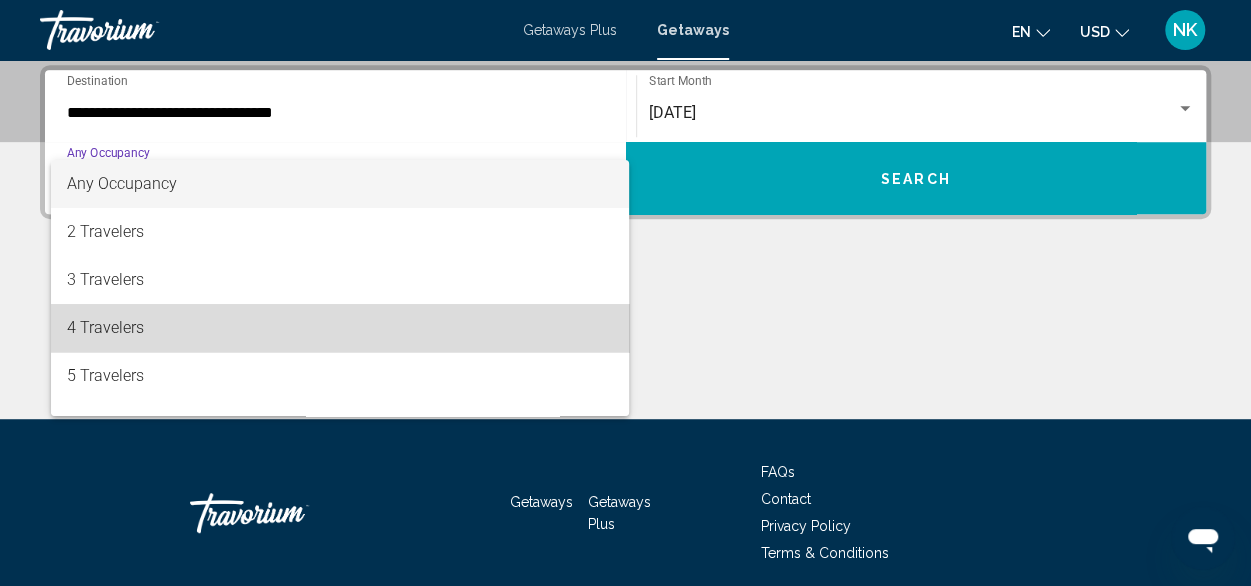 click on "4 Travelers" at bounding box center [340, 328] 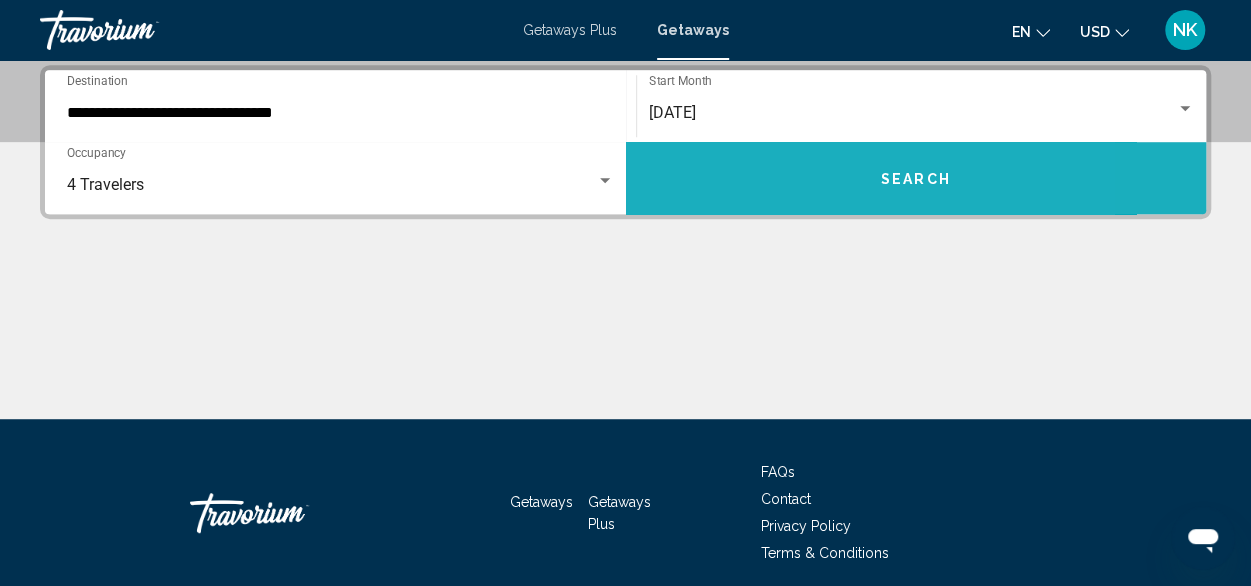 click on "Search" at bounding box center [916, 178] 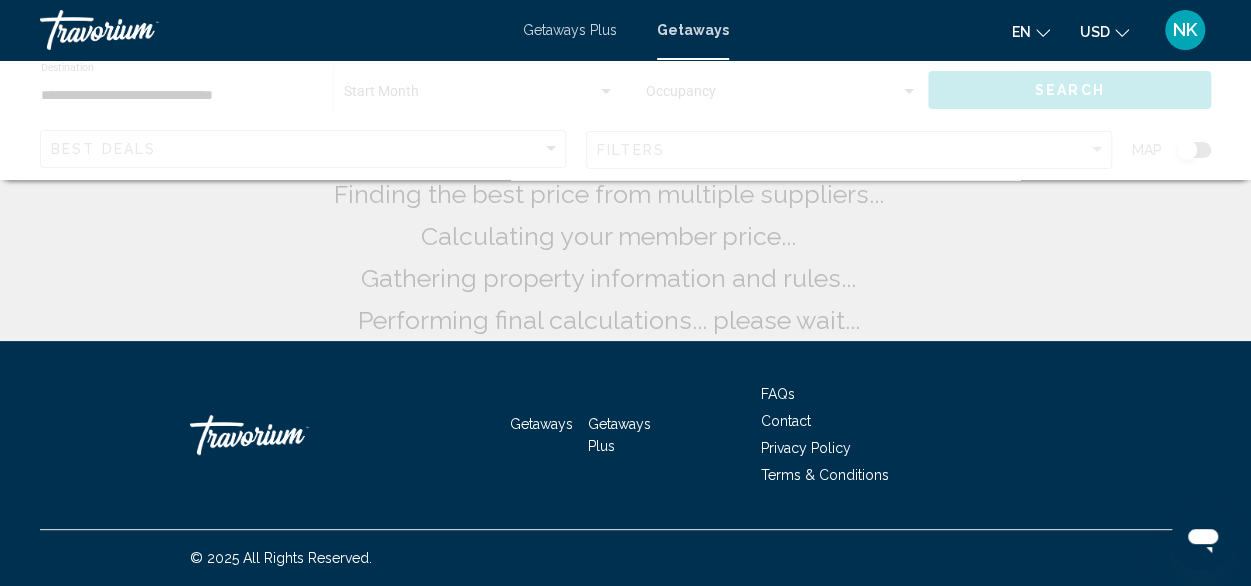 scroll, scrollTop: 0, scrollLeft: 0, axis: both 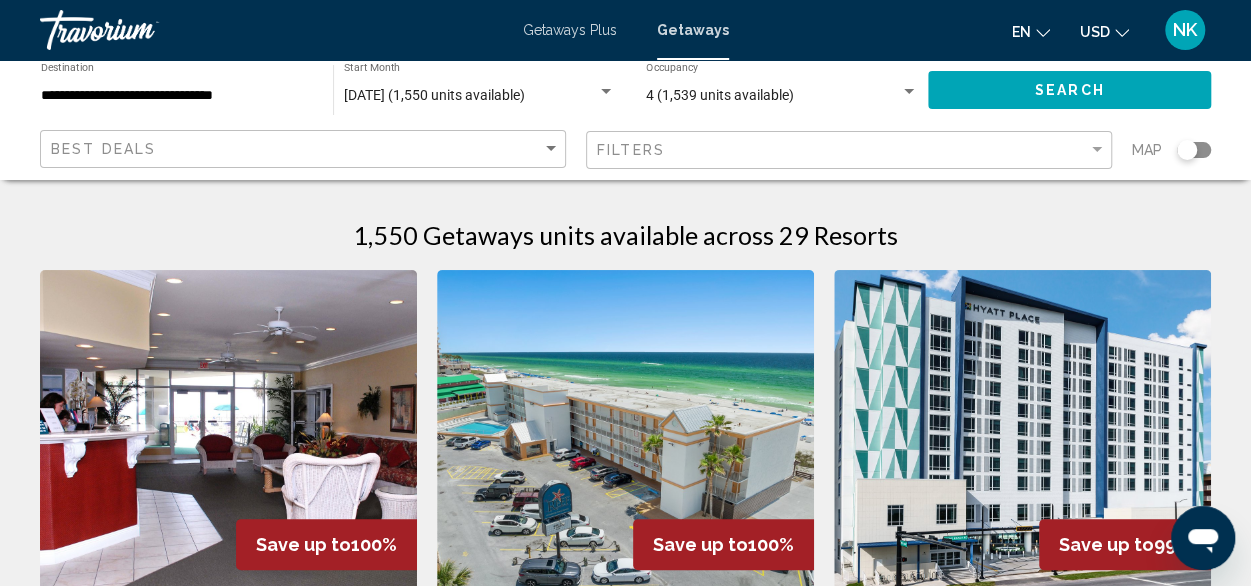 click at bounding box center (228, 430) 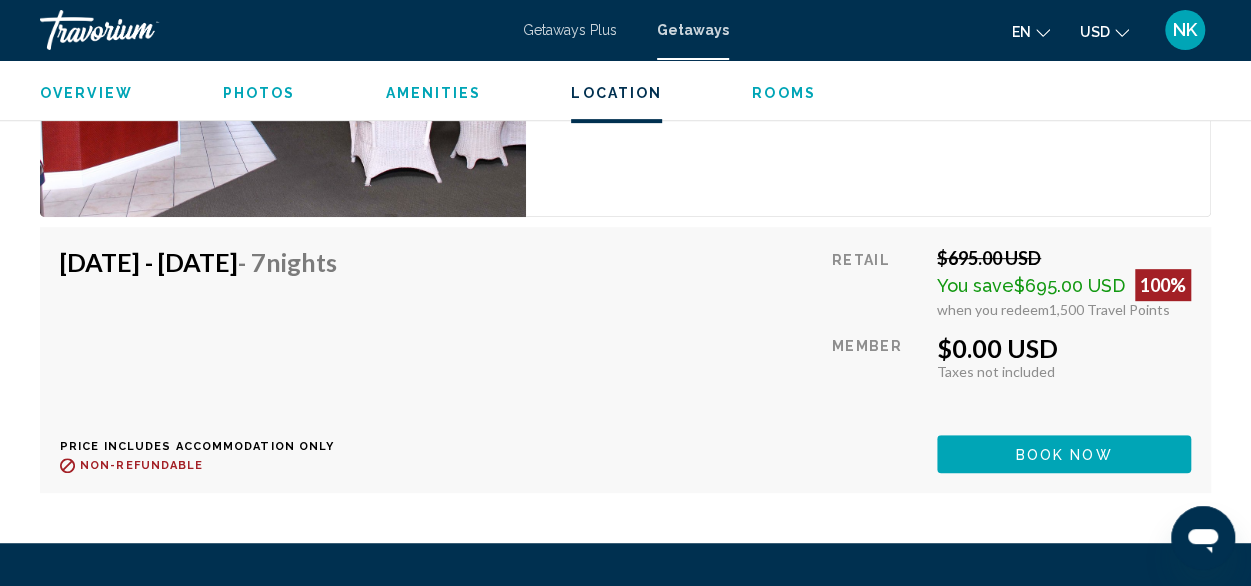 scroll, scrollTop: 4114, scrollLeft: 0, axis: vertical 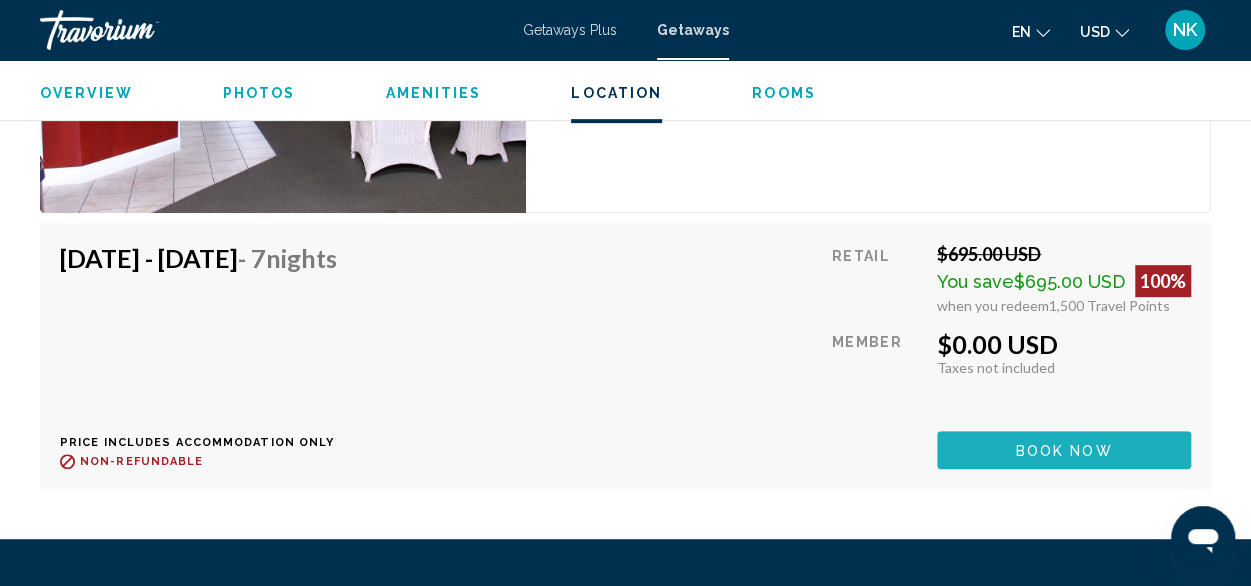 click on "Book now" at bounding box center [1064, 449] 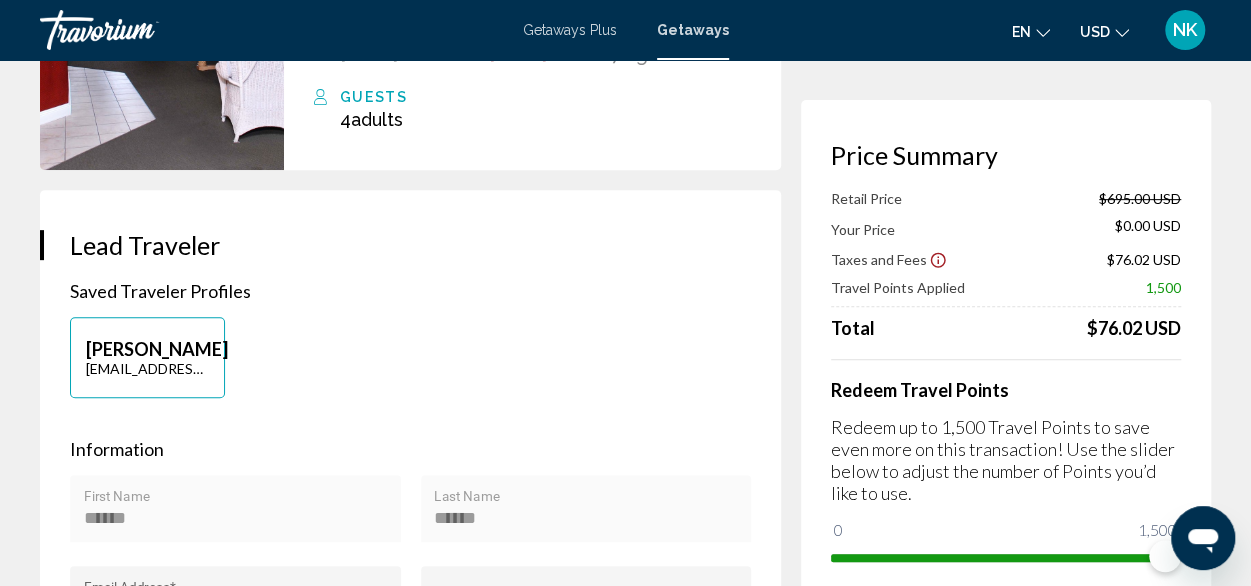 scroll, scrollTop: 0, scrollLeft: 0, axis: both 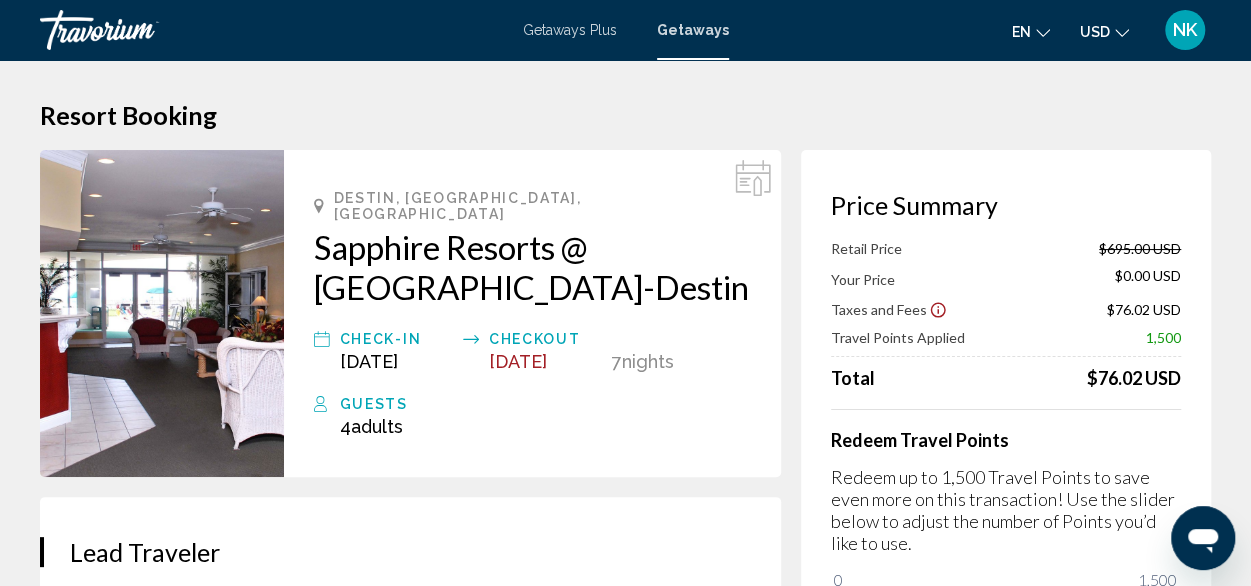 click on "Getaways" at bounding box center (693, 30) 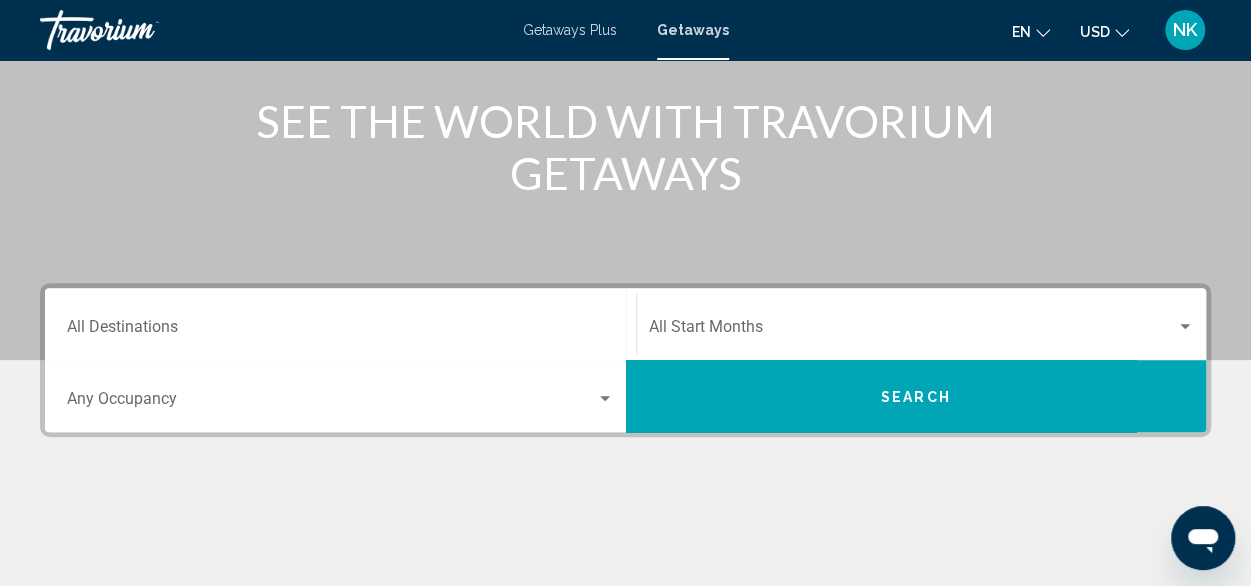scroll, scrollTop: 244, scrollLeft: 0, axis: vertical 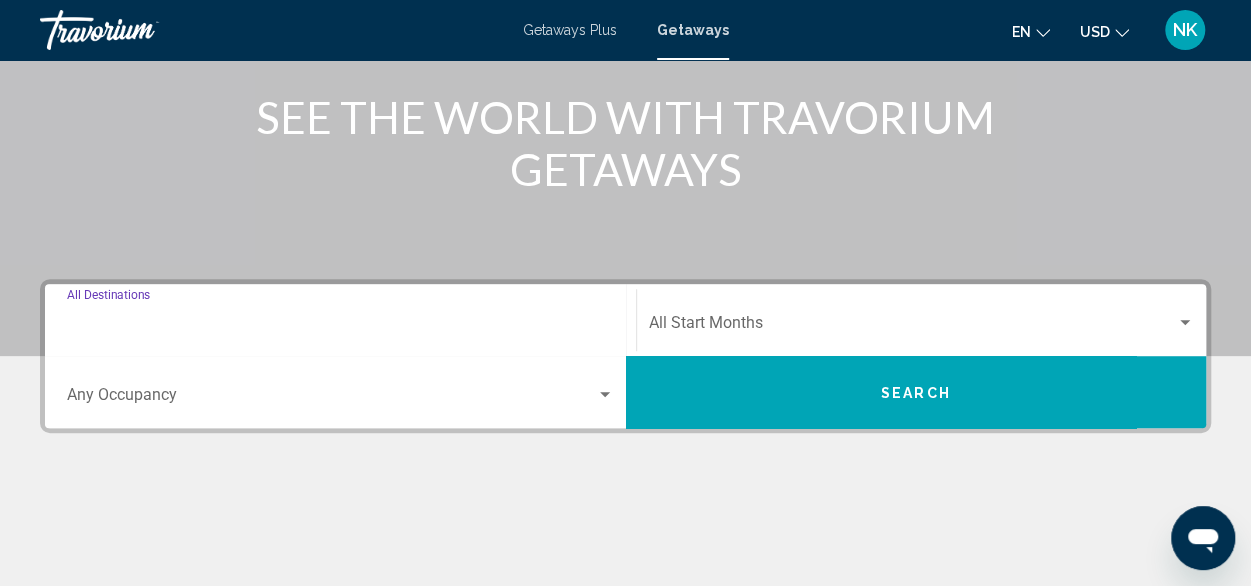 click on "Destination All Destinations" at bounding box center (340, 327) 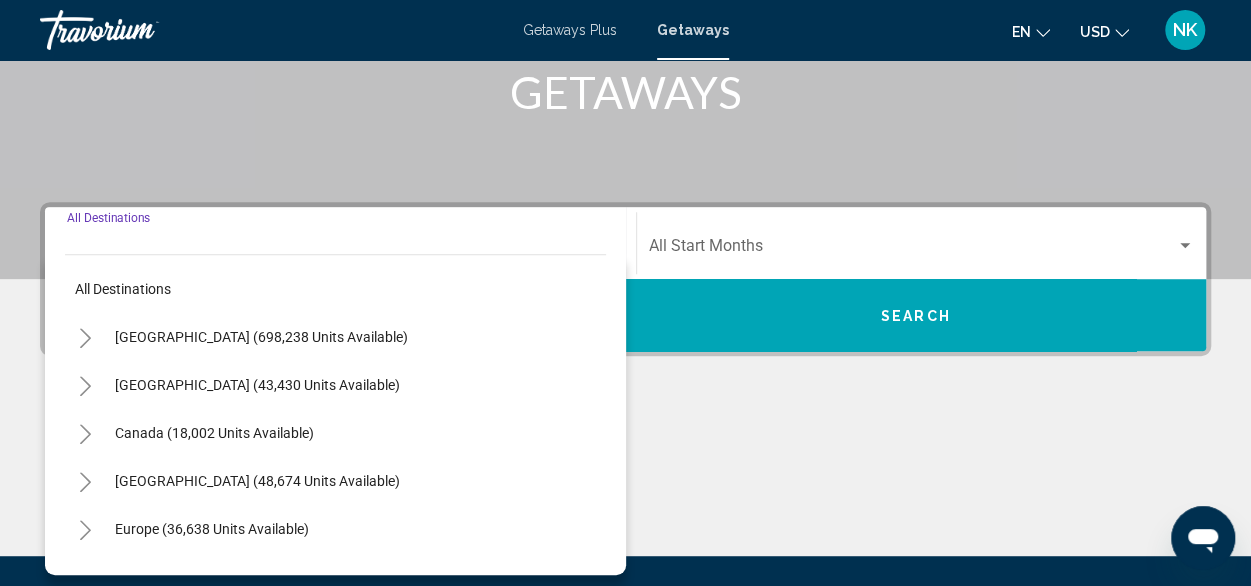 scroll, scrollTop: 458, scrollLeft: 0, axis: vertical 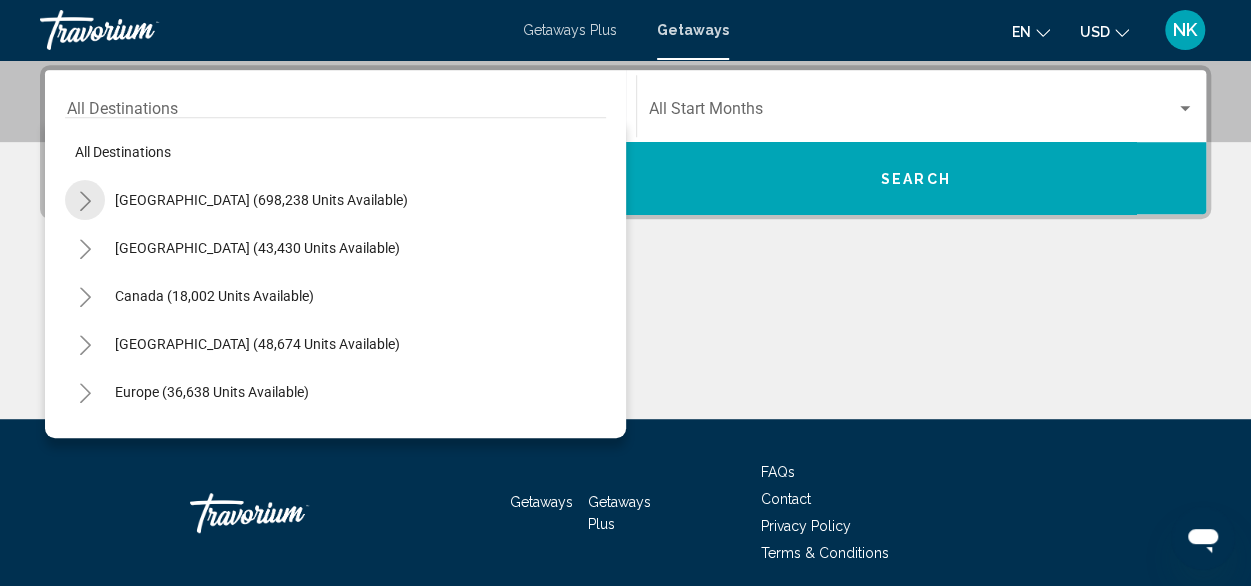 click 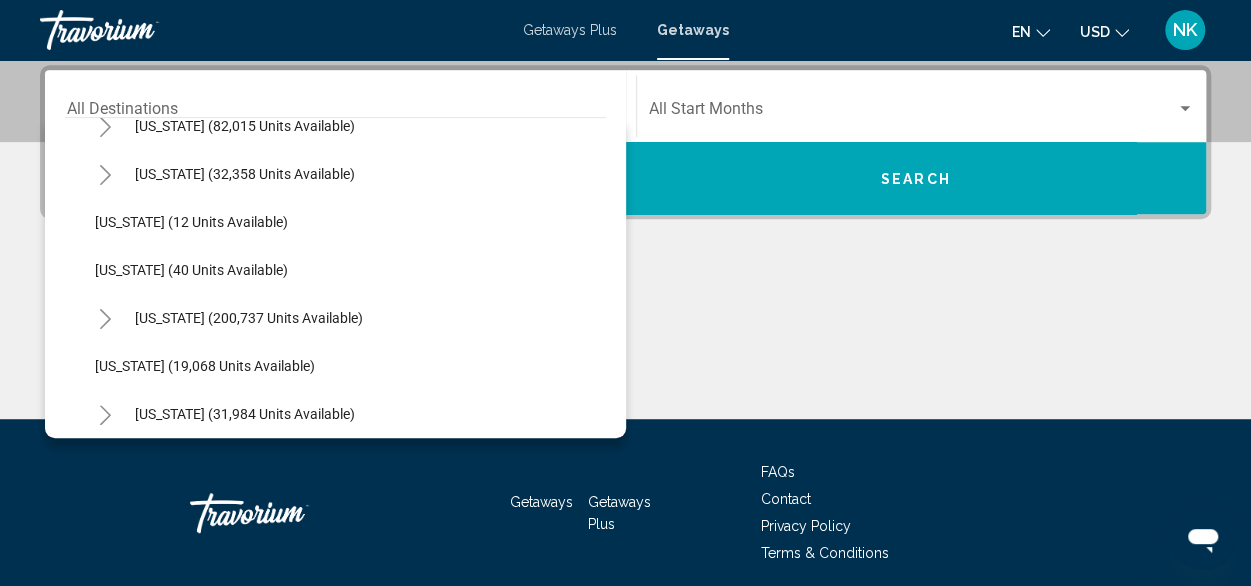 scroll, scrollTop: 242, scrollLeft: 0, axis: vertical 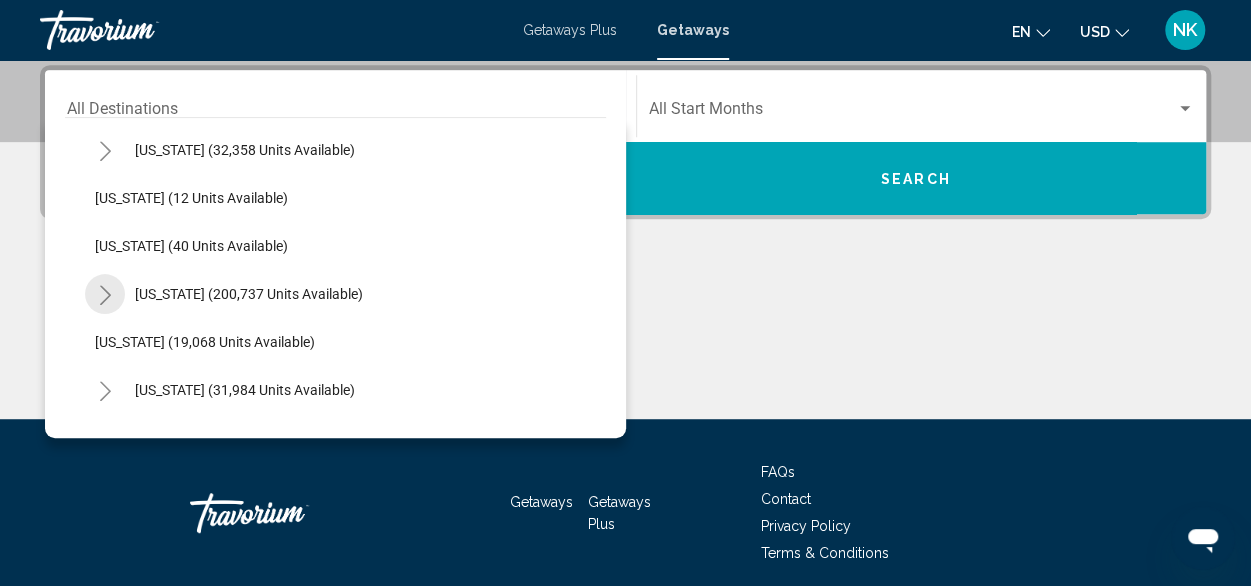 click 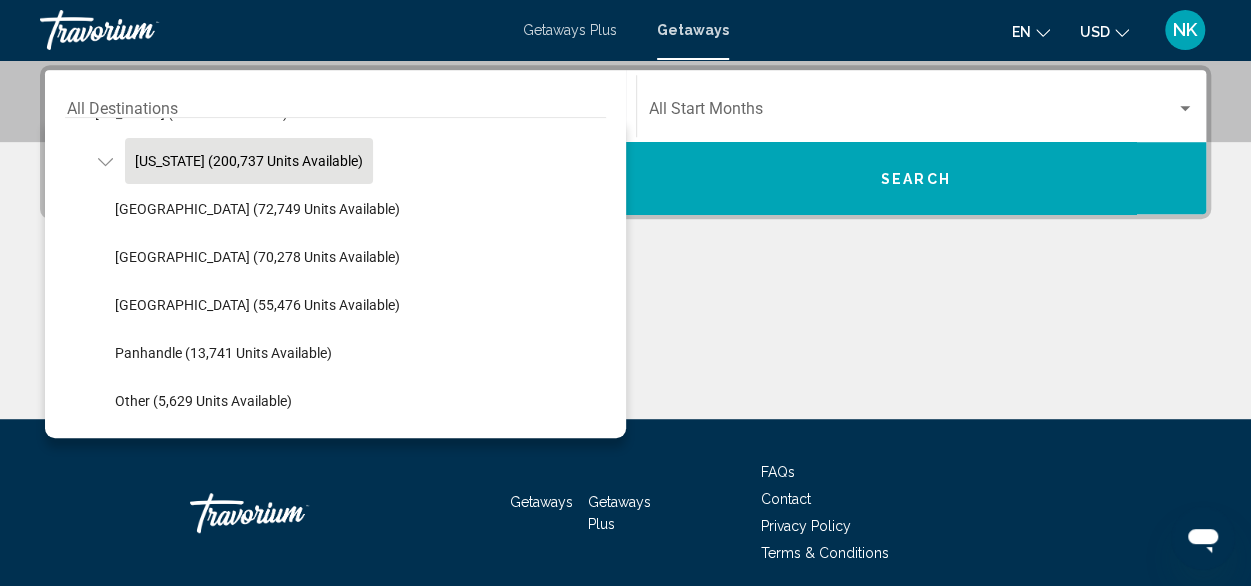 scroll, scrollTop: 380, scrollLeft: 0, axis: vertical 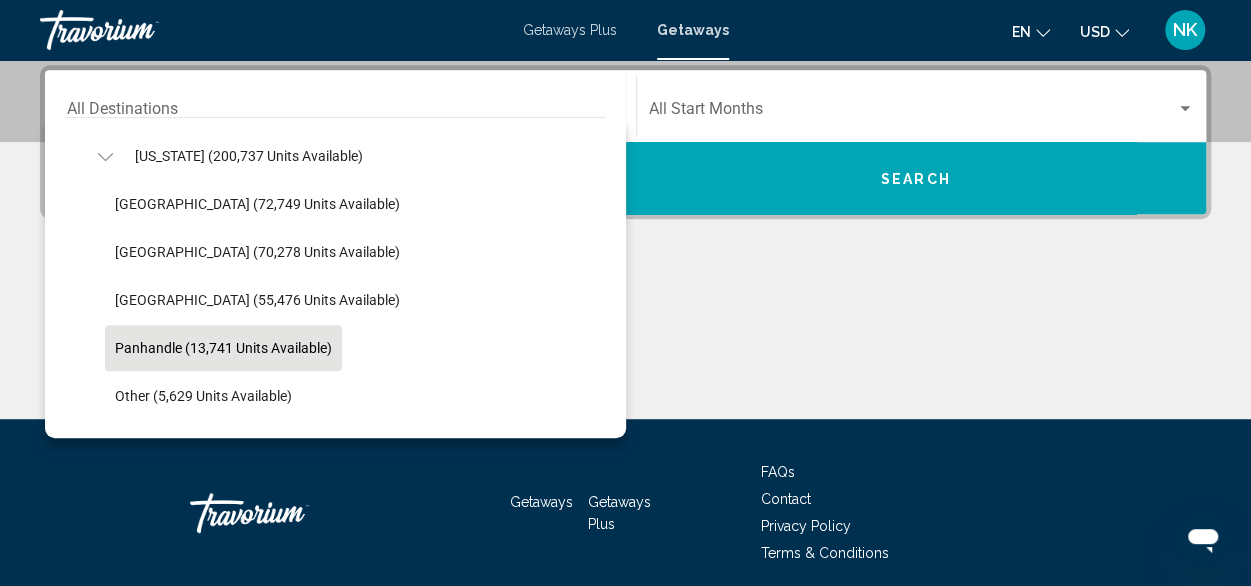 click on "Panhandle (13,741 units available)" 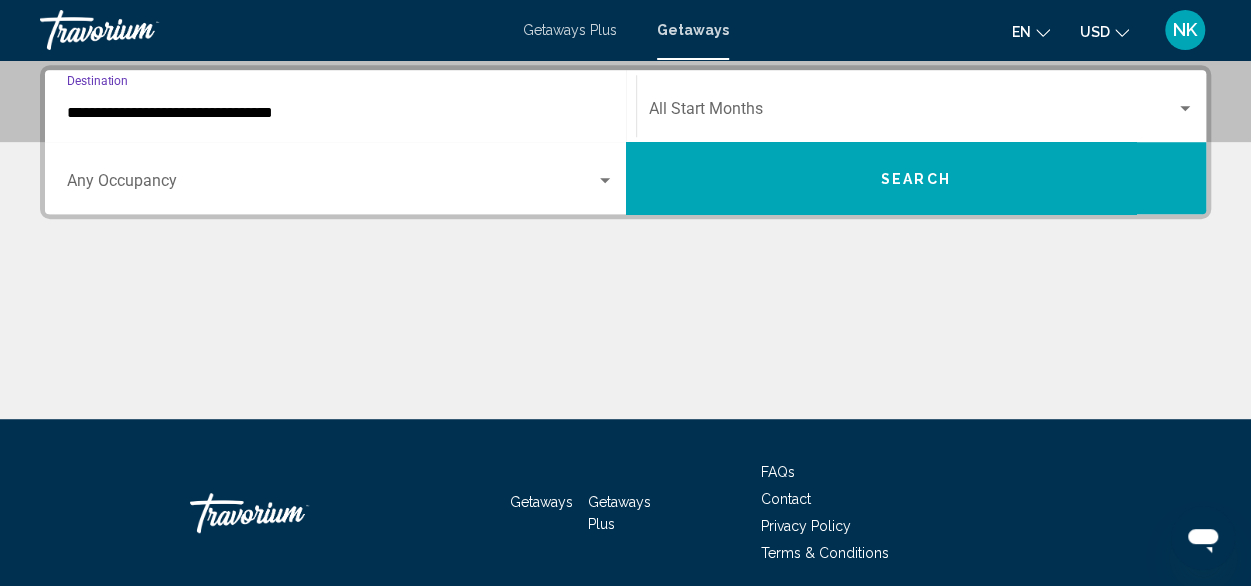 click at bounding box center (913, 113) 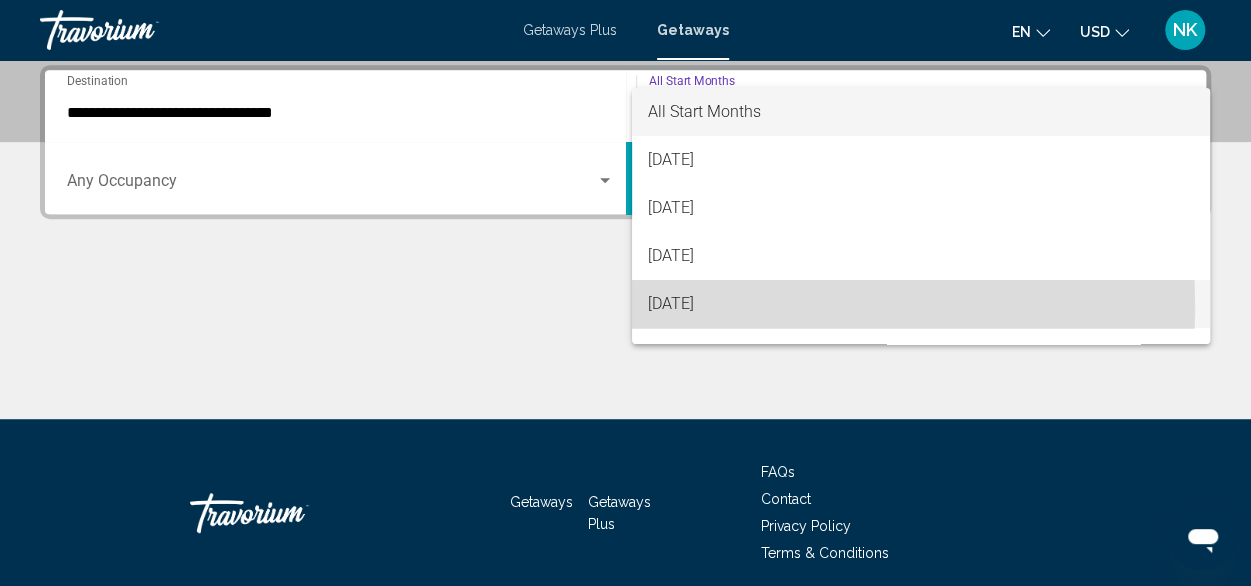 click on "[DATE]" at bounding box center [921, 304] 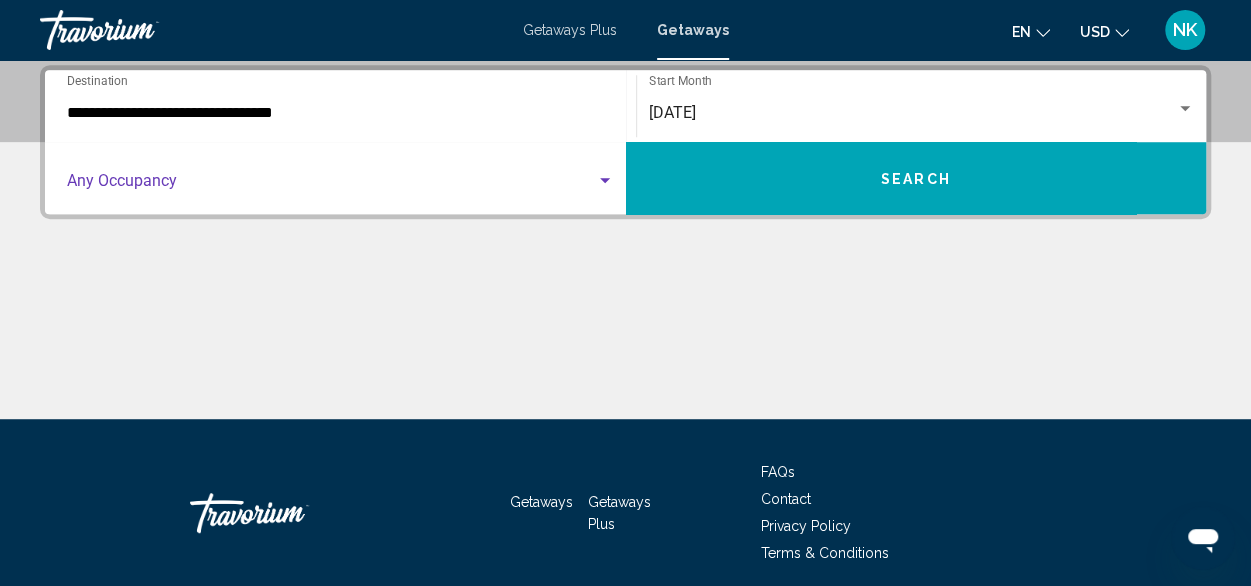 click at bounding box center (331, 185) 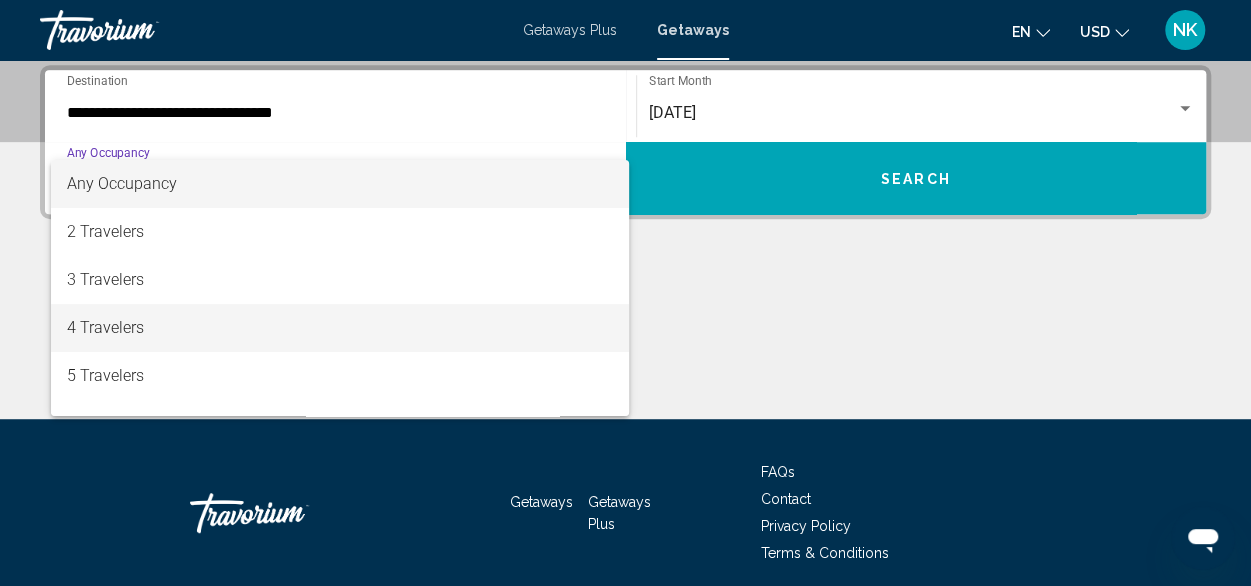 click on "4 Travelers" at bounding box center [340, 328] 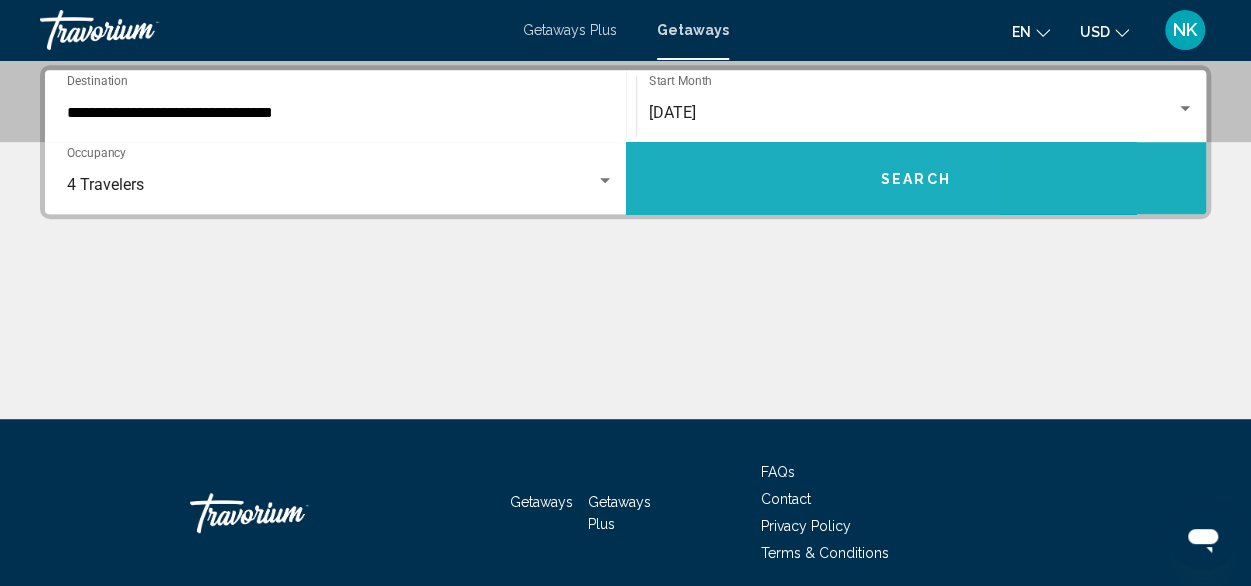 click on "Search" at bounding box center (916, 178) 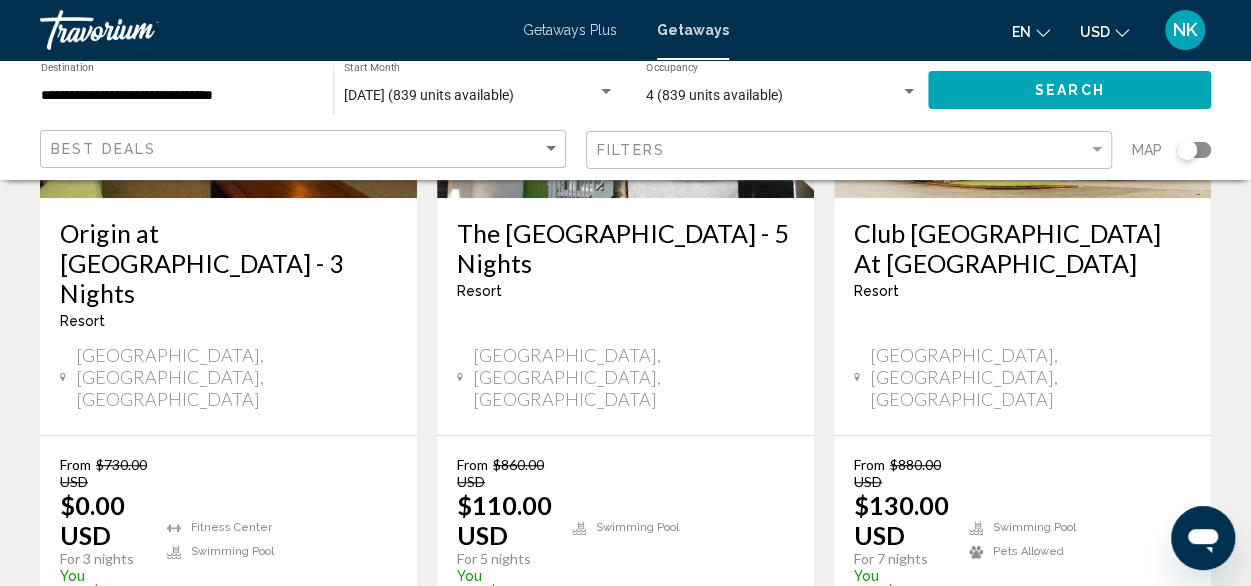 scroll, scrollTop: 396, scrollLeft: 0, axis: vertical 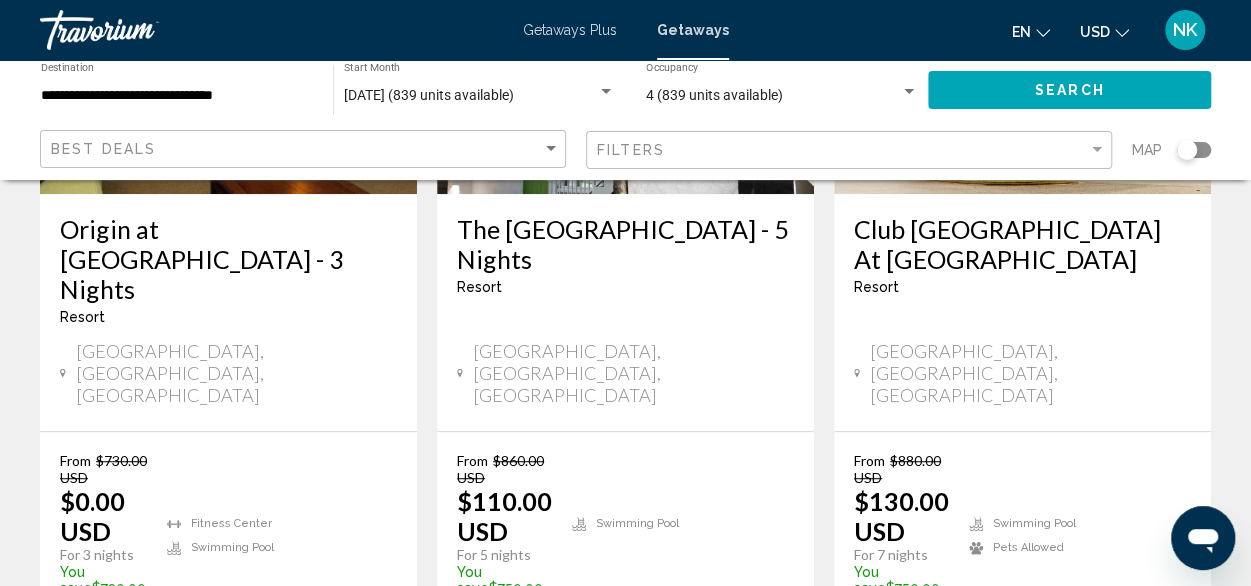 click on "View Resort" at bounding box center (1044, 608) 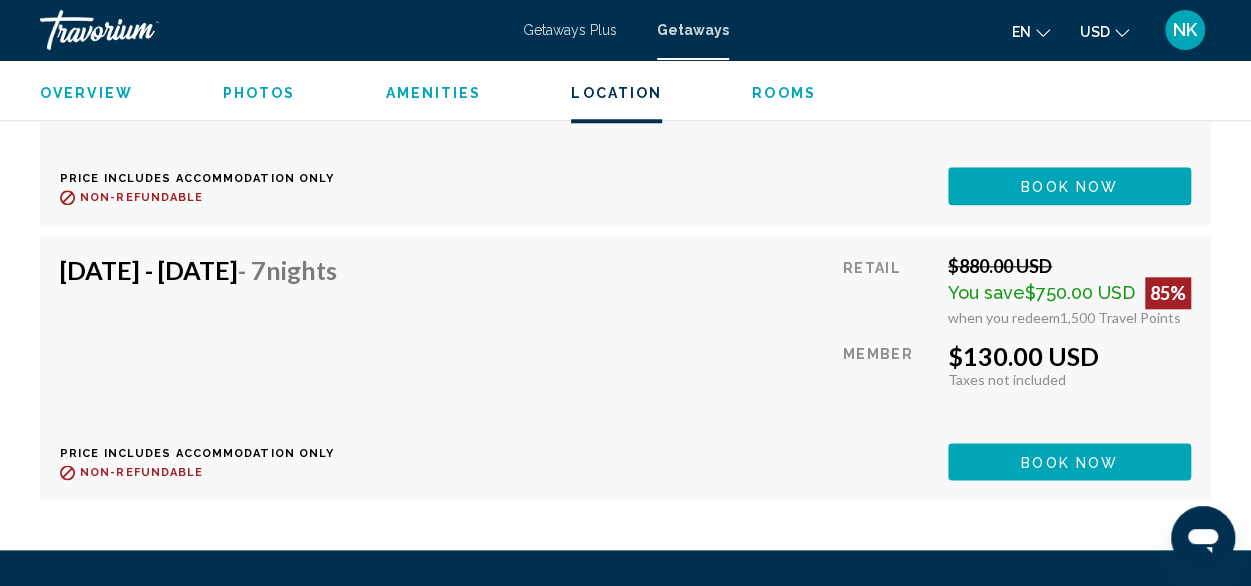 scroll, scrollTop: 4662, scrollLeft: 0, axis: vertical 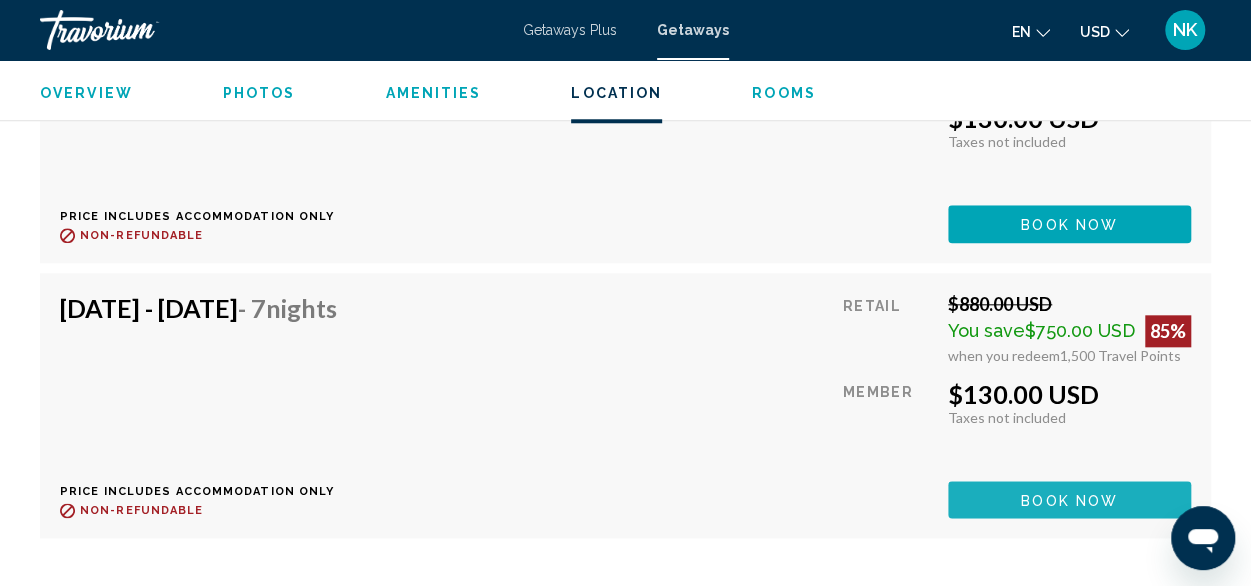 click on "Book now" at bounding box center (1069, 500) 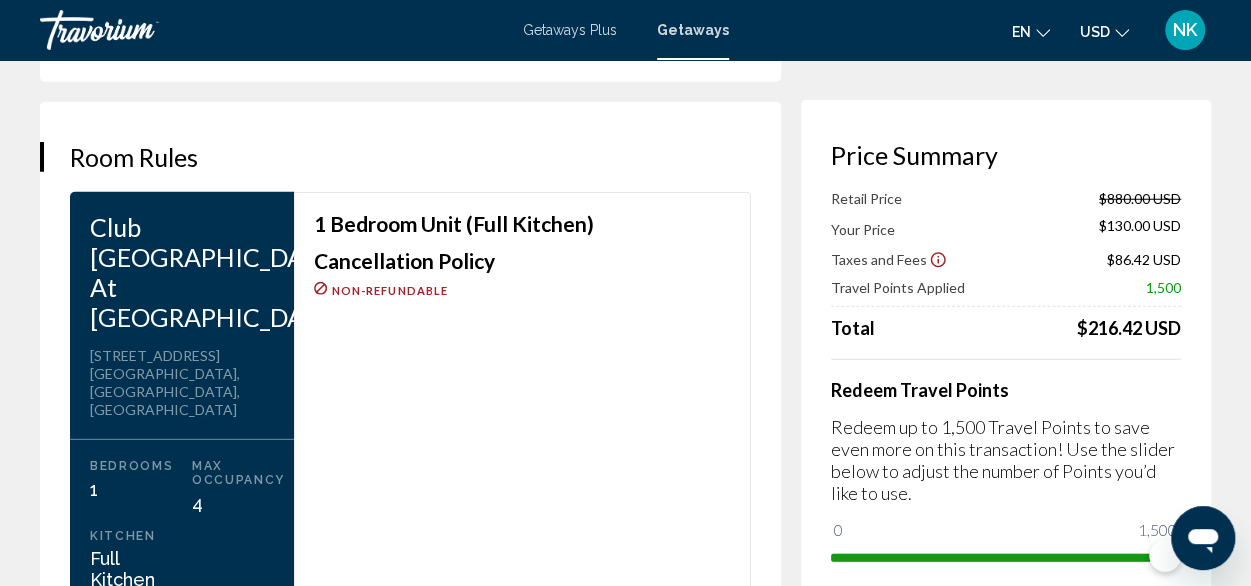scroll, scrollTop: 2654, scrollLeft: 0, axis: vertical 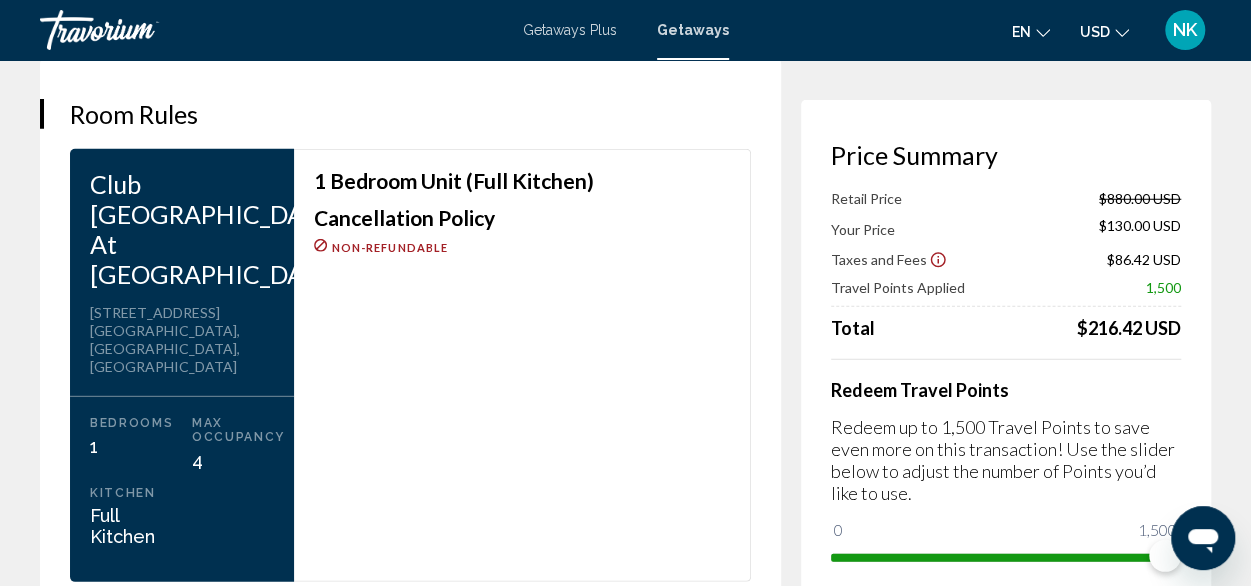 click on "1 Bedroom Unit (Full Kitchen) Cancellation Policy
Non-refundable" at bounding box center (522, 365) 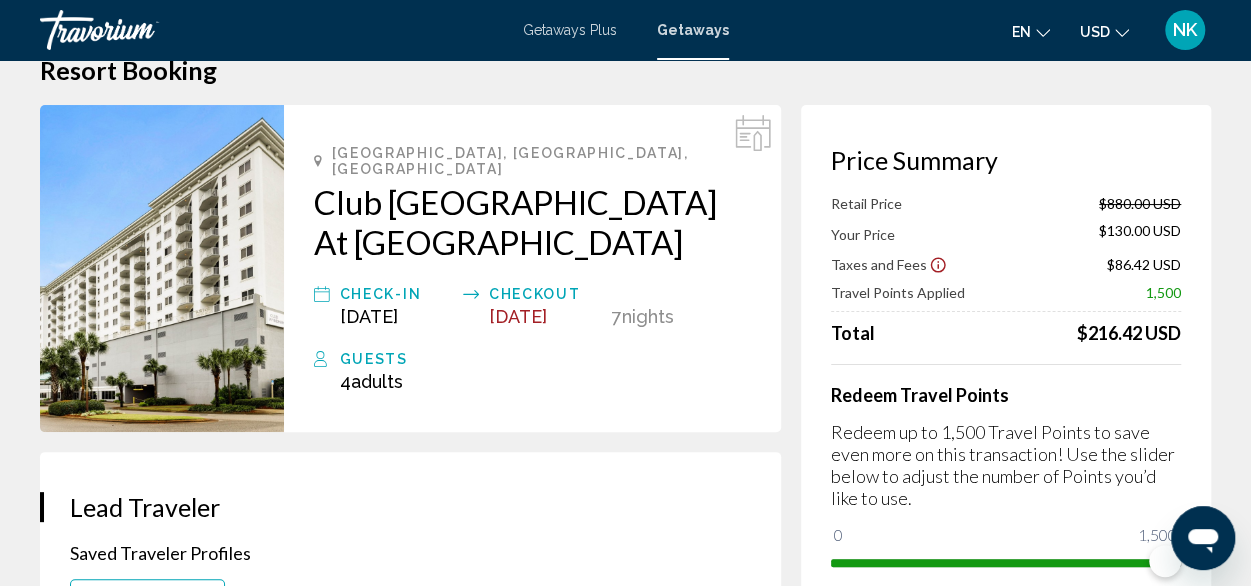 scroll, scrollTop: 0, scrollLeft: 0, axis: both 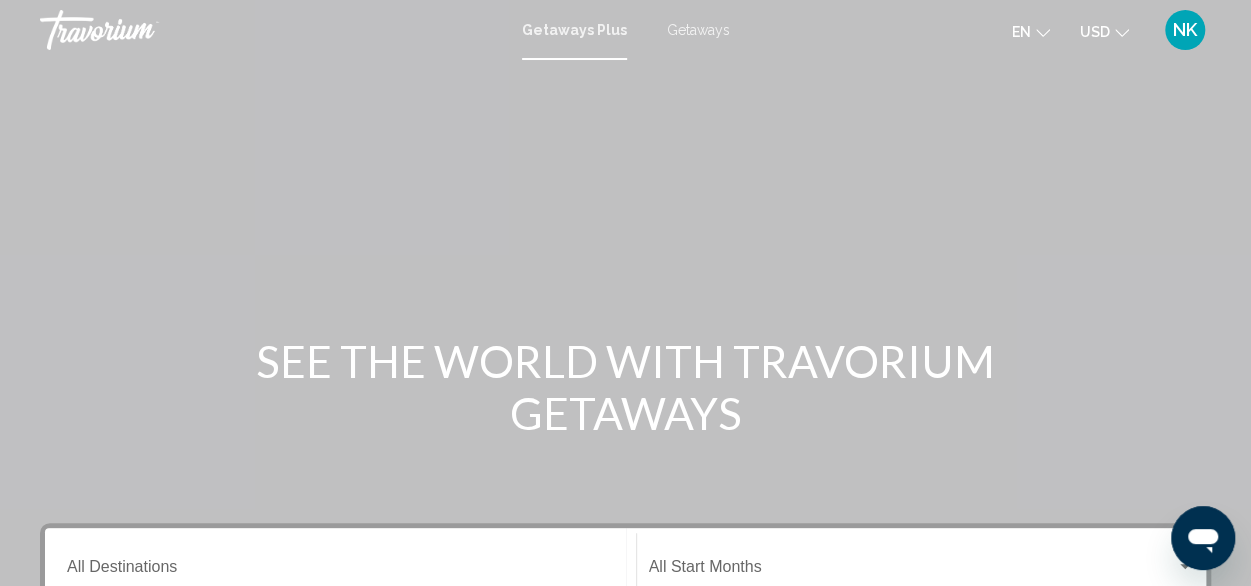 click on "Getaways" at bounding box center (698, 30) 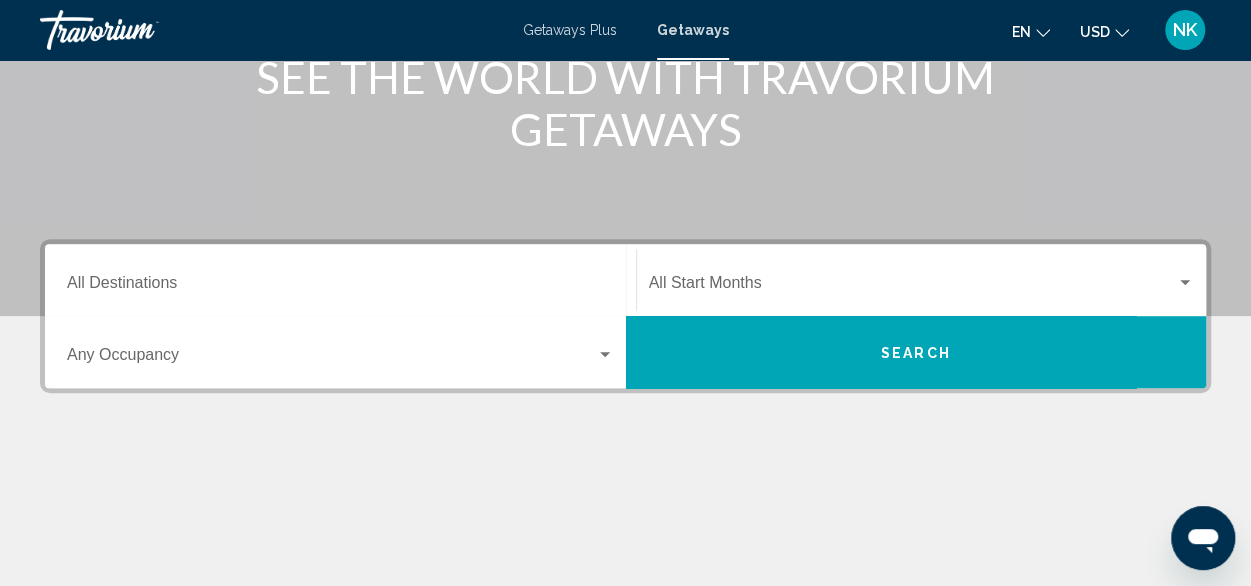 scroll, scrollTop: 303, scrollLeft: 0, axis: vertical 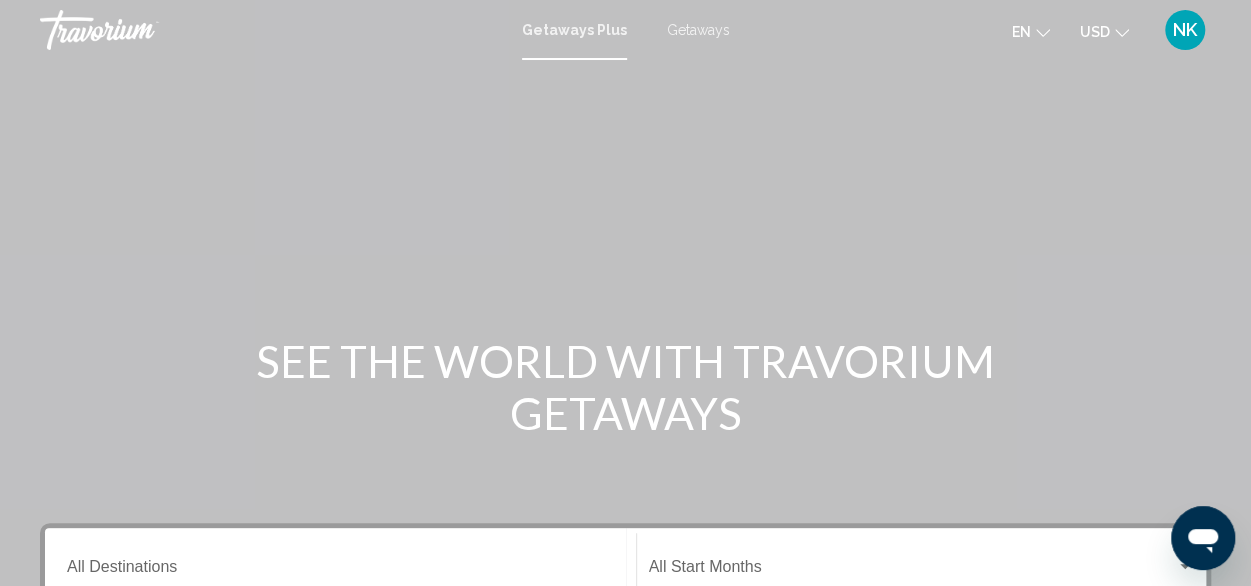click on "Getaways" at bounding box center (698, 30) 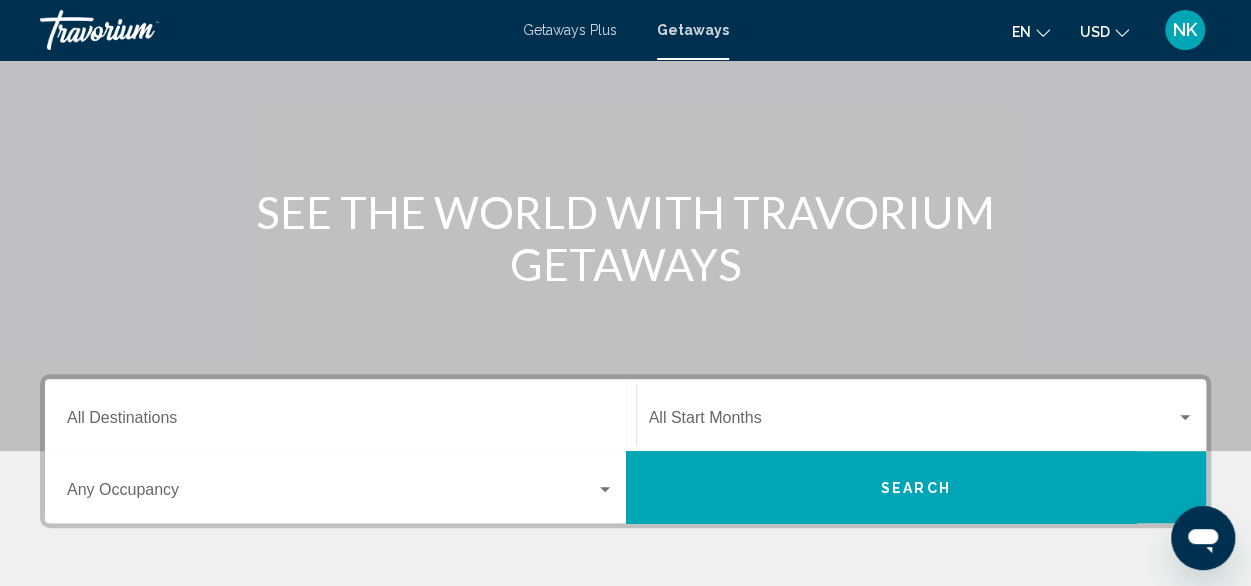 scroll, scrollTop: 159, scrollLeft: 0, axis: vertical 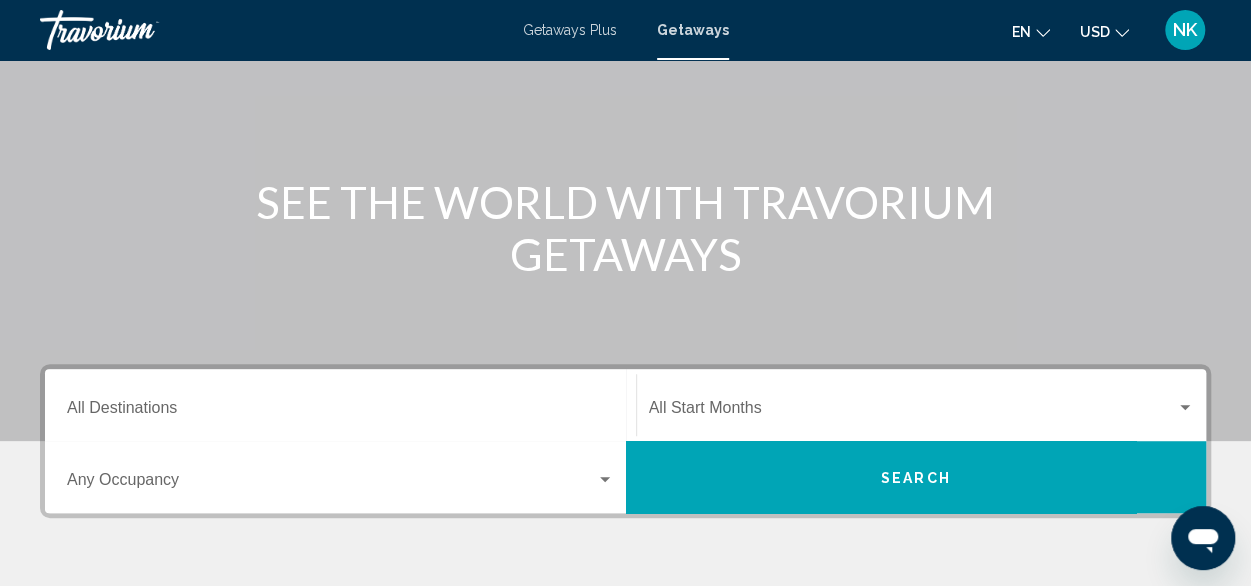 click on "Destination All Destinations" at bounding box center (340, 412) 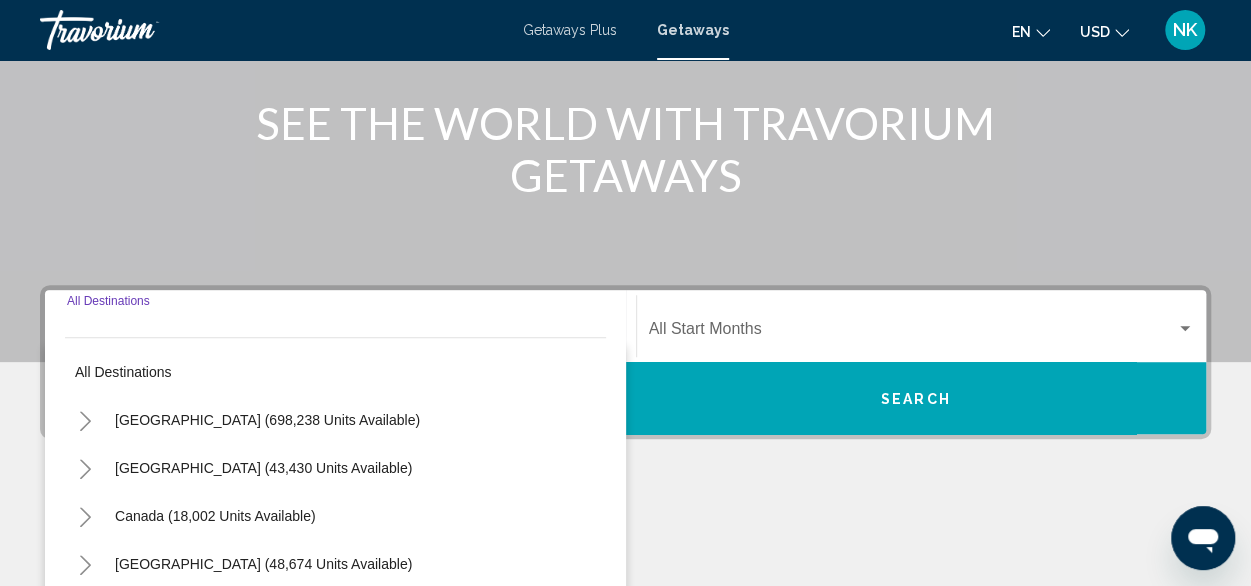 scroll, scrollTop: 458, scrollLeft: 0, axis: vertical 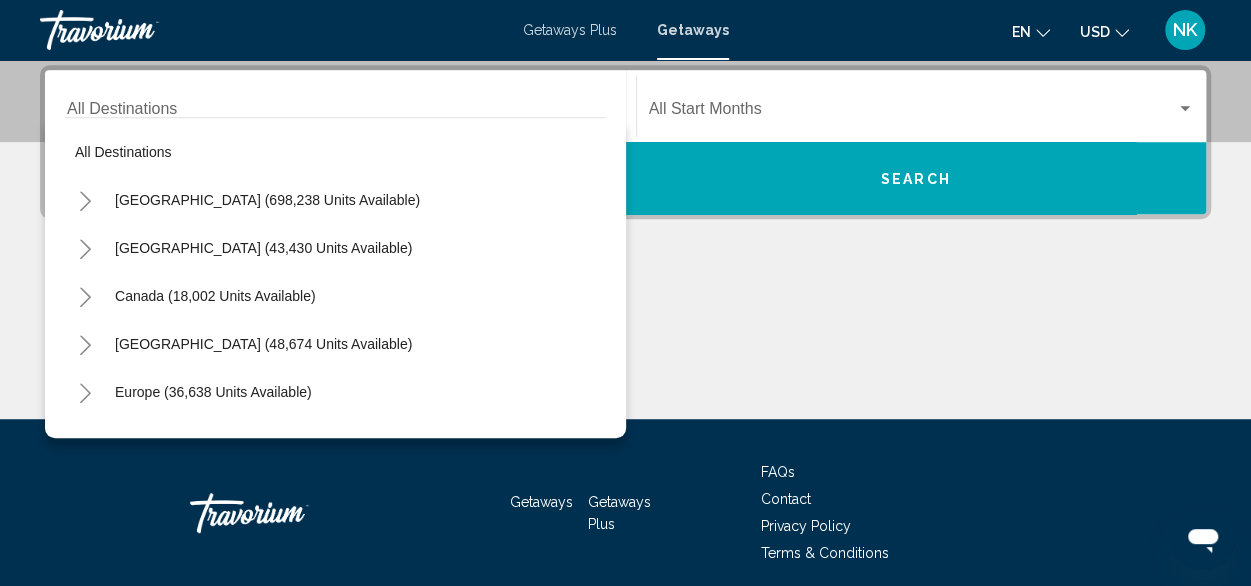 click on "All destinations
United States (698,238 units available)
Mexico (43,430 units available)
Canada (18,002 units available)
Caribbean & Atlantic Islands (48,674 units available)
Europe (36,638 units available)
Australia (3,538 units available)
South Pacific and Oceania (363 units available)
South America (14,032 units available)
Central America (1,228 units available)
Asia (13,249 units available)
Africa (943 units available)
Middle East (1,230 units available)" at bounding box center (335, 277) 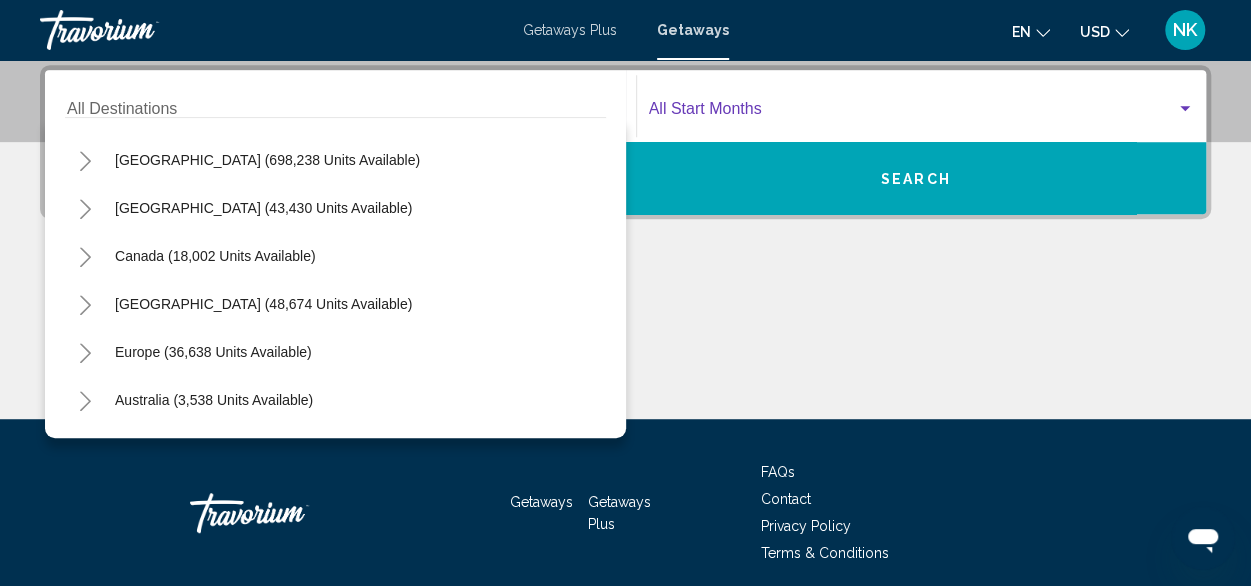 click at bounding box center [913, 113] 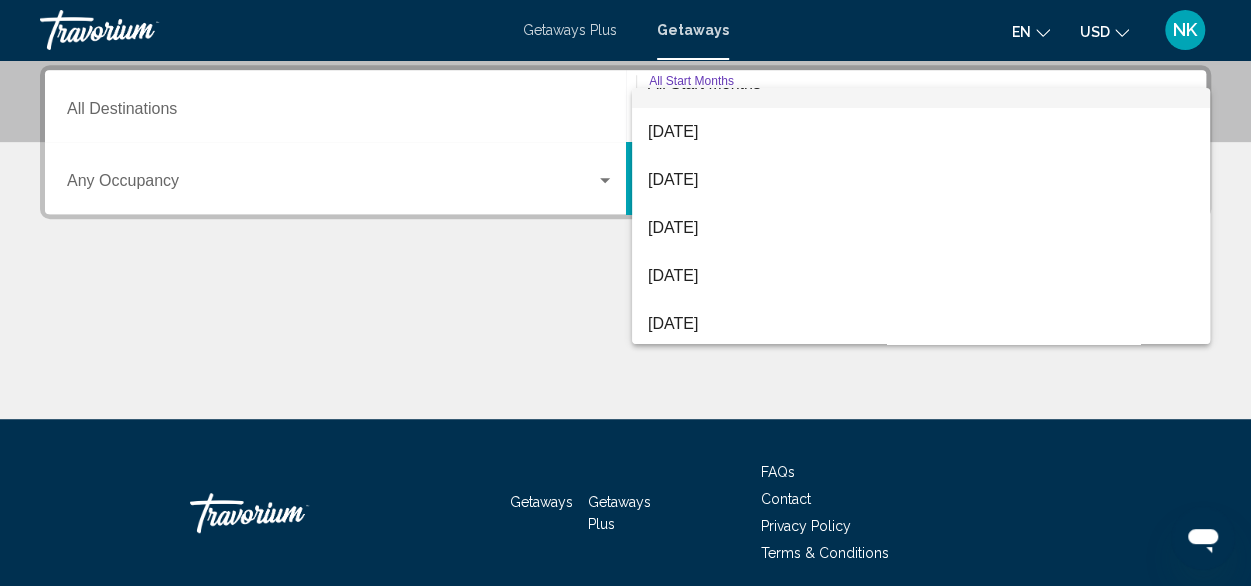 scroll, scrollTop: 40, scrollLeft: 0, axis: vertical 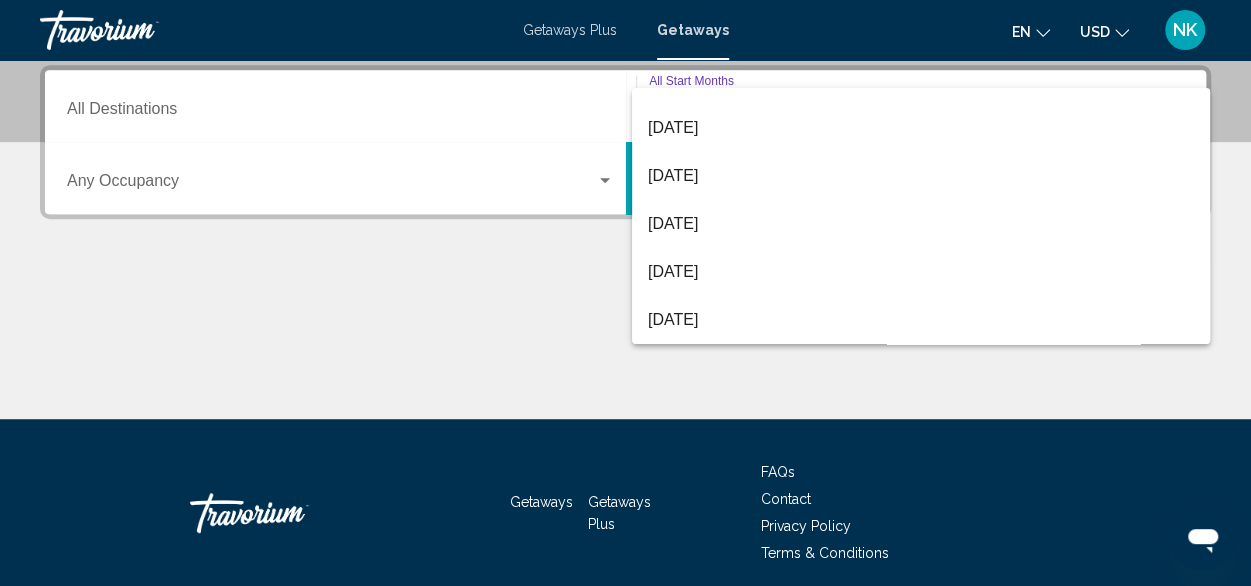 click at bounding box center (625, 293) 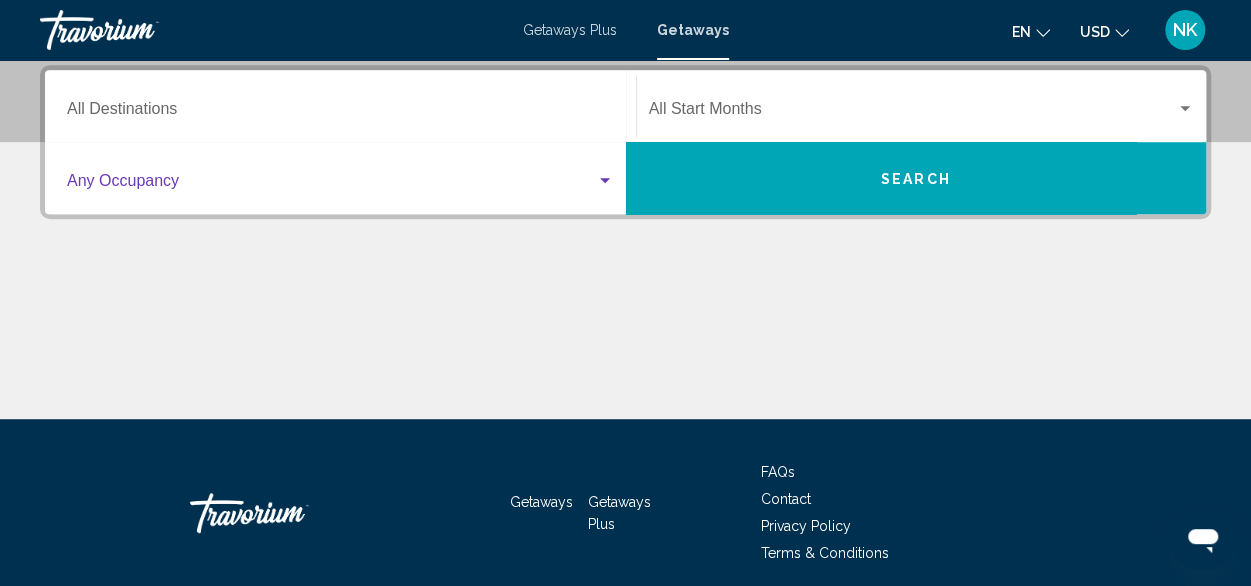 click at bounding box center (331, 185) 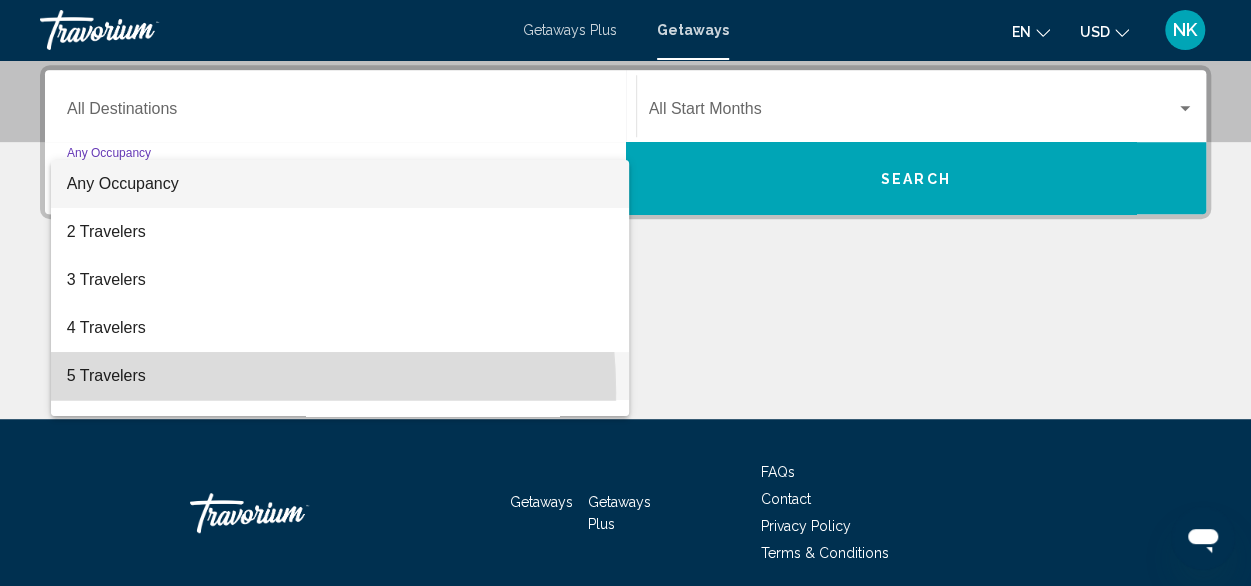 click on "5 Travelers" at bounding box center (340, 376) 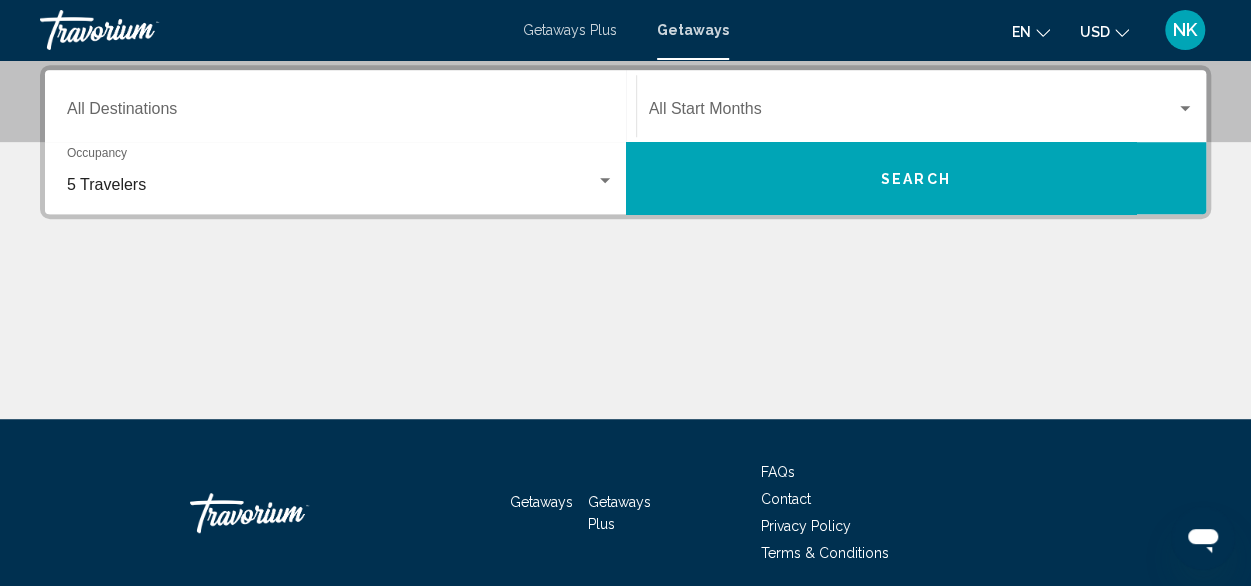 click on "5 Travelers Occupancy Any Occupancy" at bounding box center [340, 178] 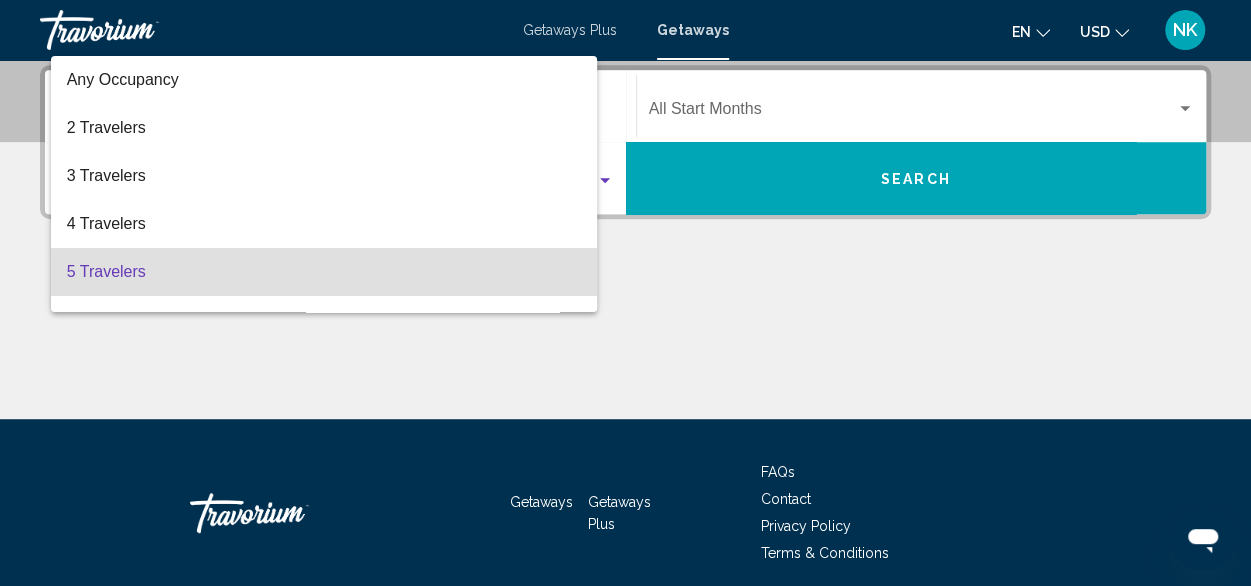 scroll, scrollTop: 88, scrollLeft: 0, axis: vertical 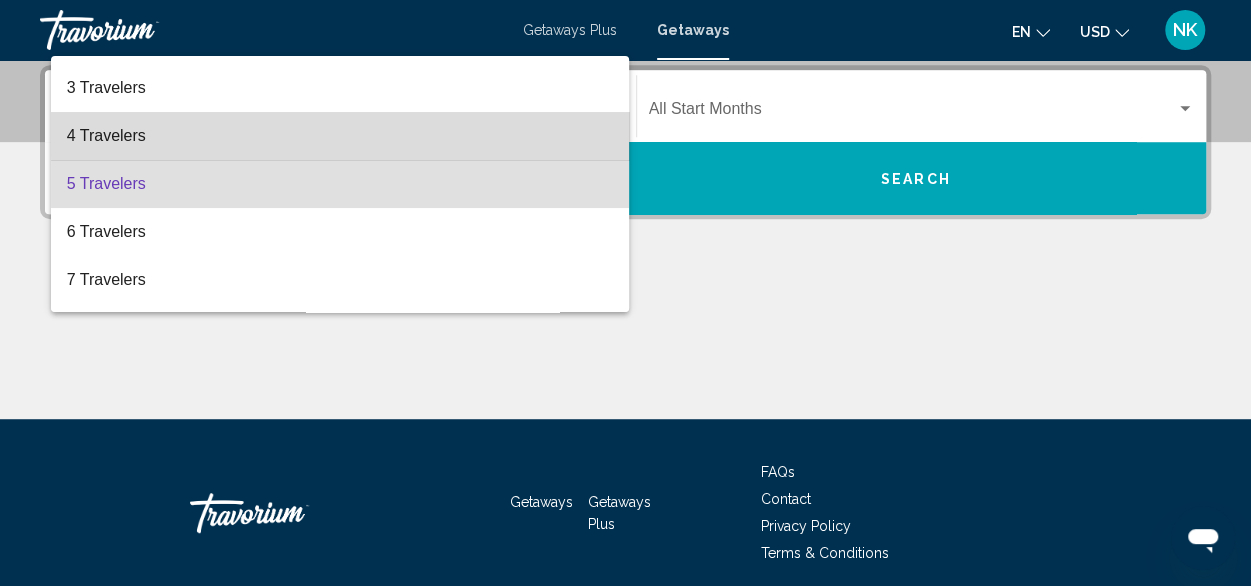 click on "4 Travelers" at bounding box center (340, 136) 